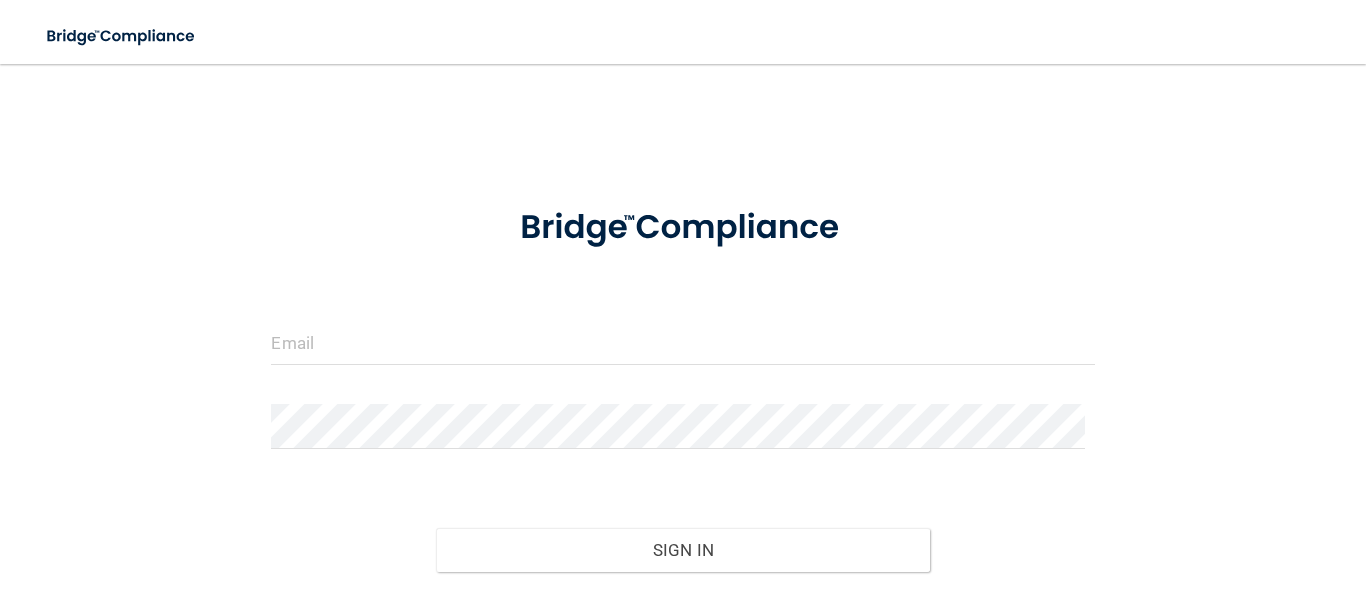 scroll, scrollTop: 0, scrollLeft: 0, axis: both 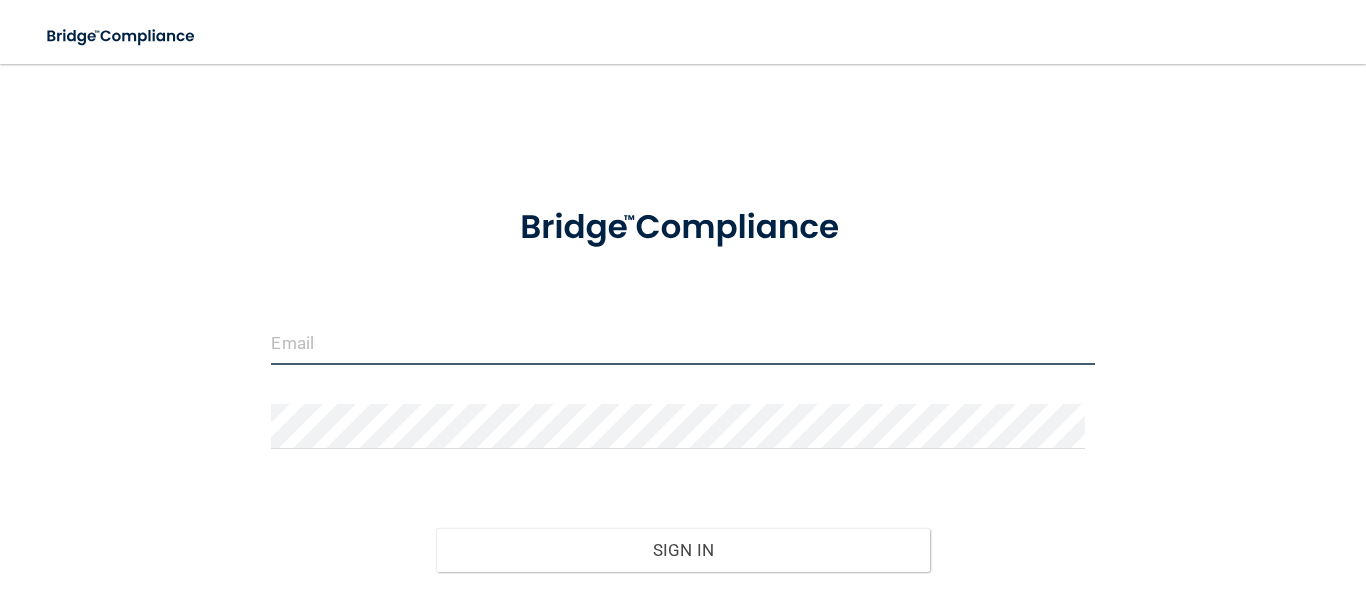 drag, startPoint x: 471, startPoint y: 328, endPoint x: 581, endPoint y: 354, distance: 113.03097 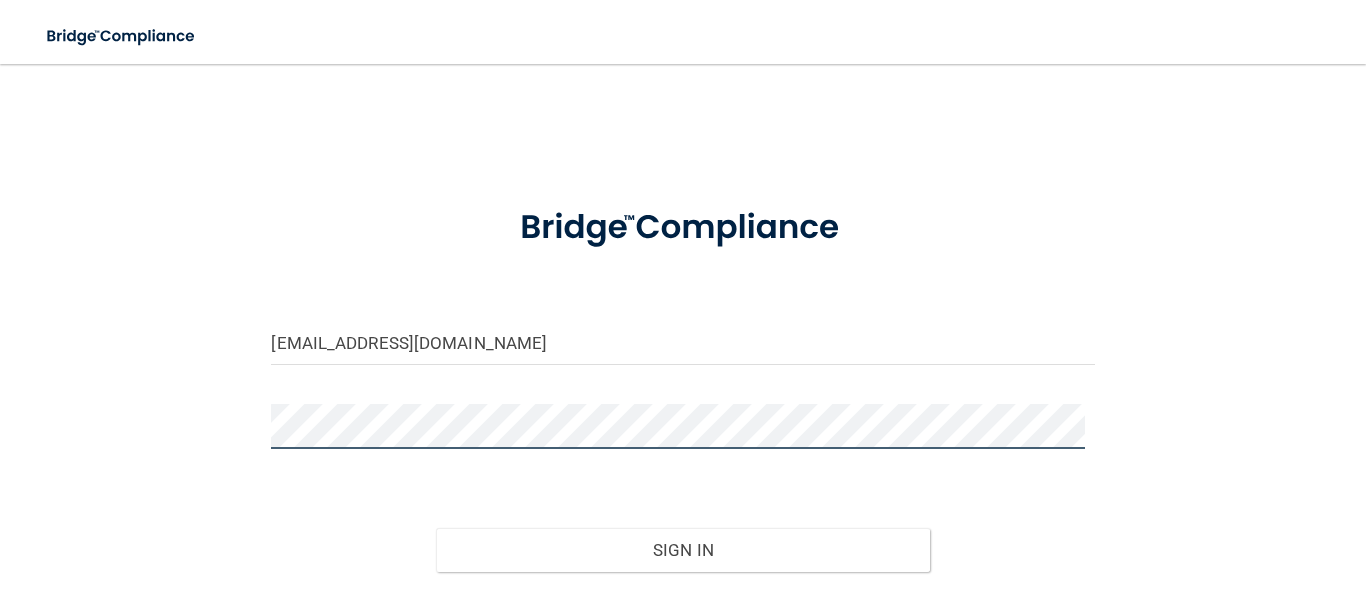 click on "Sign In" at bounding box center [683, 550] 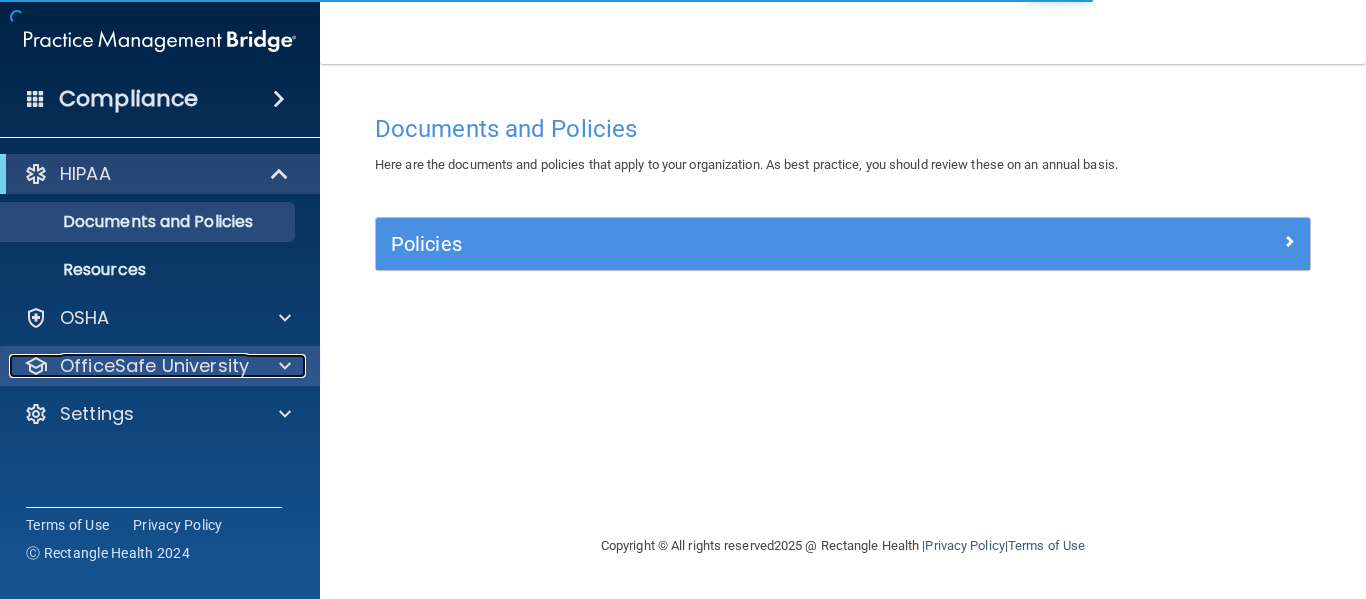click on "OfficeSafe University" at bounding box center (154, 366) 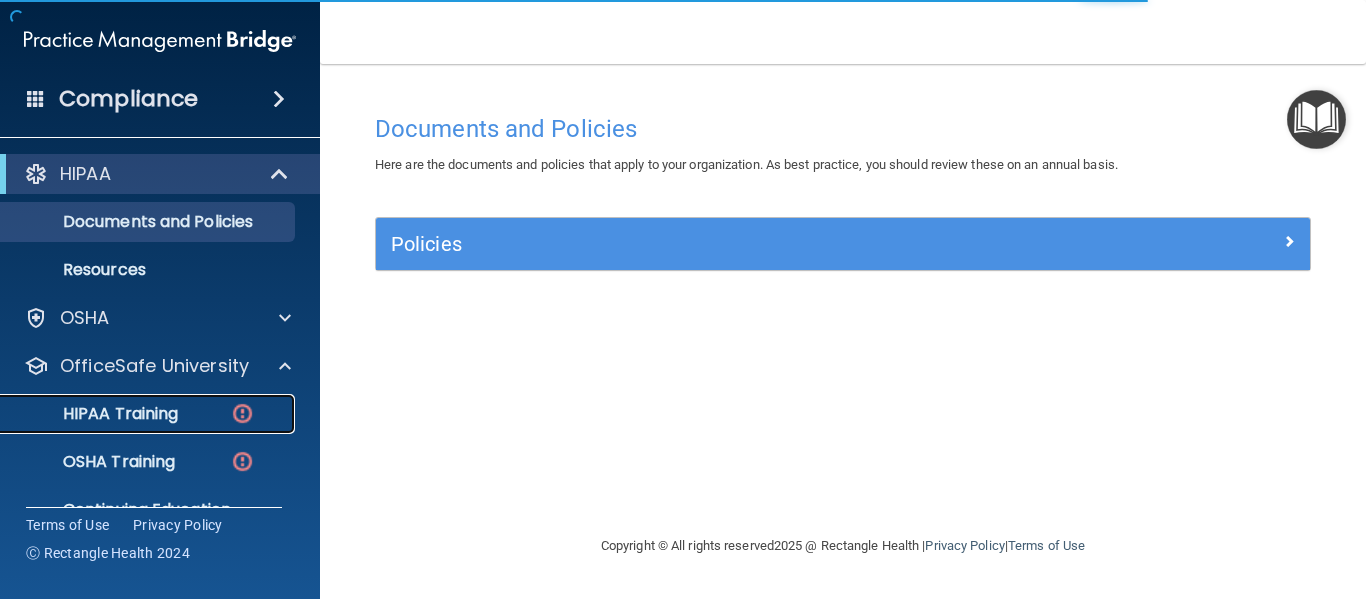 click at bounding box center (242, 413) 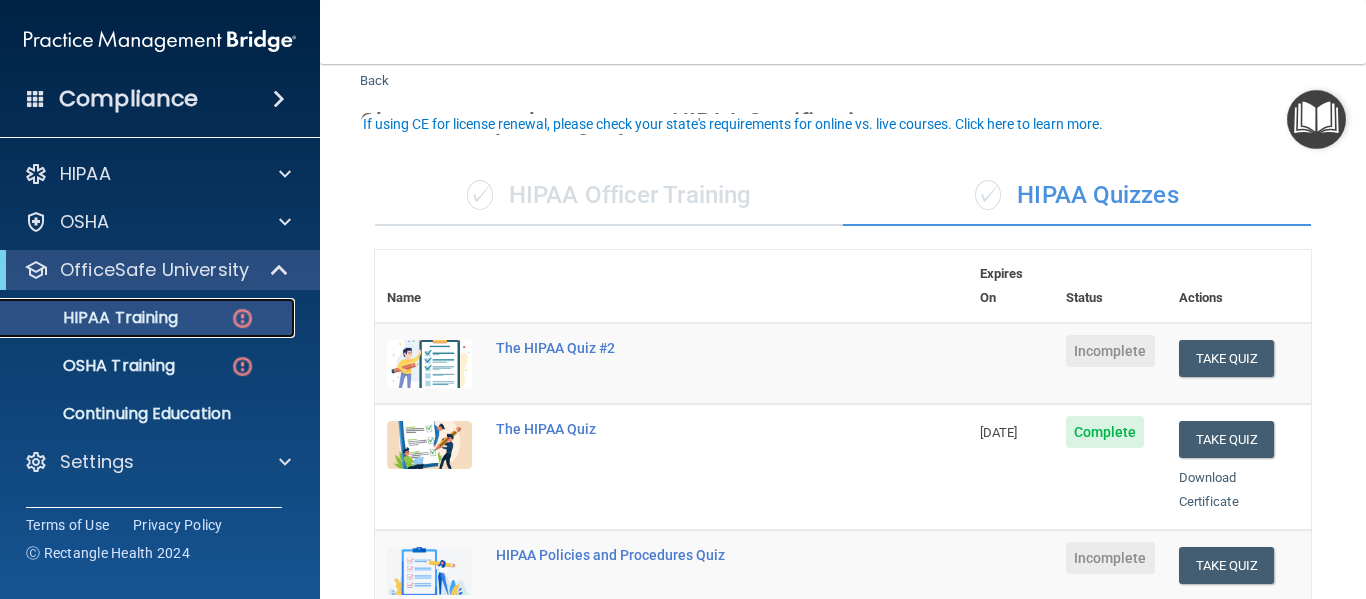 scroll, scrollTop: 100, scrollLeft: 0, axis: vertical 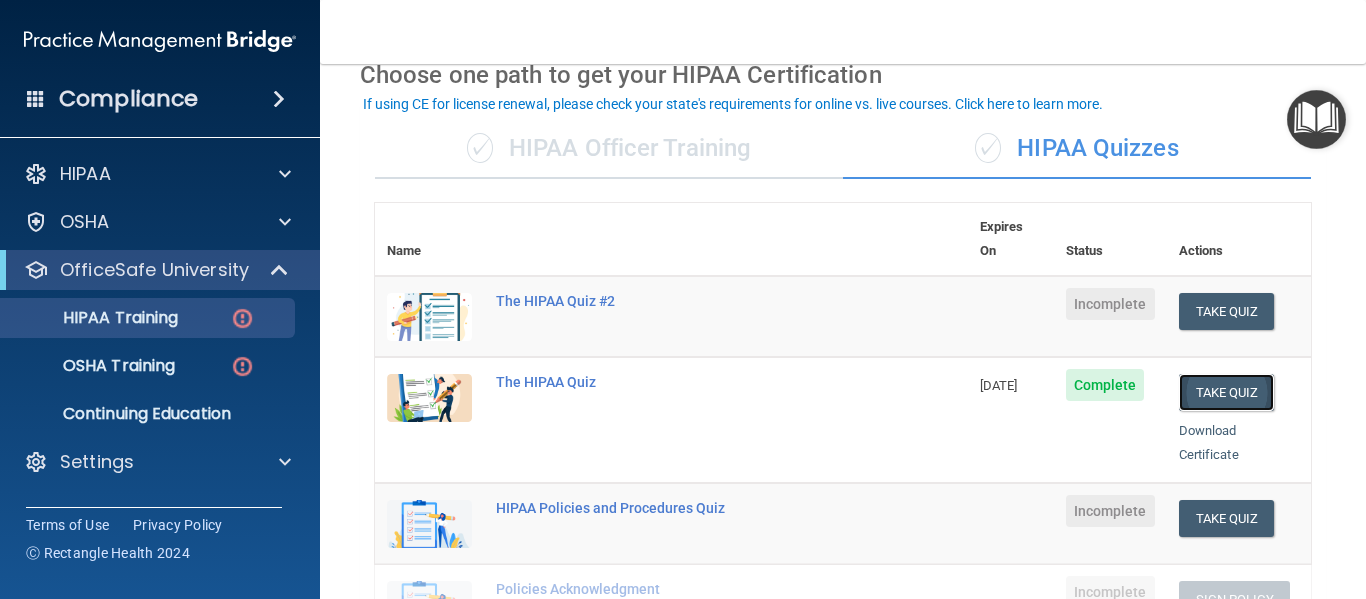 click on "Take Quiz" at bounding box center [1227, 392] 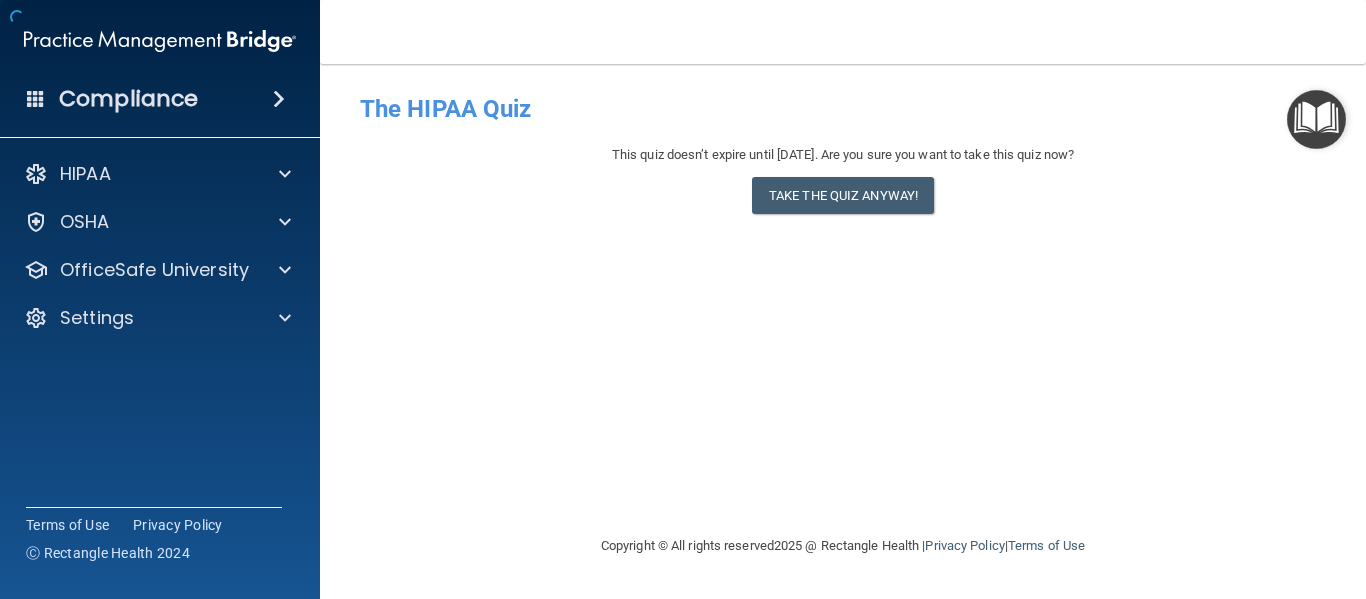 scroll, scrollTop: 0, scrollLeft: 0, axis: both 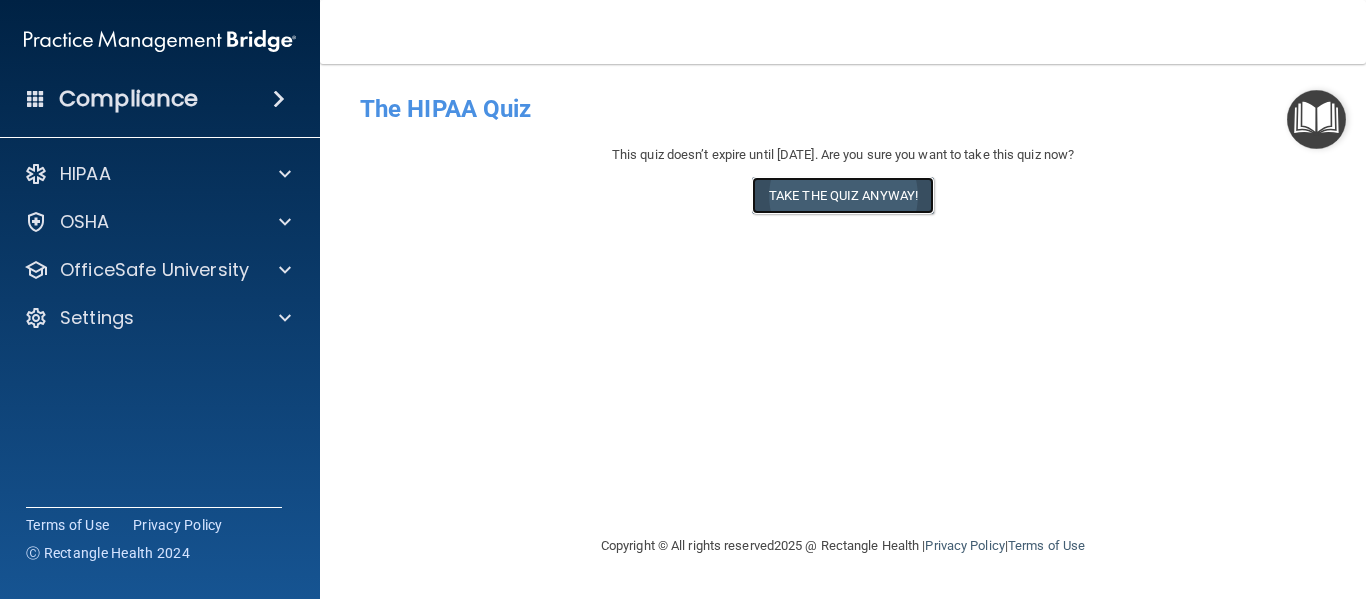 click on "Take the quiz anyway!" at bounding box center (843, 195) 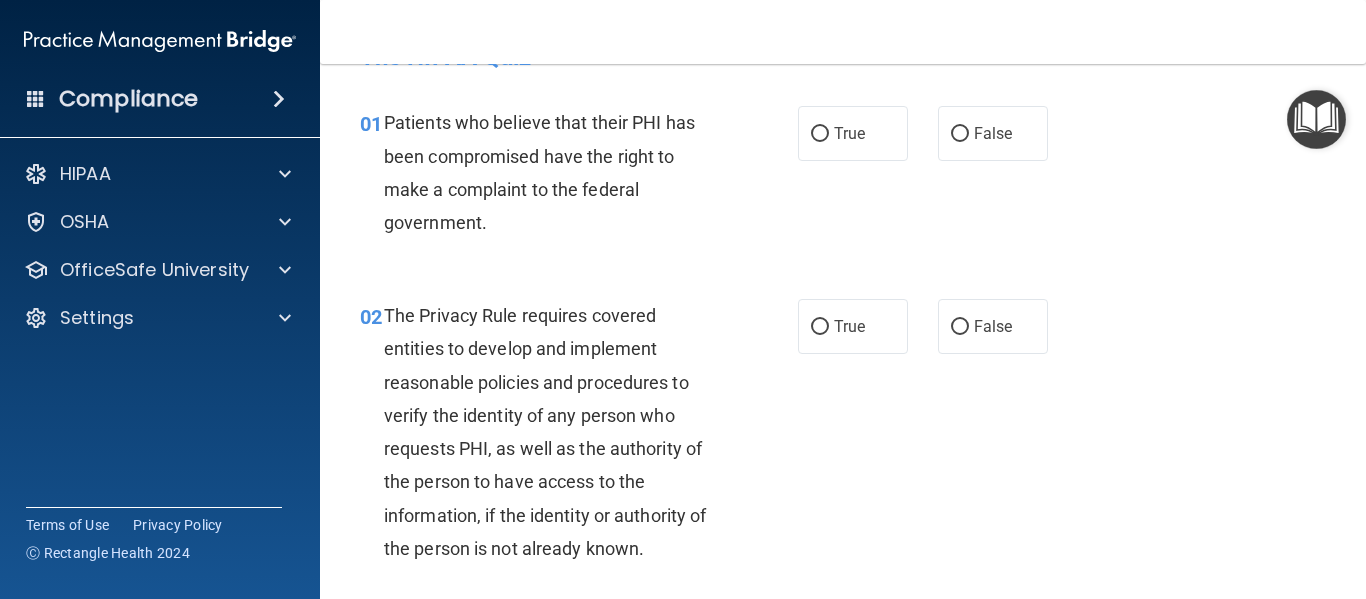 scroll, scrollTop: 100, scrollLeft: 0, axis: vertical 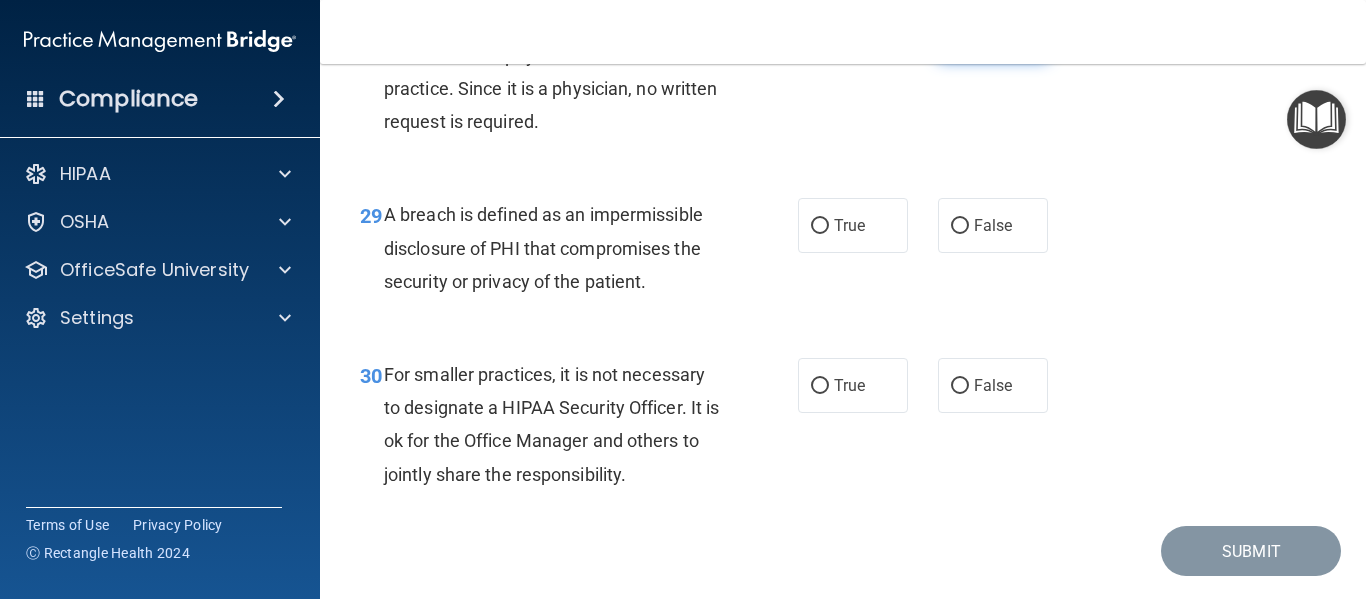 click on "False" at bounding box center (993, 32) 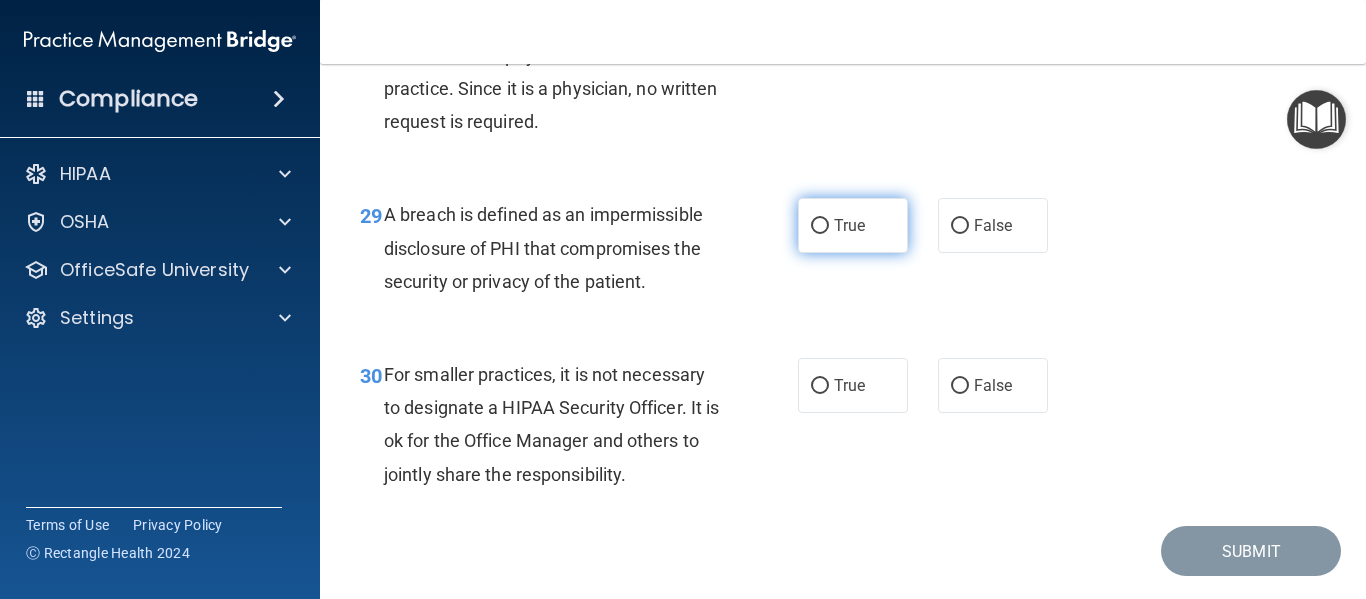 click on "True" at bounding box center [849, 225] 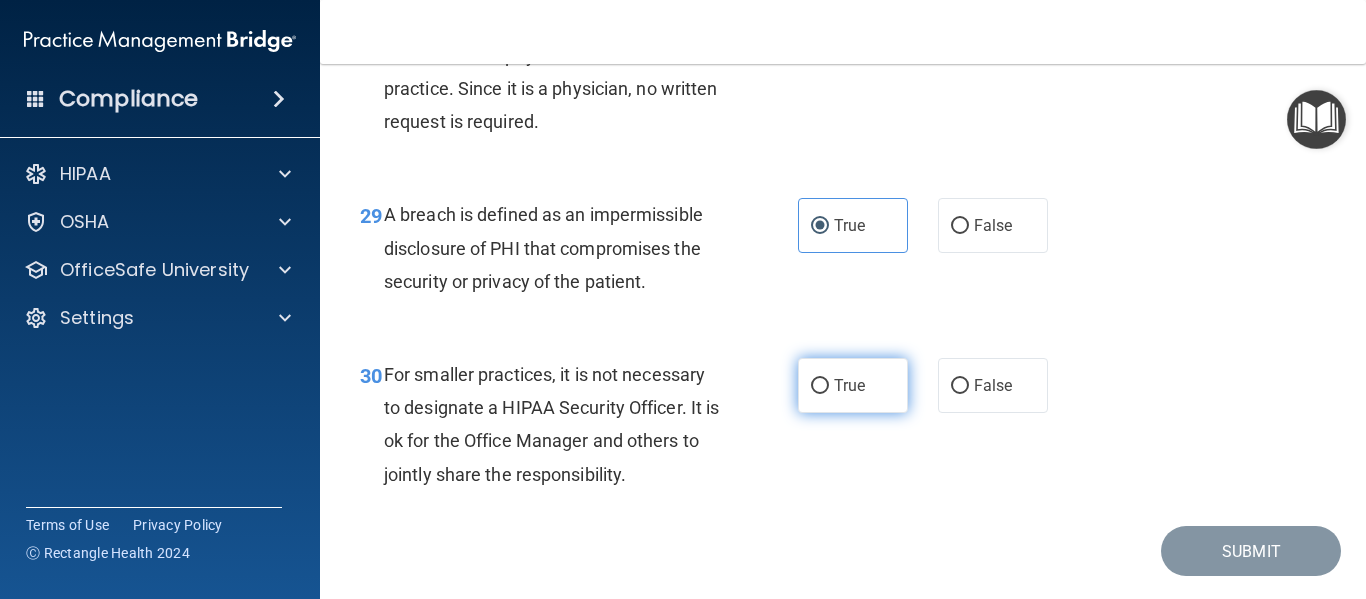 click on "True" at bounding box center (853, 385) 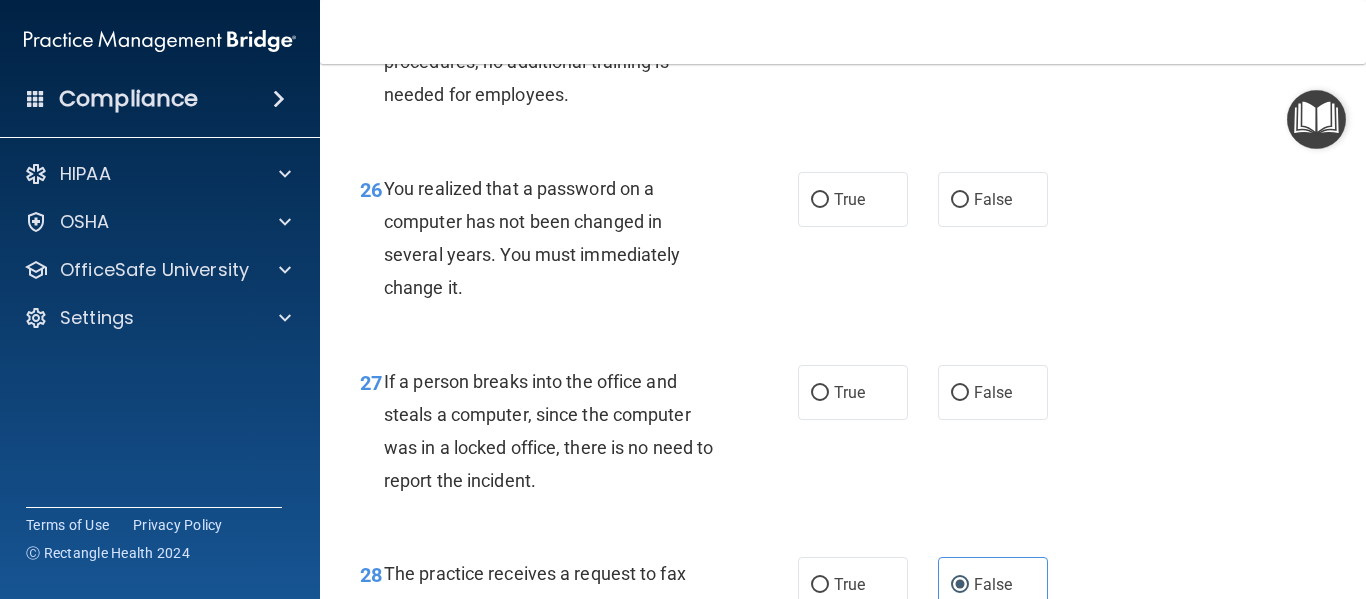 scroll, scrollTop: 4827, scrollLeft: 0, axis: vertical 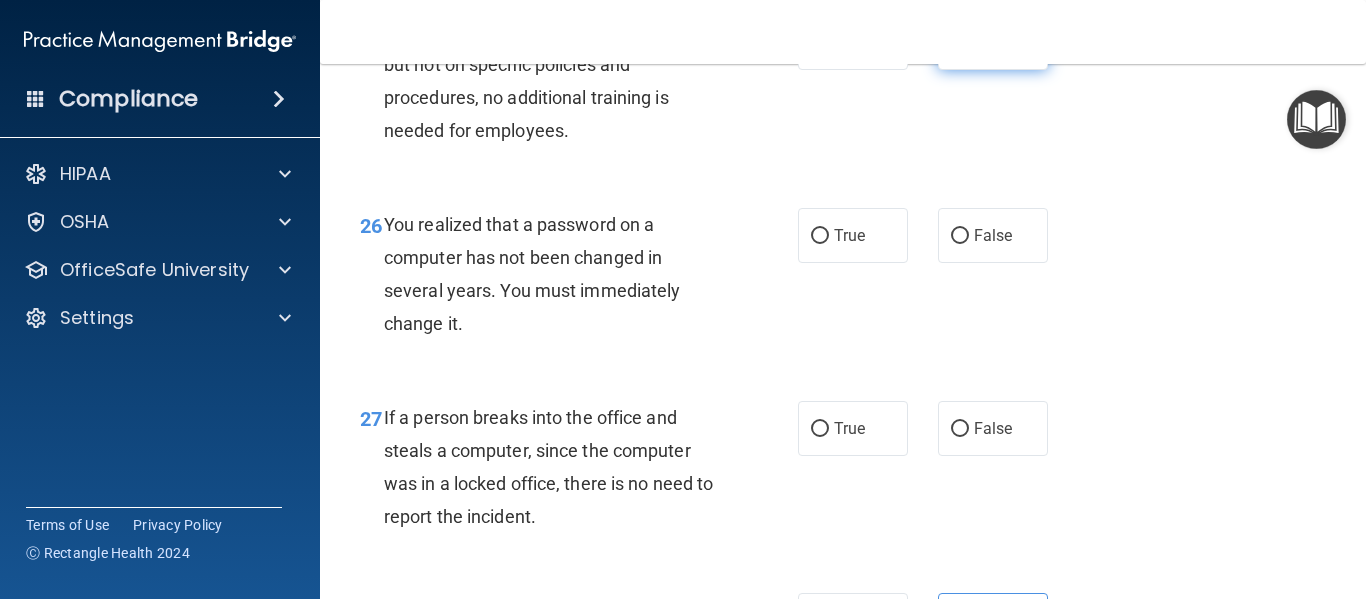 click on "False" at bounding box center (993, 42) 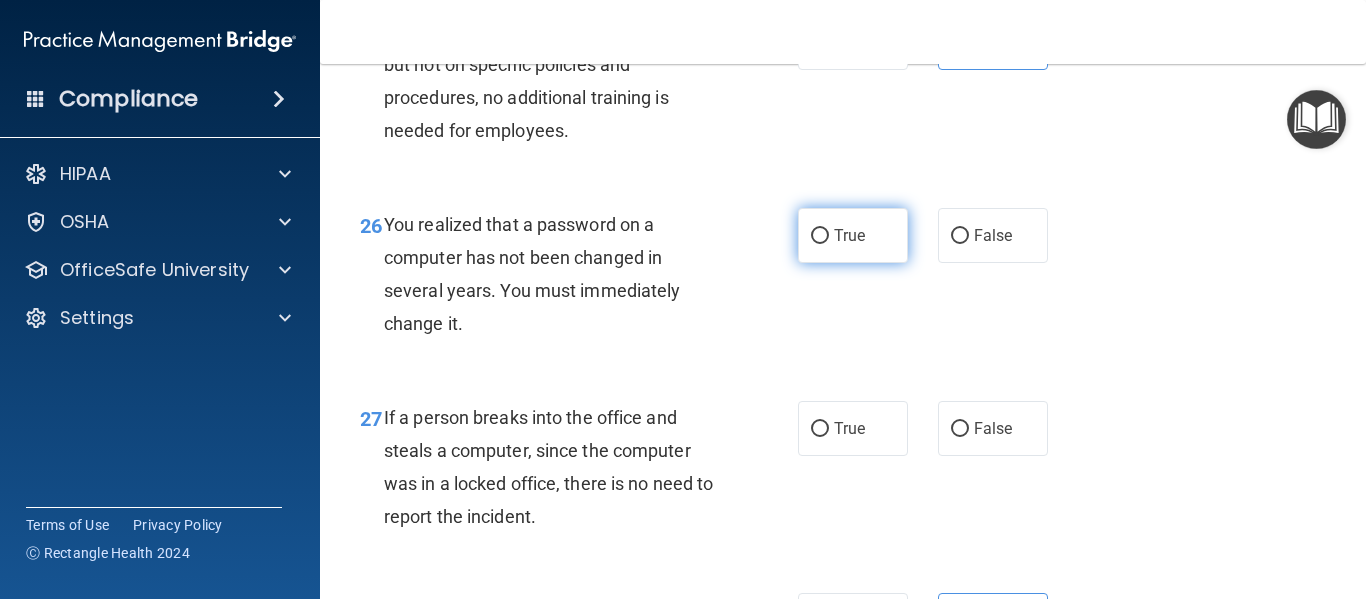 click on "True" at bounding box center [853, 235] 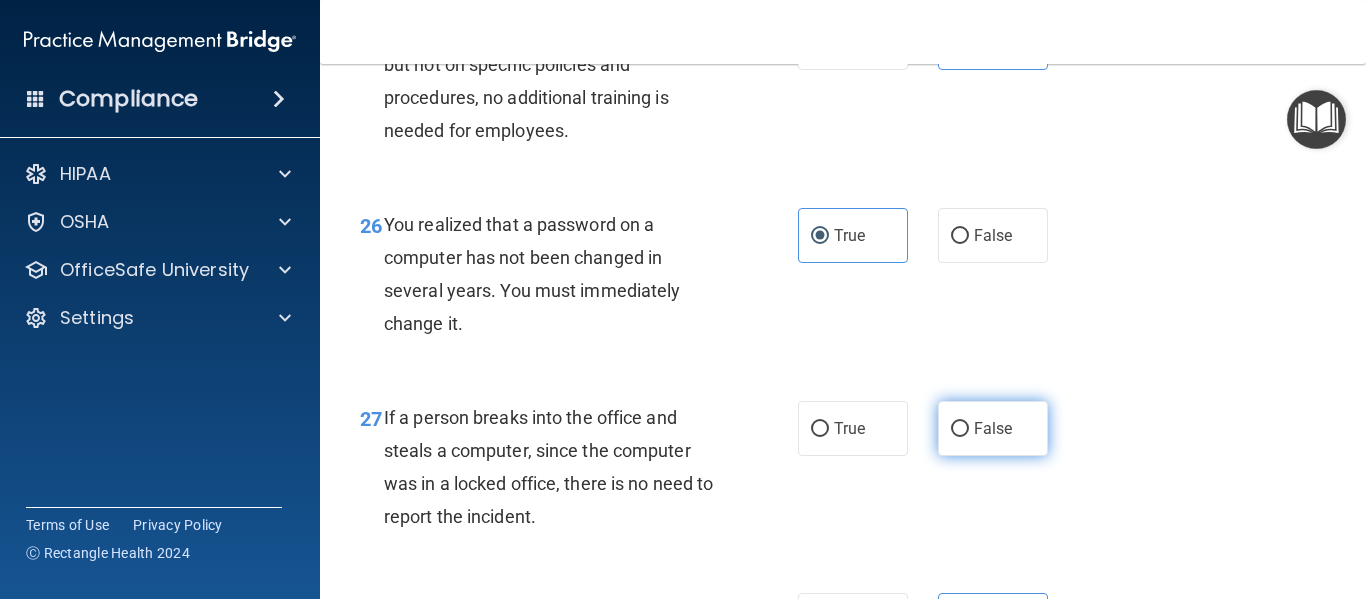 click on "False" at bounding box center [993, 428] 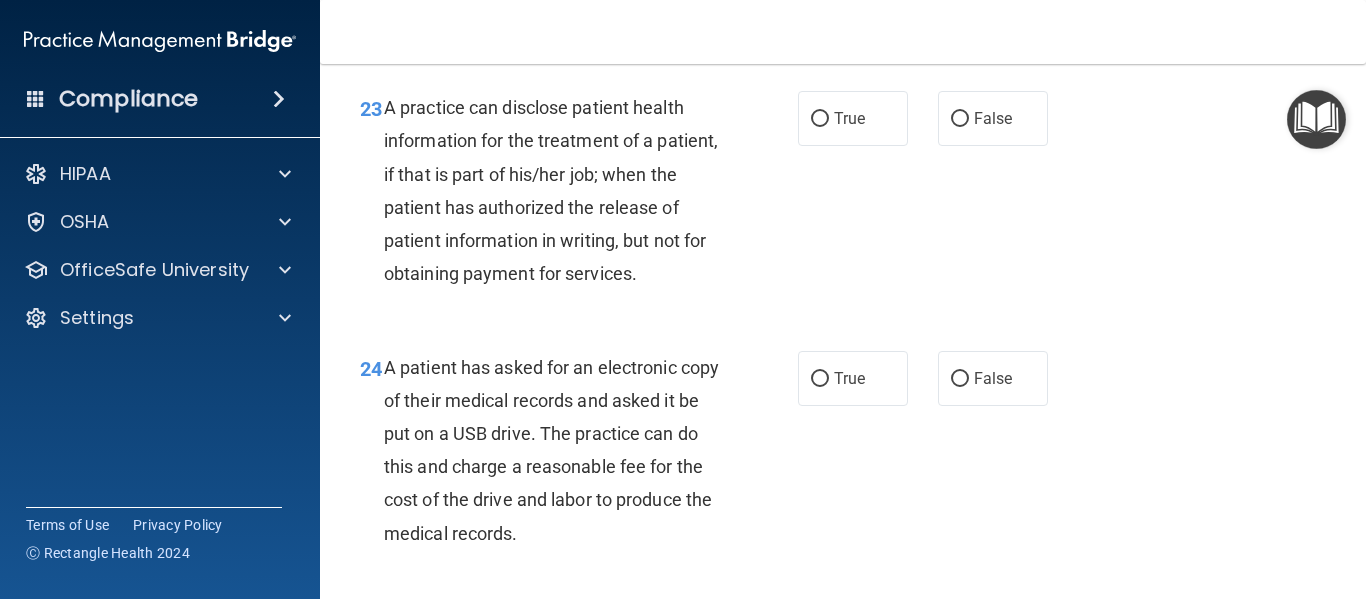 scroll, scrollTop: 4239, scrollLeft: 0, axis: vertical 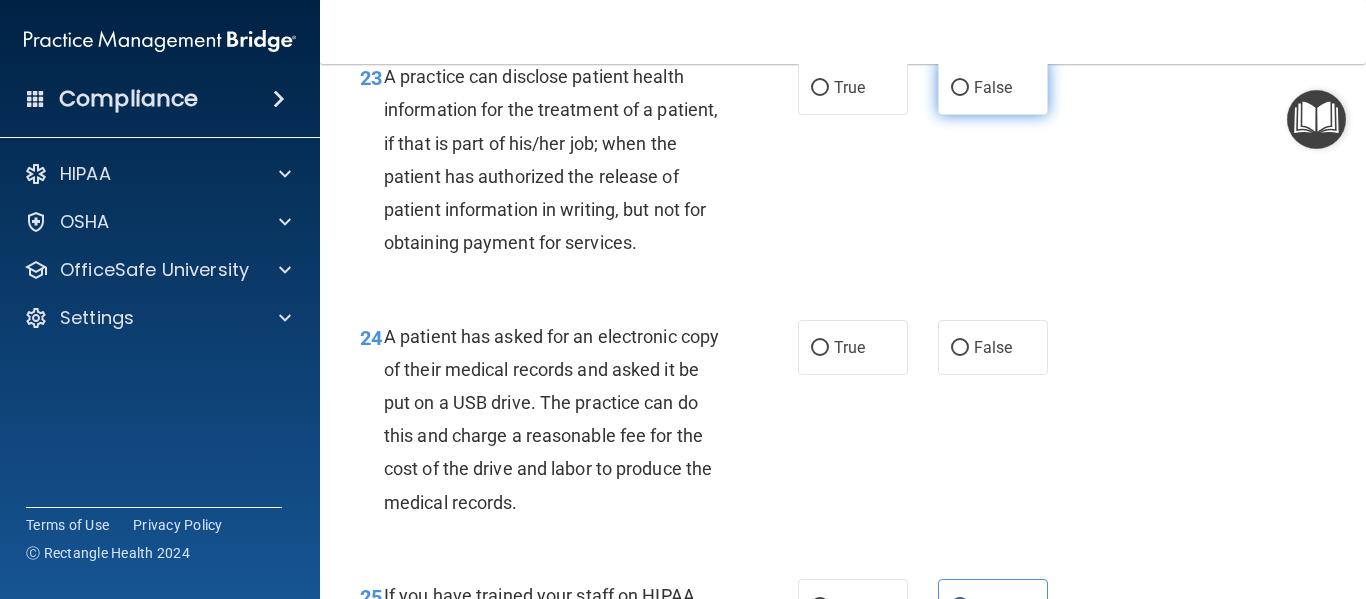 click on "False" at bounding box center [993, 87] 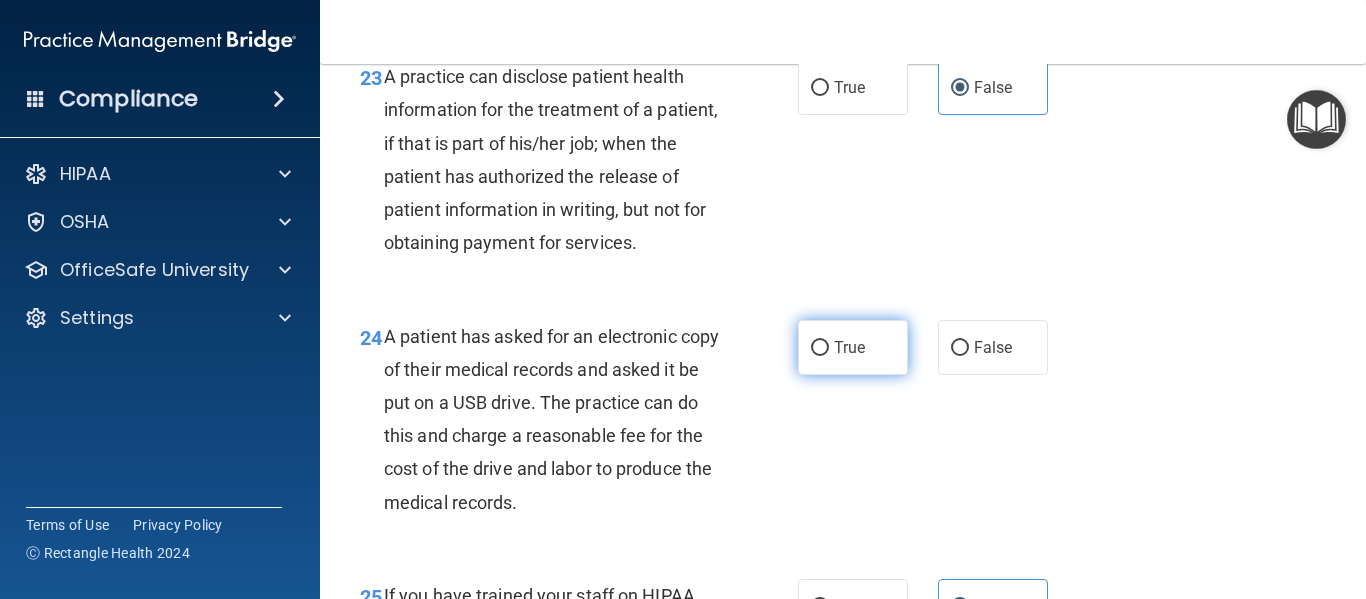 click on "True" at bounding box center [853, 347] 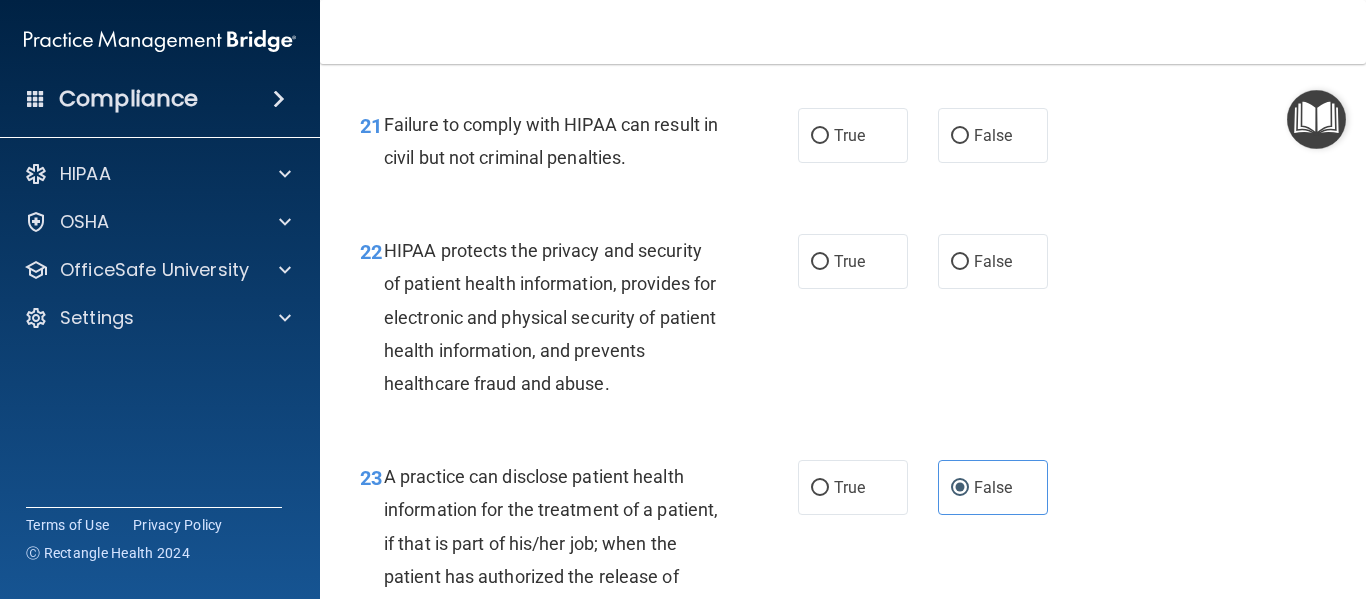 scroll, scrollTop: 3775, scrollLeft: 0, axis: vertical 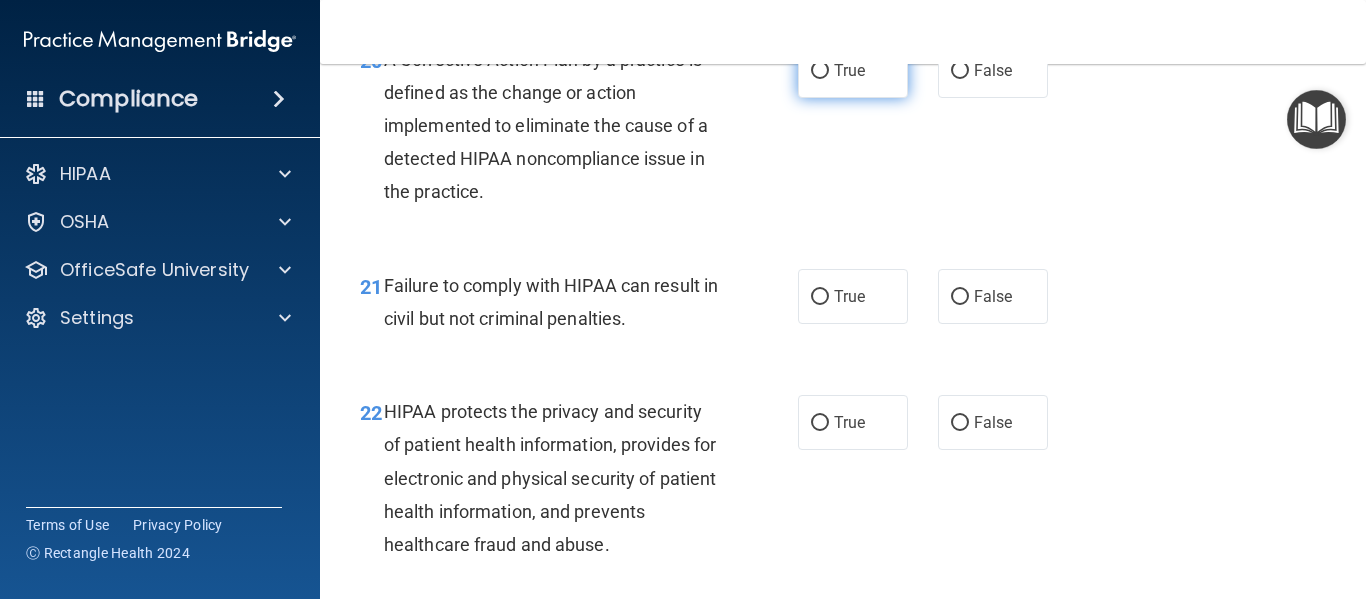click on "True" at bounding box center [853, 70] 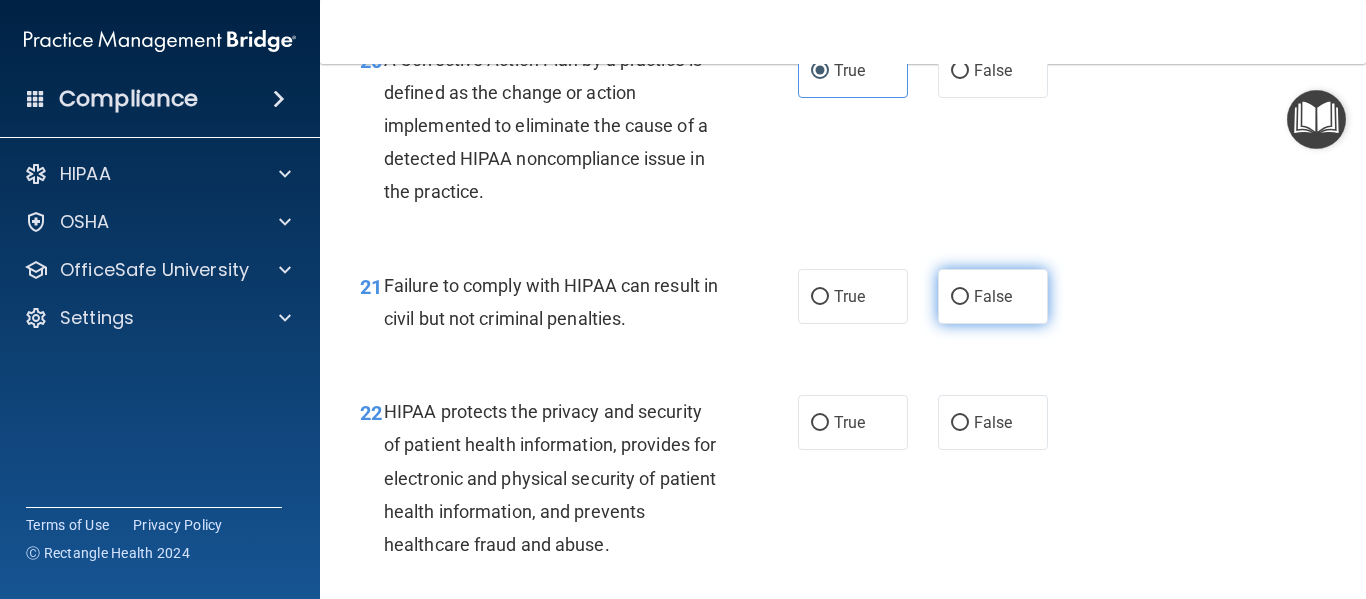 click on "False" at bounding box center (993, 296) 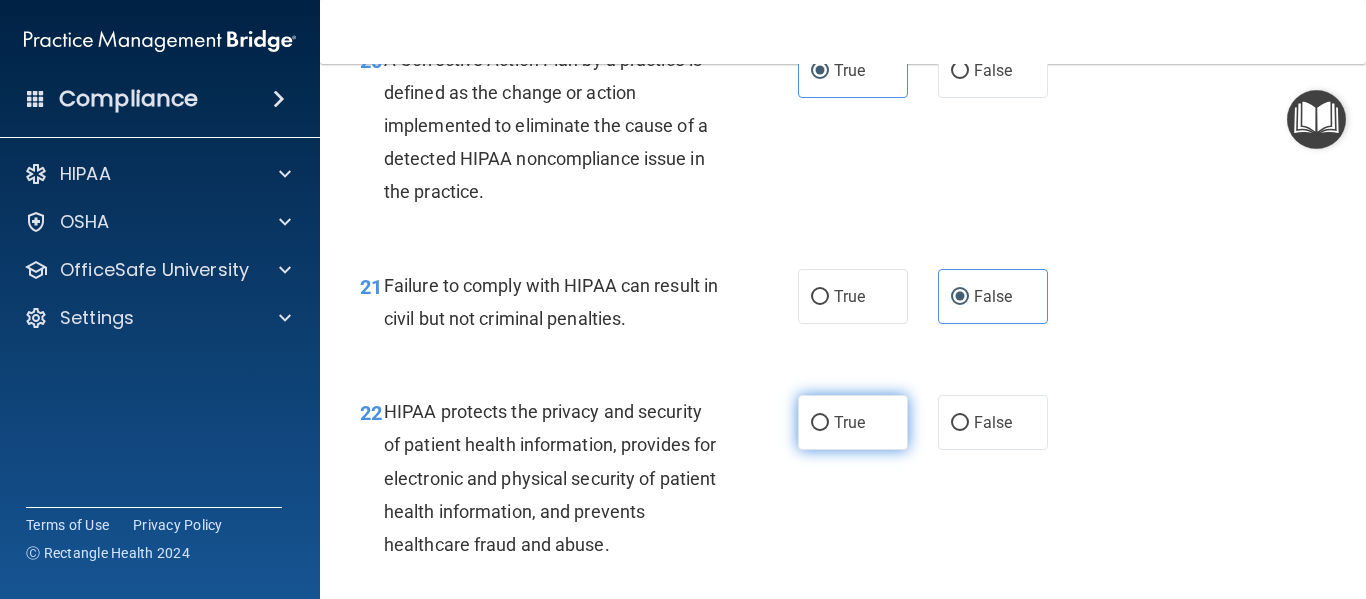 click on "True" at bounding box center [849, 422] 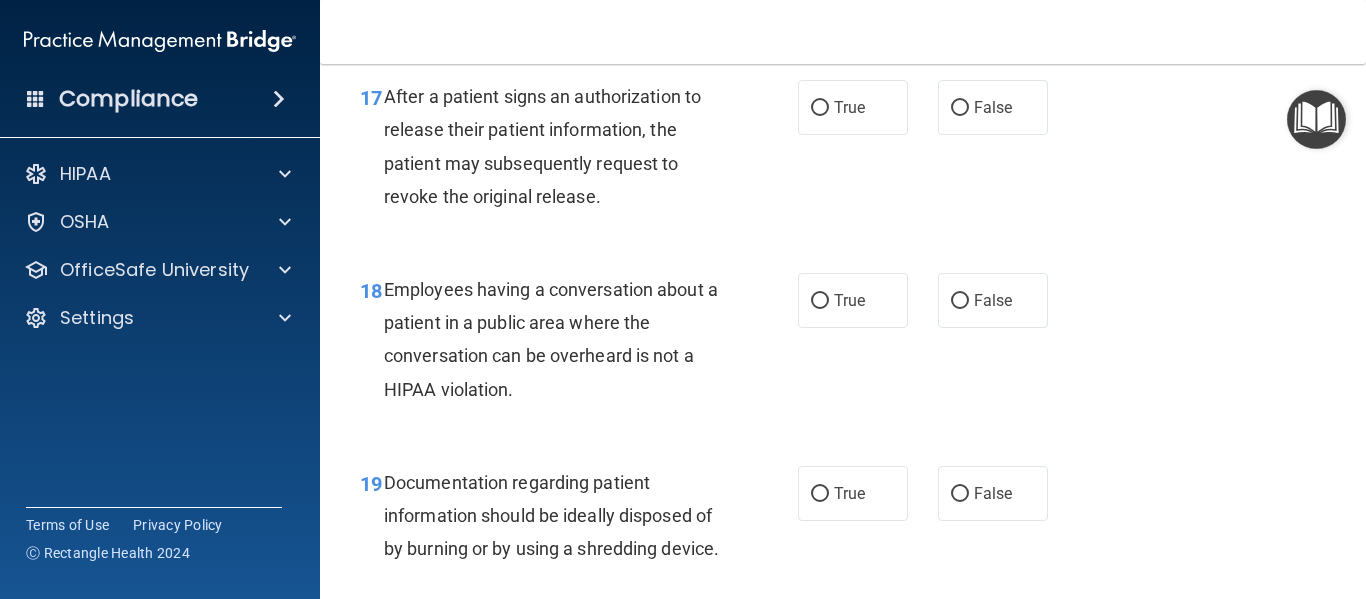 scroll, scrollTop: 3114, scrollLeft: 0, axis: vertical 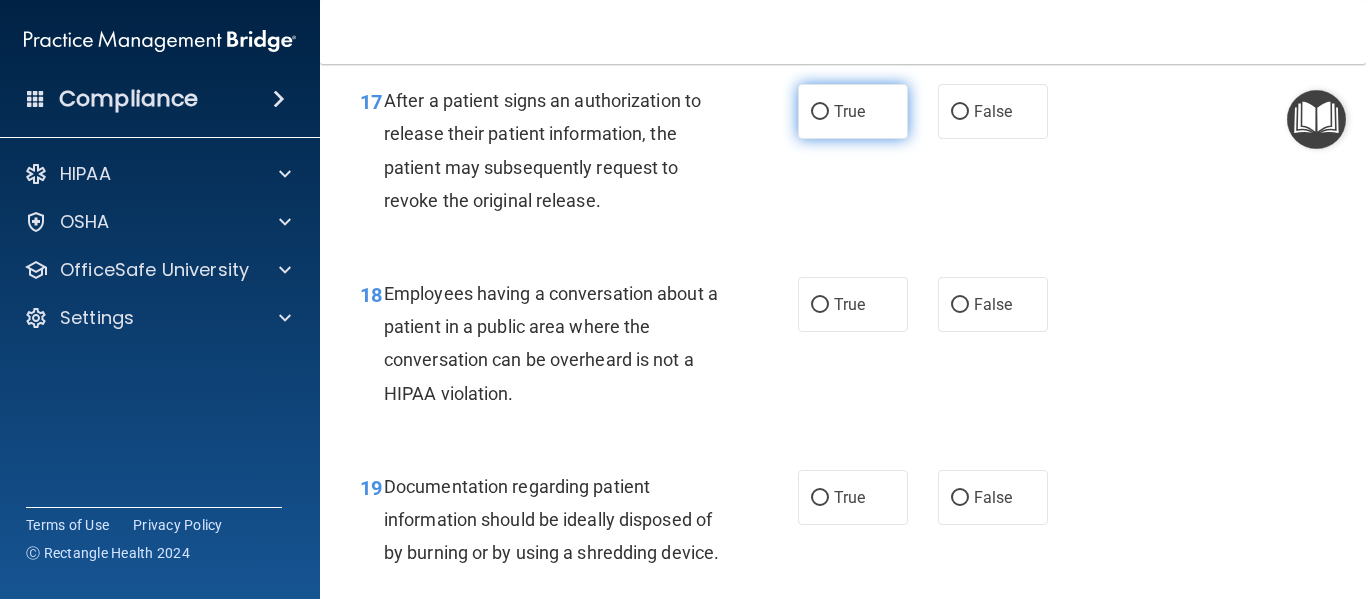 click on "True" at bounding box center (853, 111) 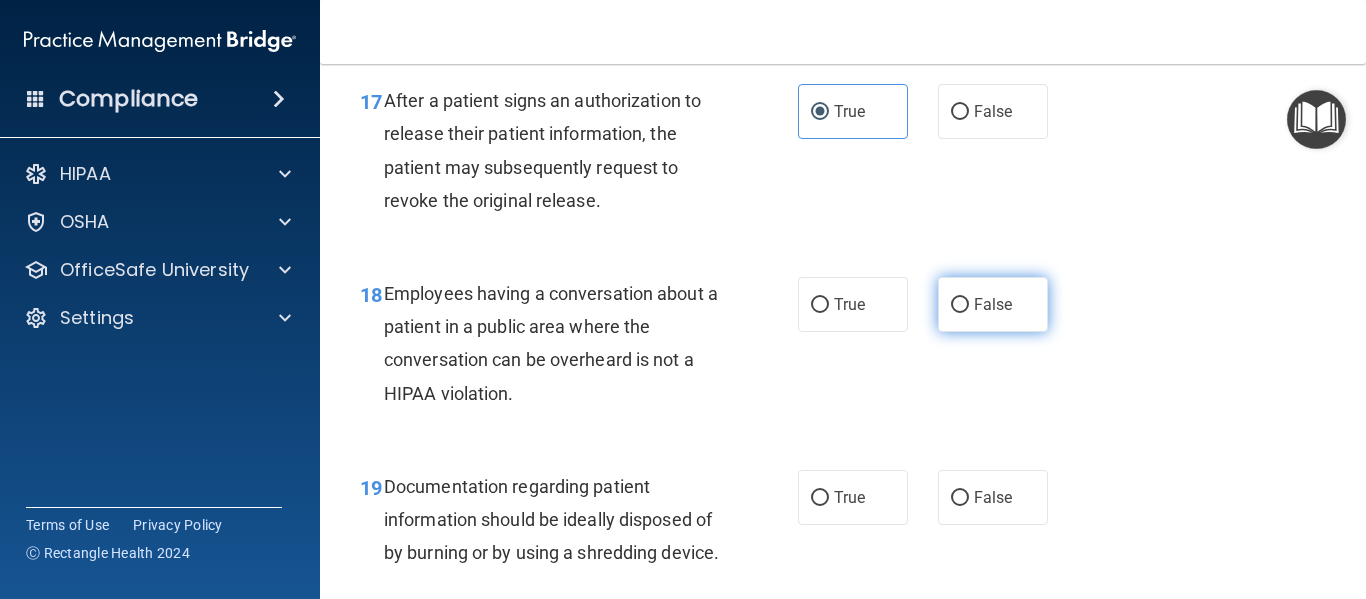 click on "False" at bounding box center [993, 304] 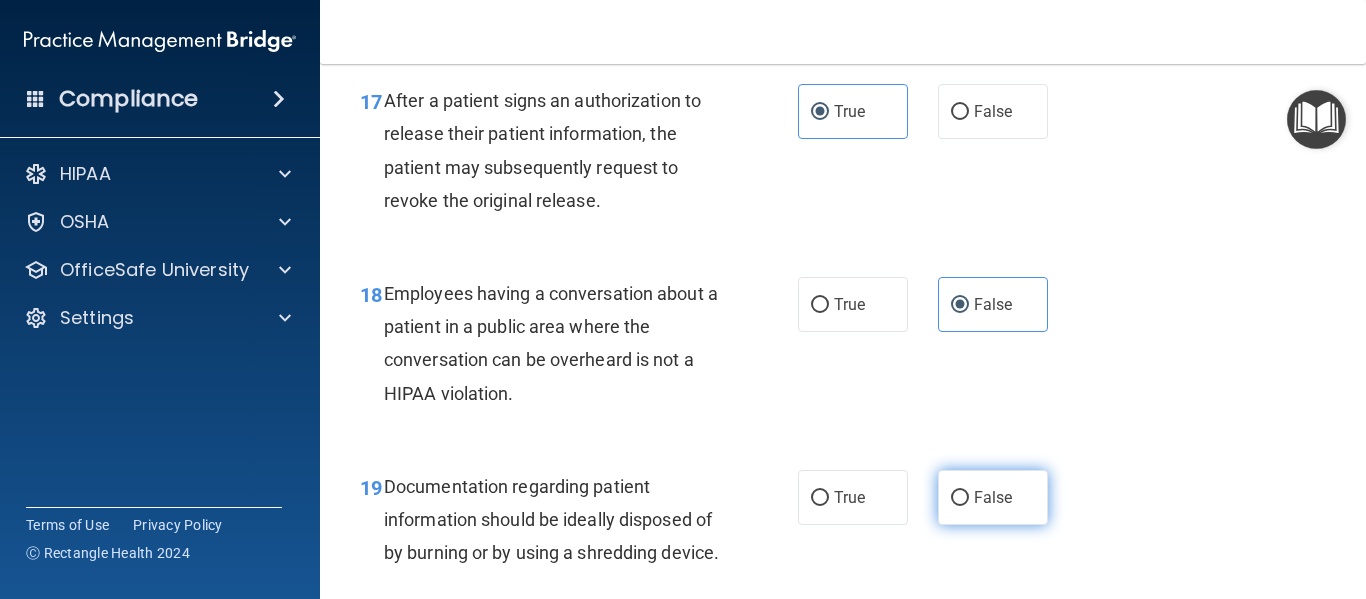 click on "False" at bounding box center [993, 497] 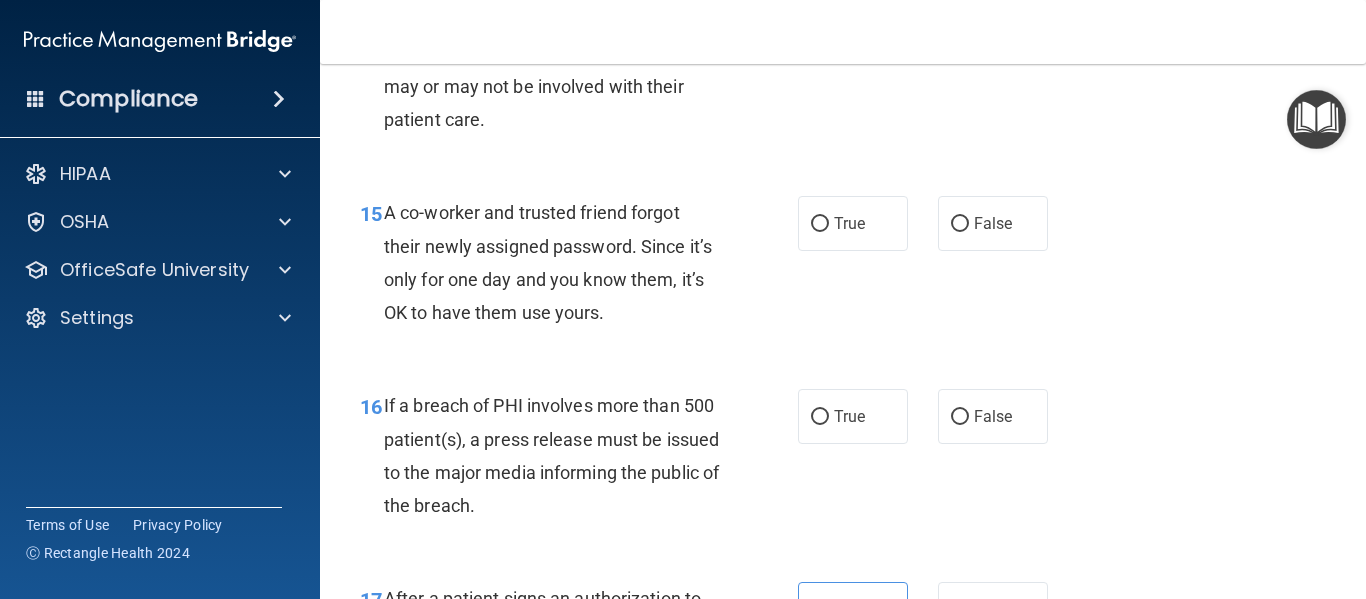 scroll, scrollTop: 2627, scrollLeft: 0, axis: vertical 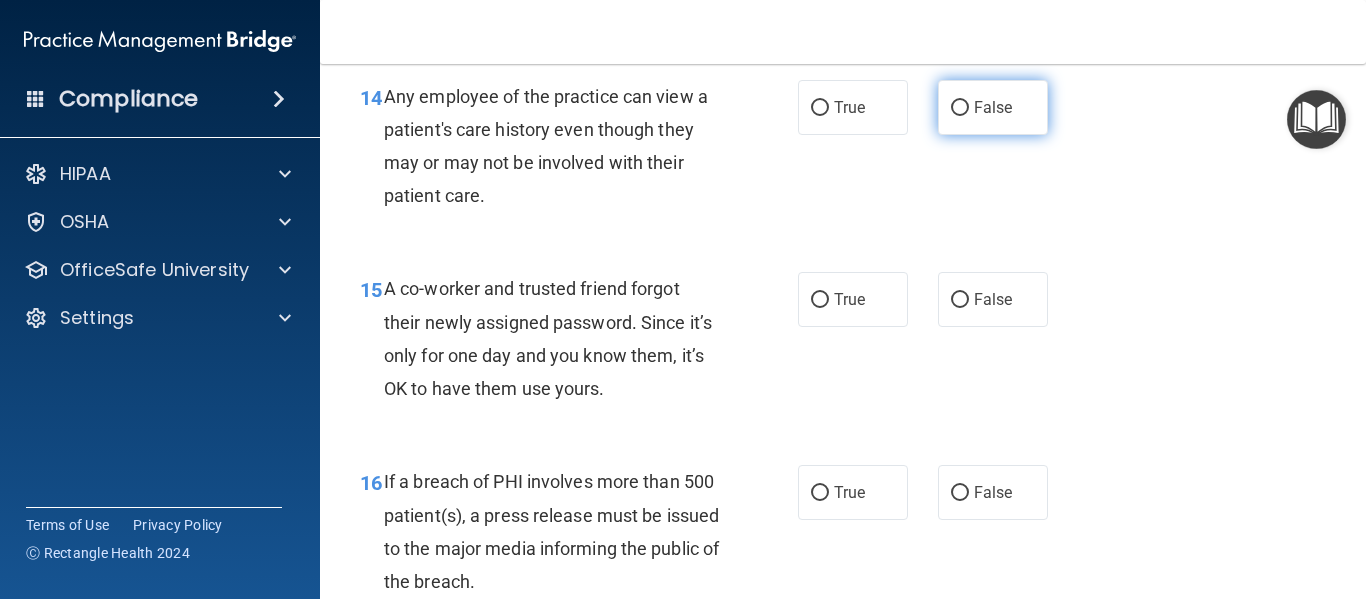 click on "False" at bounding box center (993, 107) 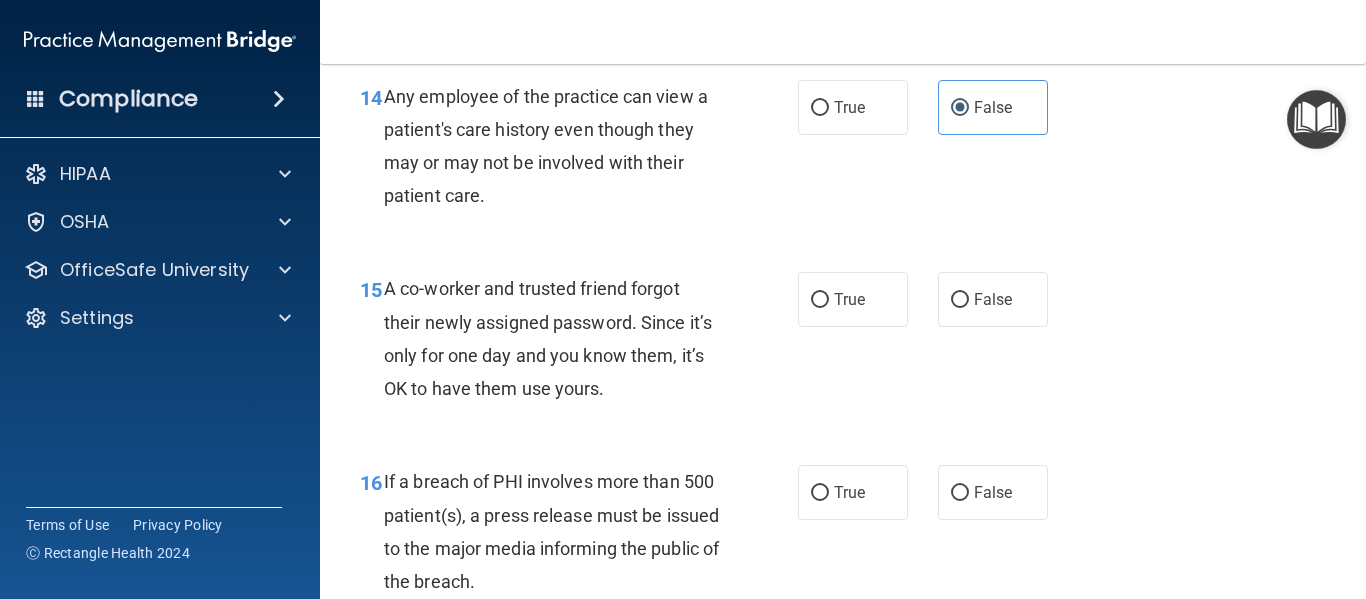 click on "15       A co-worker and trusted friend forgot their newly assigned password. Since it’s only for one day and you know them, it’s OK to have them use yours.                 True           False" at bounding box center (843, 343) 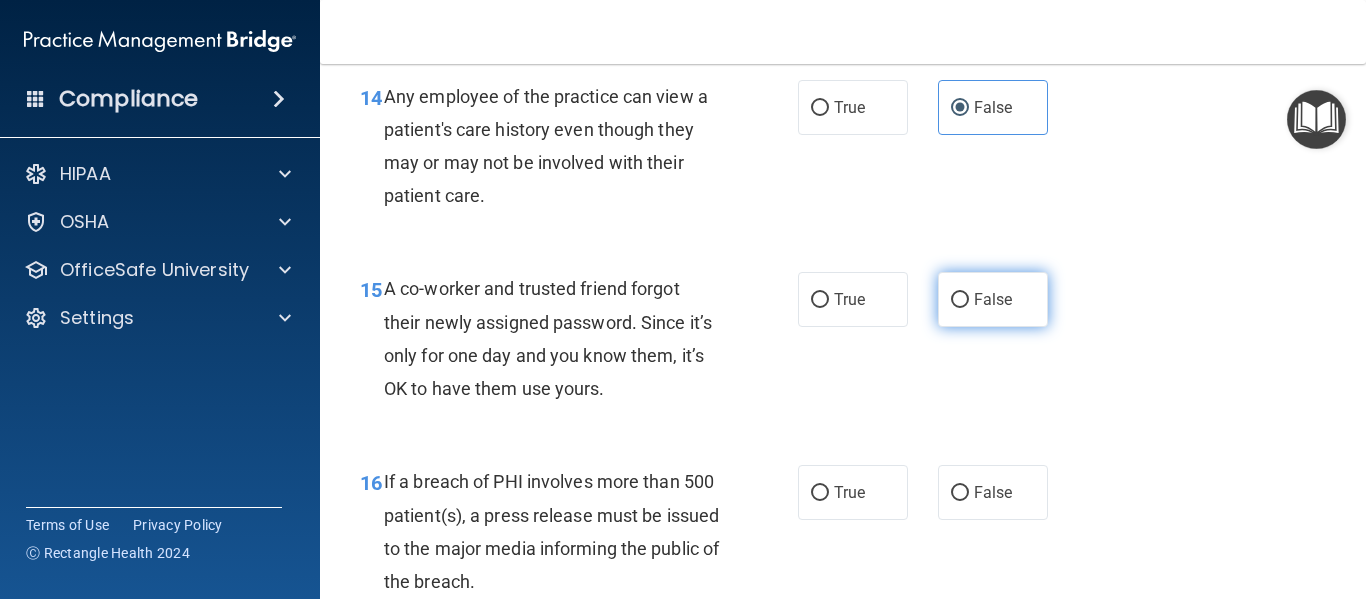 click on "False" at bounding box center [993, 299] 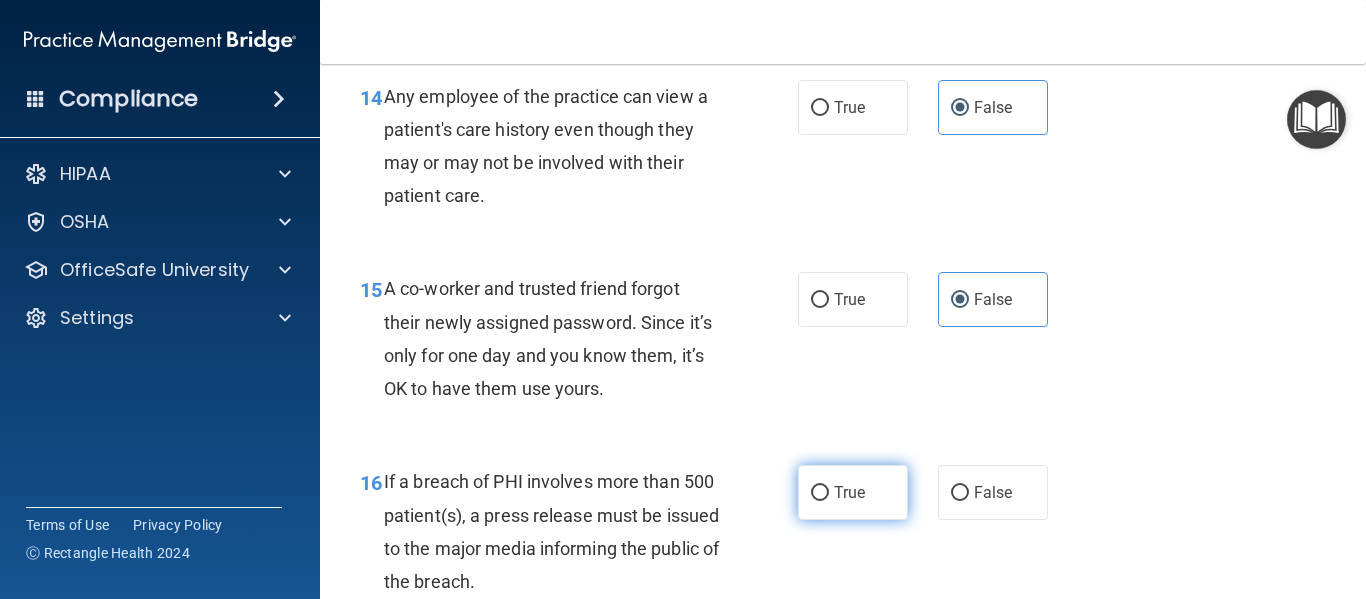 click on "True" at bounding box center (853, 492) 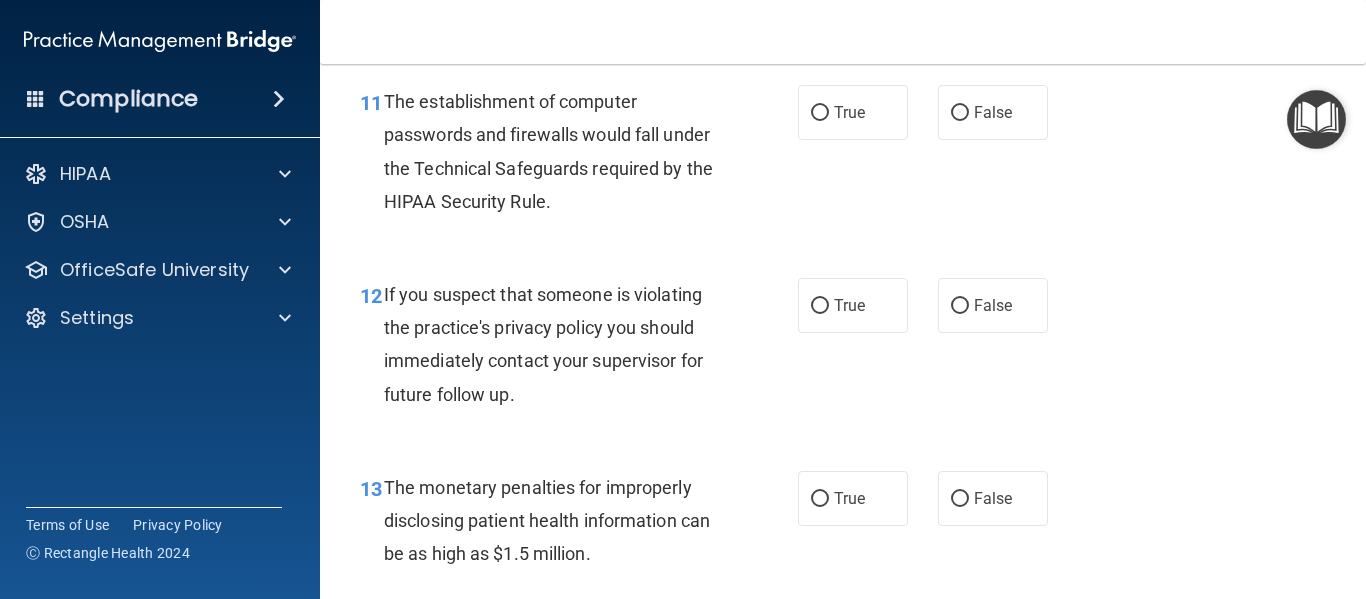 scroll, scrollTop: 1953, scrollLeft: 0, axis: vertical 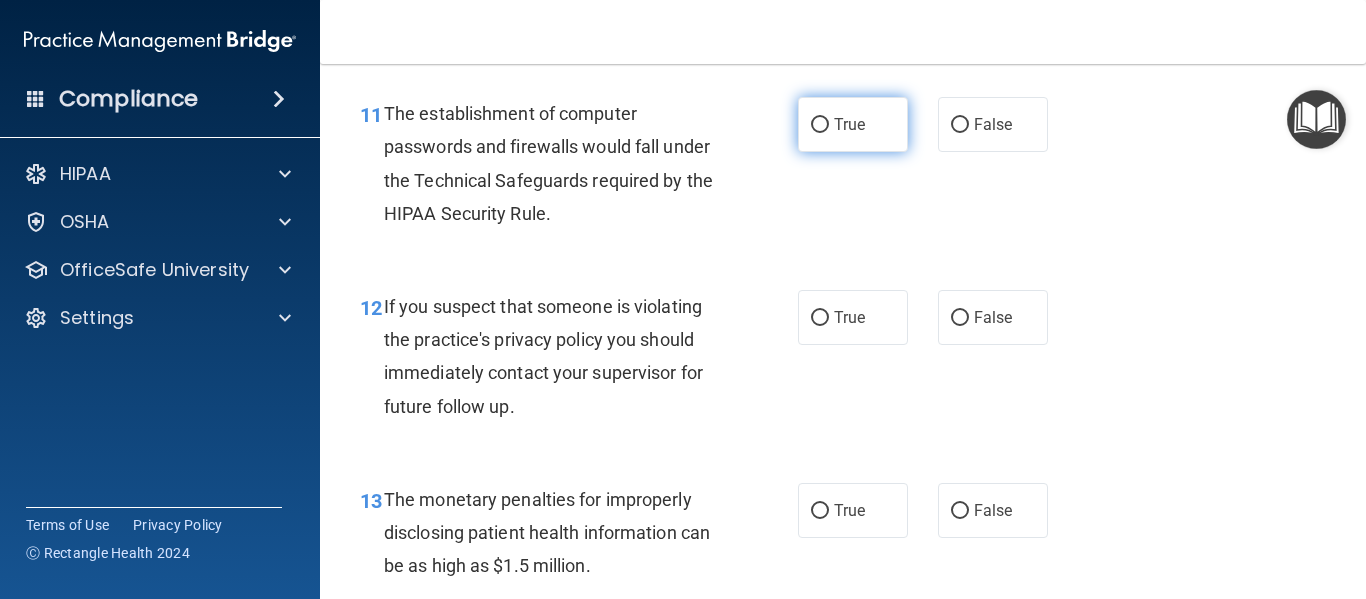 click on "True" at bounding box center [853, 124] 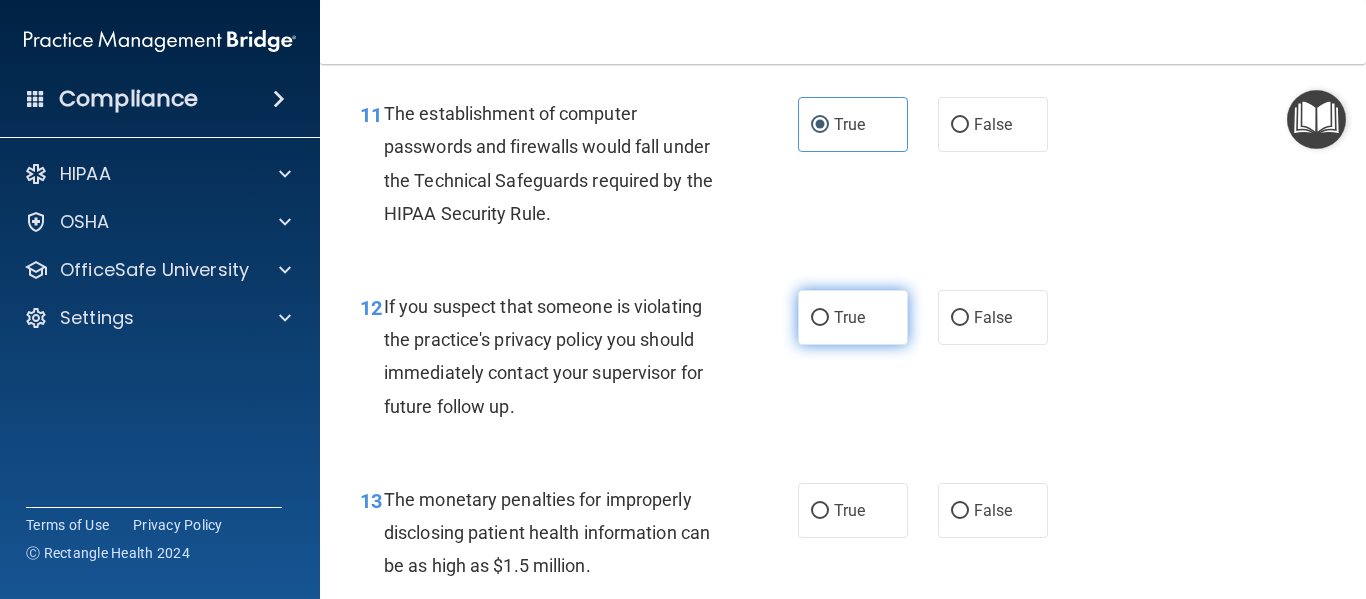 click on "True" at bounding box center (853, 317) 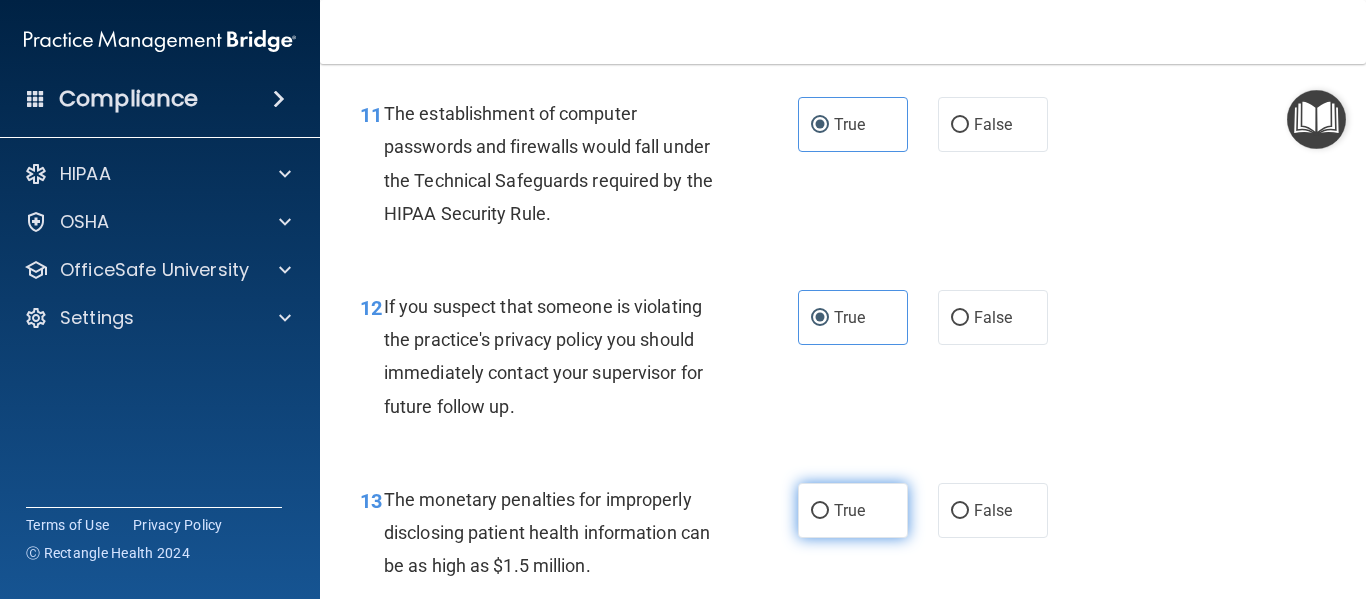 click on "True" at bounding box center (853, 510) 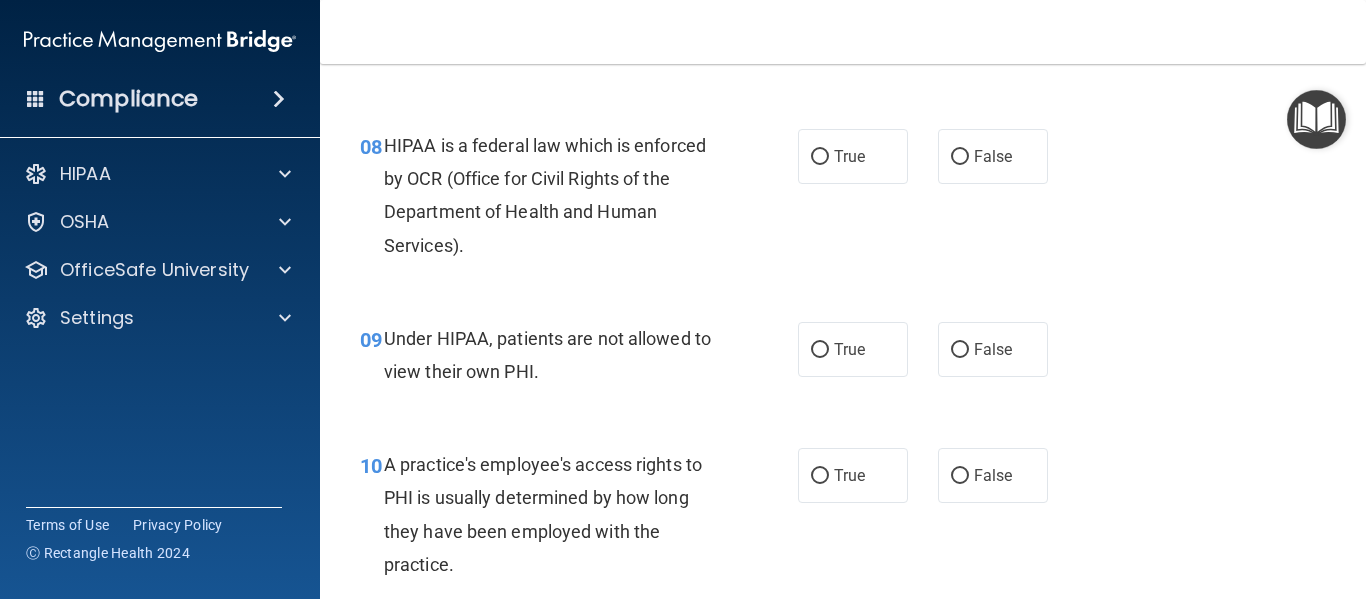 scroll, scrollTop: 1490, scrollLeft: 0, axis: vertical 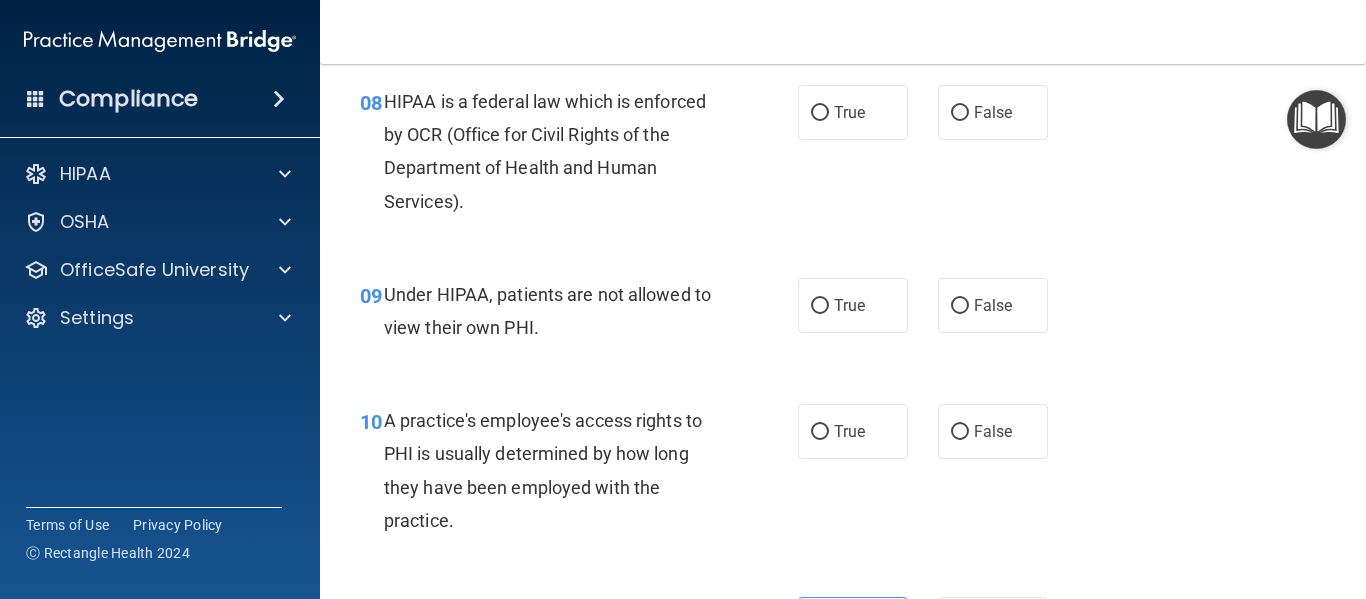 drag, startPoint x: 808, startPoint y: 100, endPoint x: 1152, endPoint y: 372, distance: 438.54303 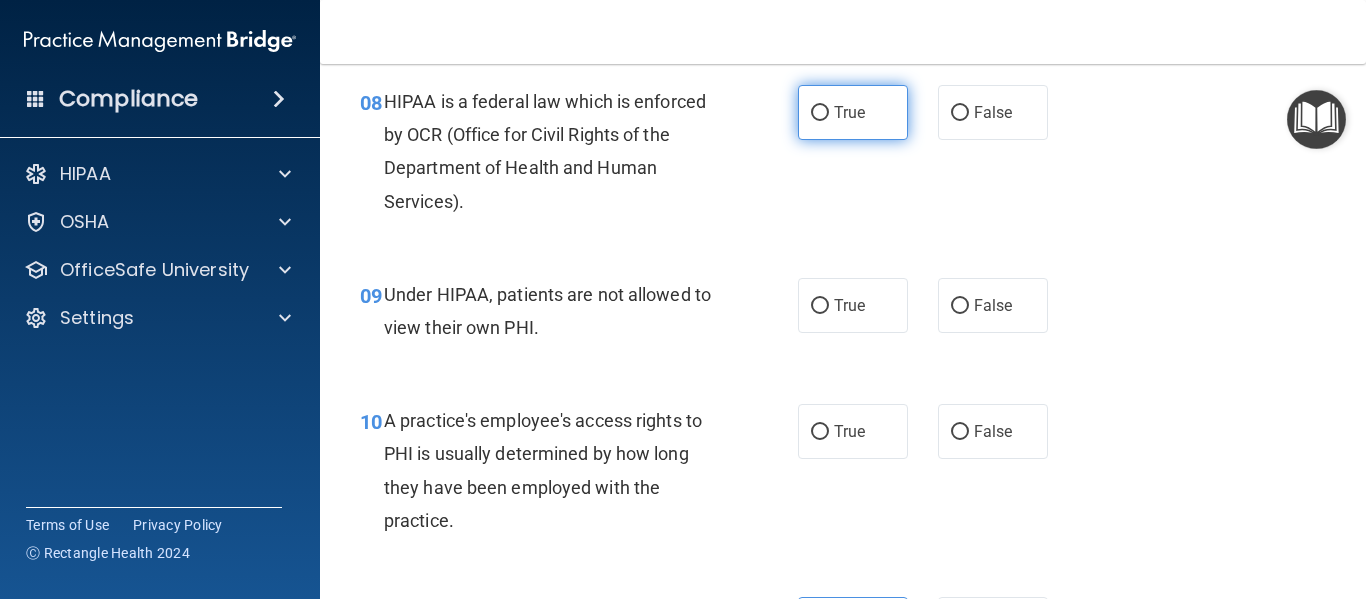 click on "True" at bounding box center [853, 112] 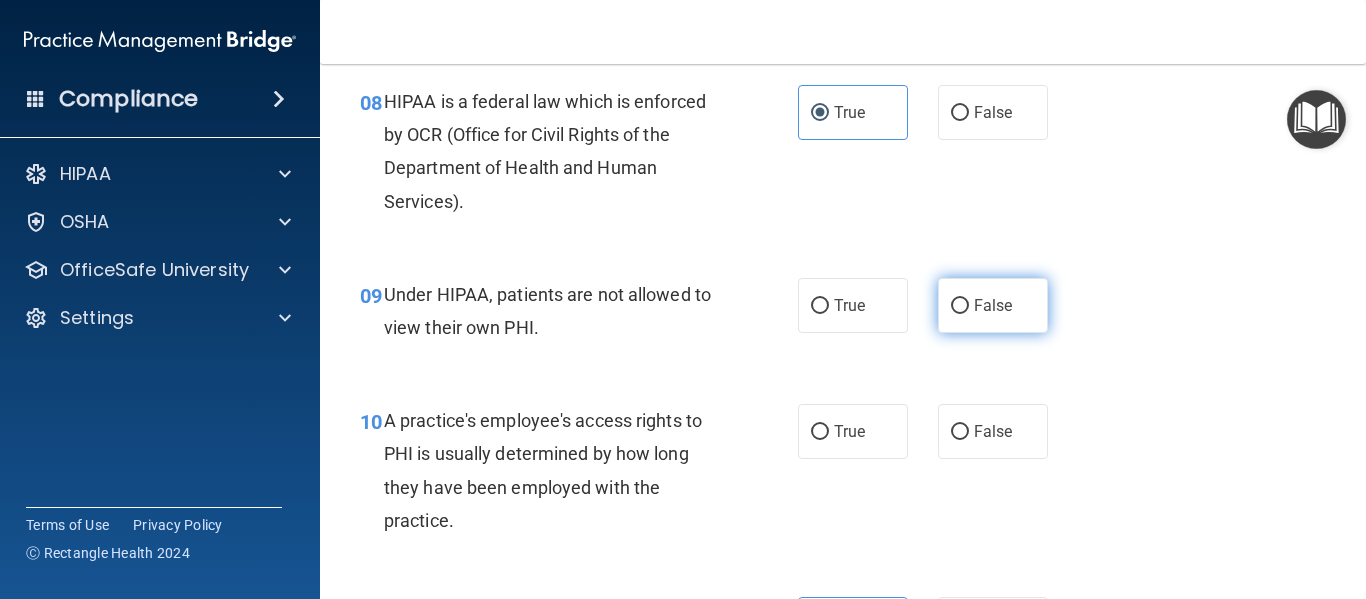 click on "False" at bounding box center (993, 305) 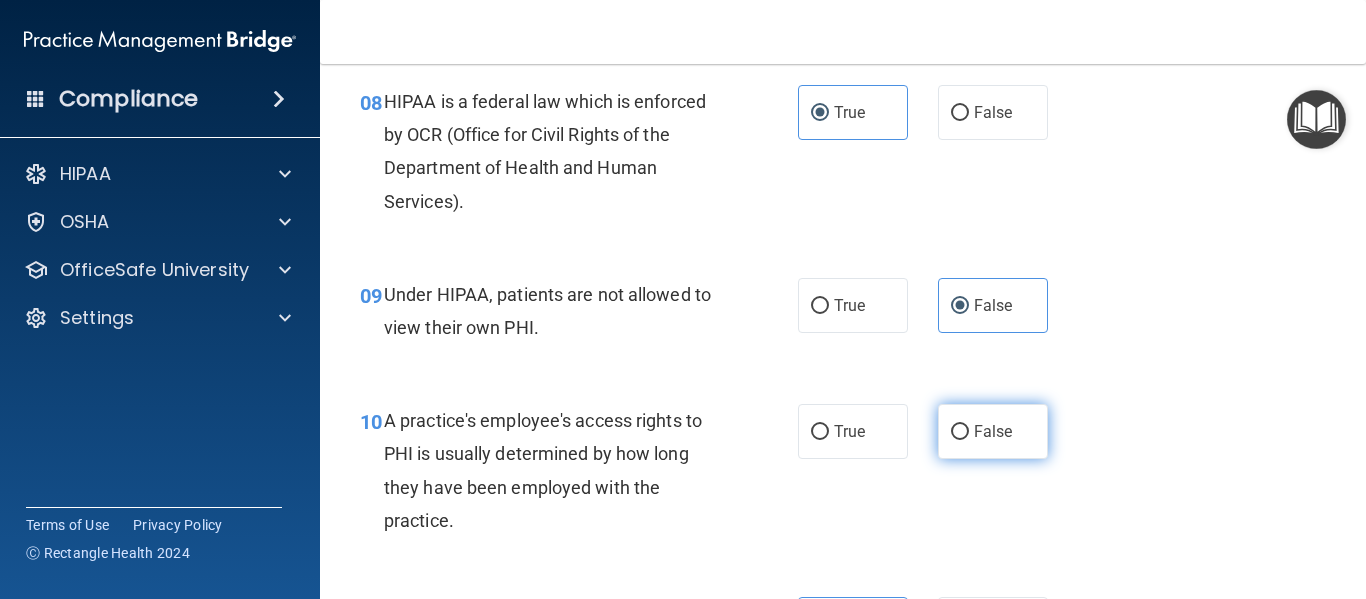 click on "False" at bounding box center [993, 431] 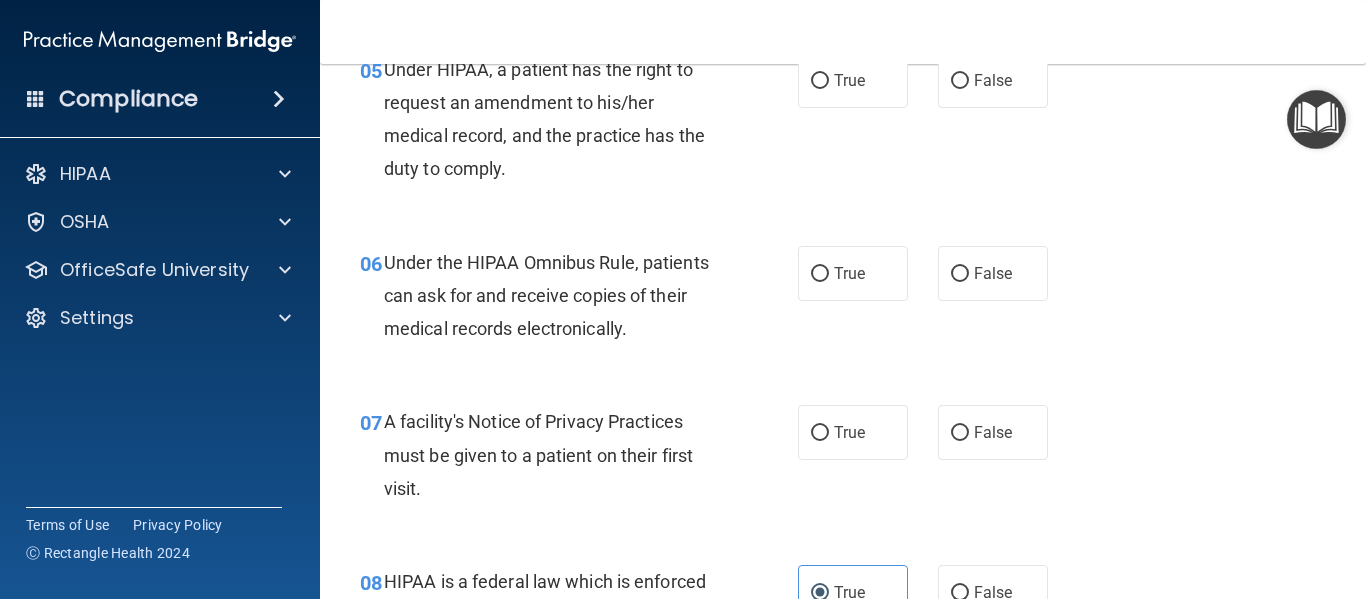 scroll, scrollTop: 990, scrollLeft: 0, axis: vertical 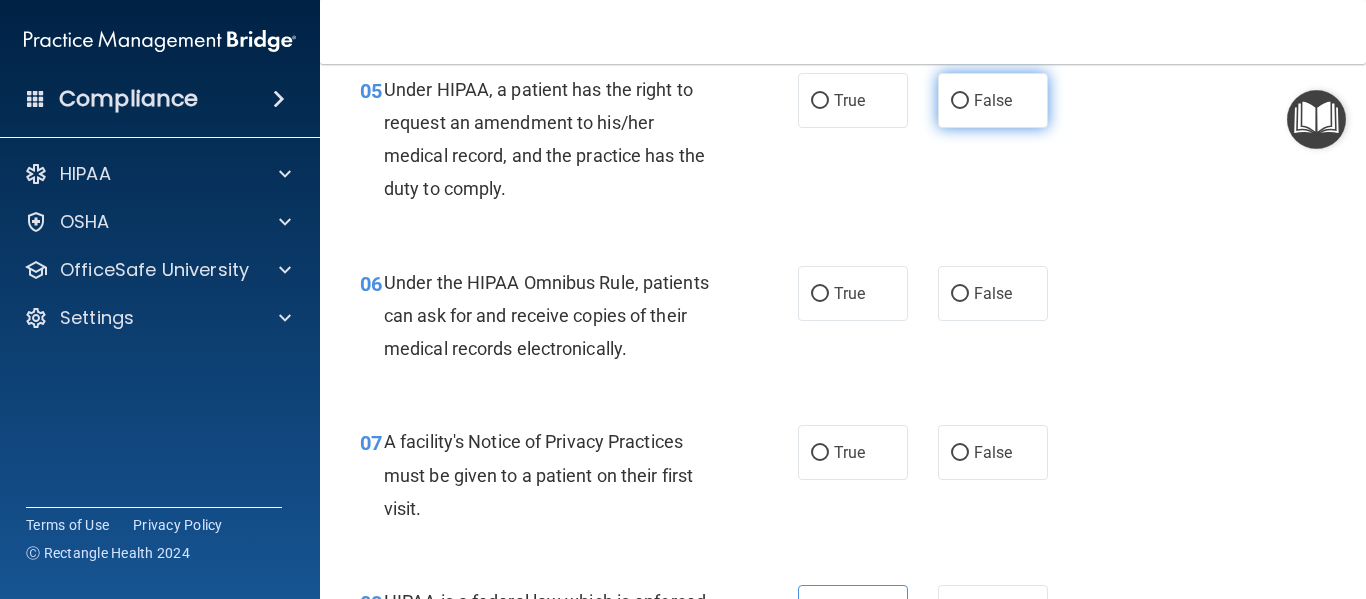click on "False" at bounding box center (993, 100) 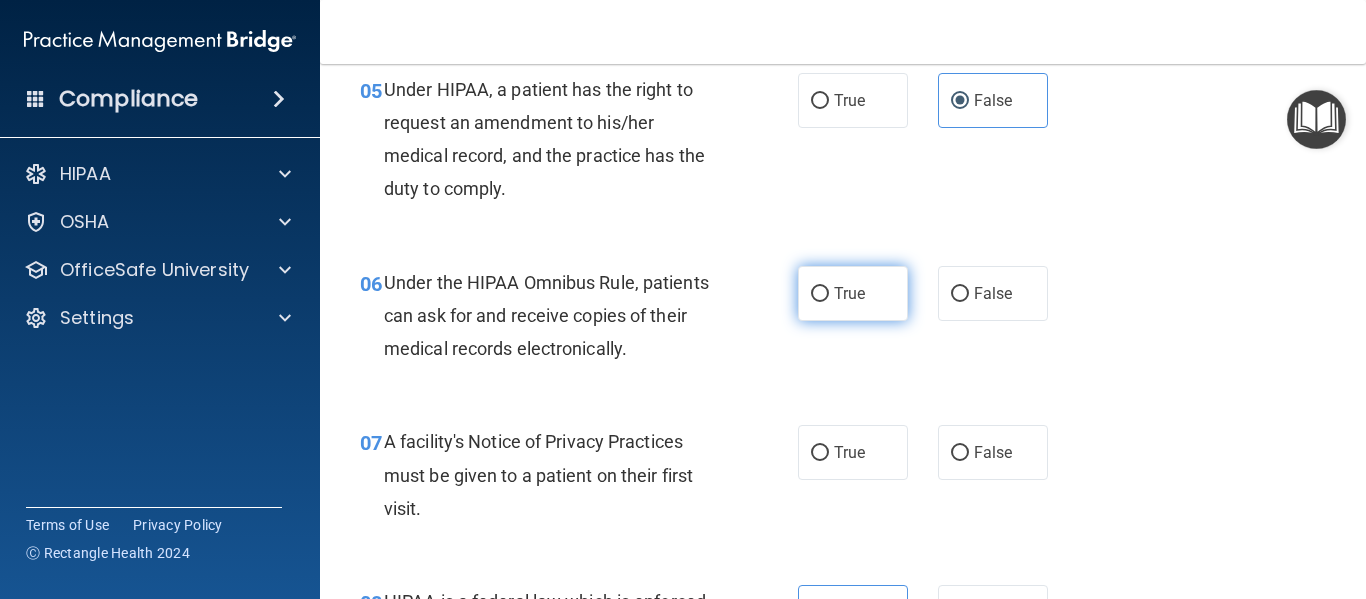 drag, startPoint x: 840, startPoint y: 279, endPoint x: 870, endPoint y: 278, distance: 30.016663 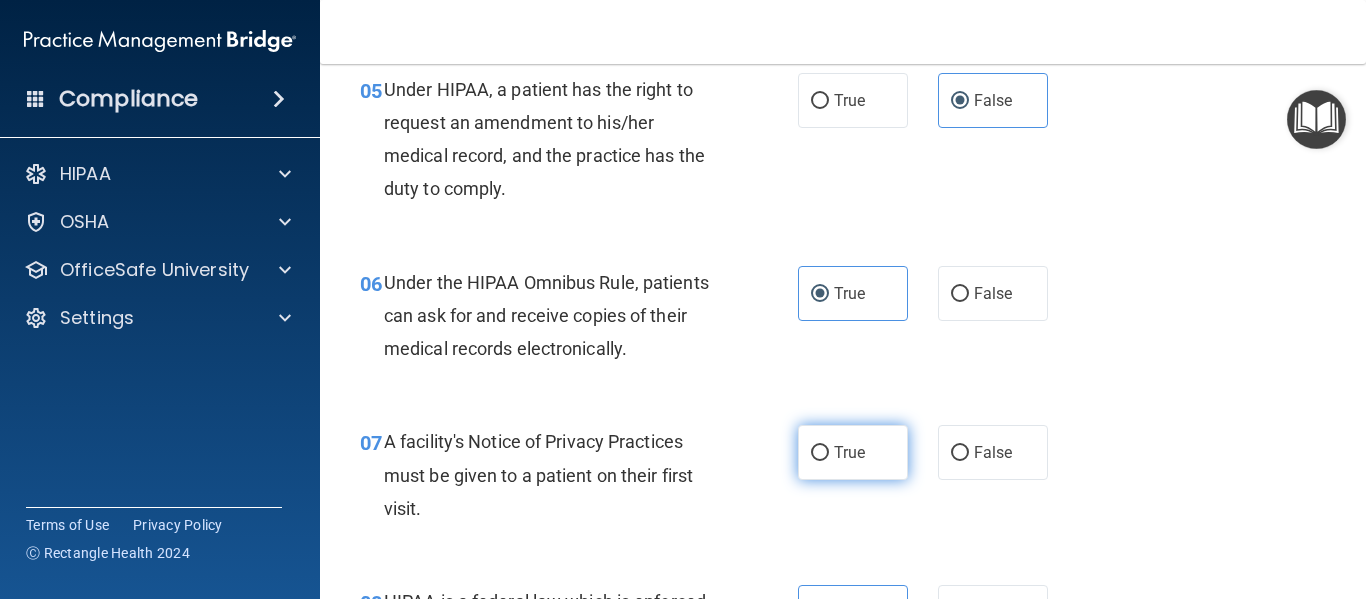 click on "True" at bounding box center (853, 452) 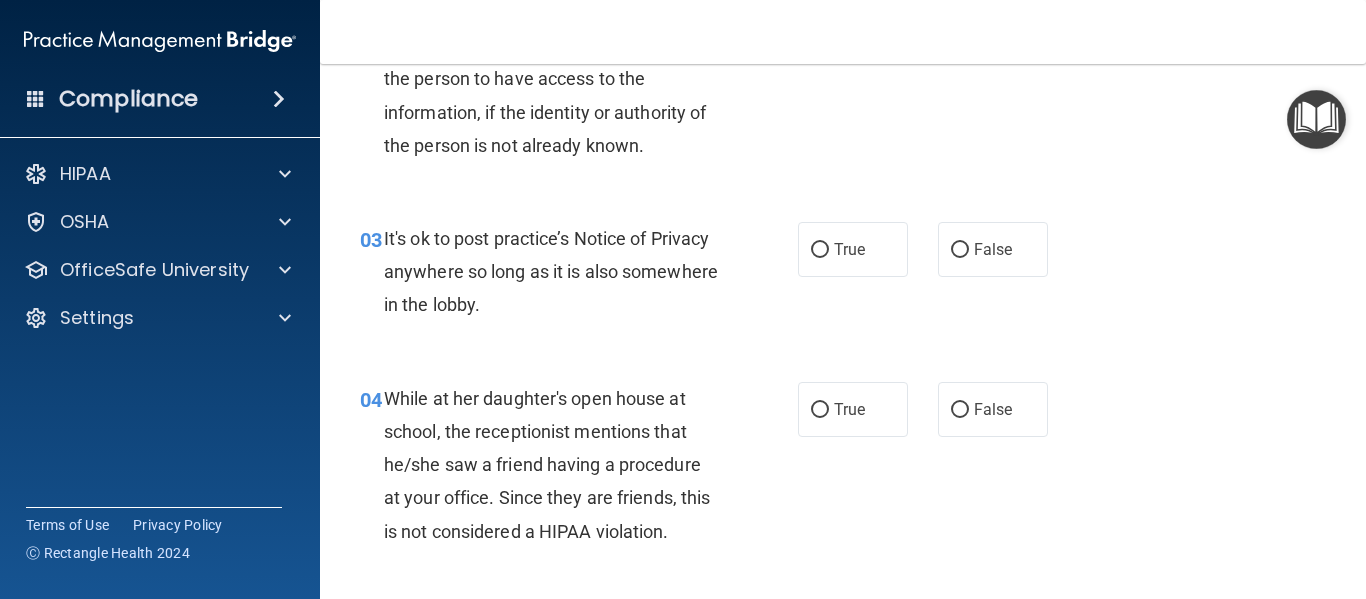 scroll, scrollTop: 490, scrollLeft: 0, axis: vertical 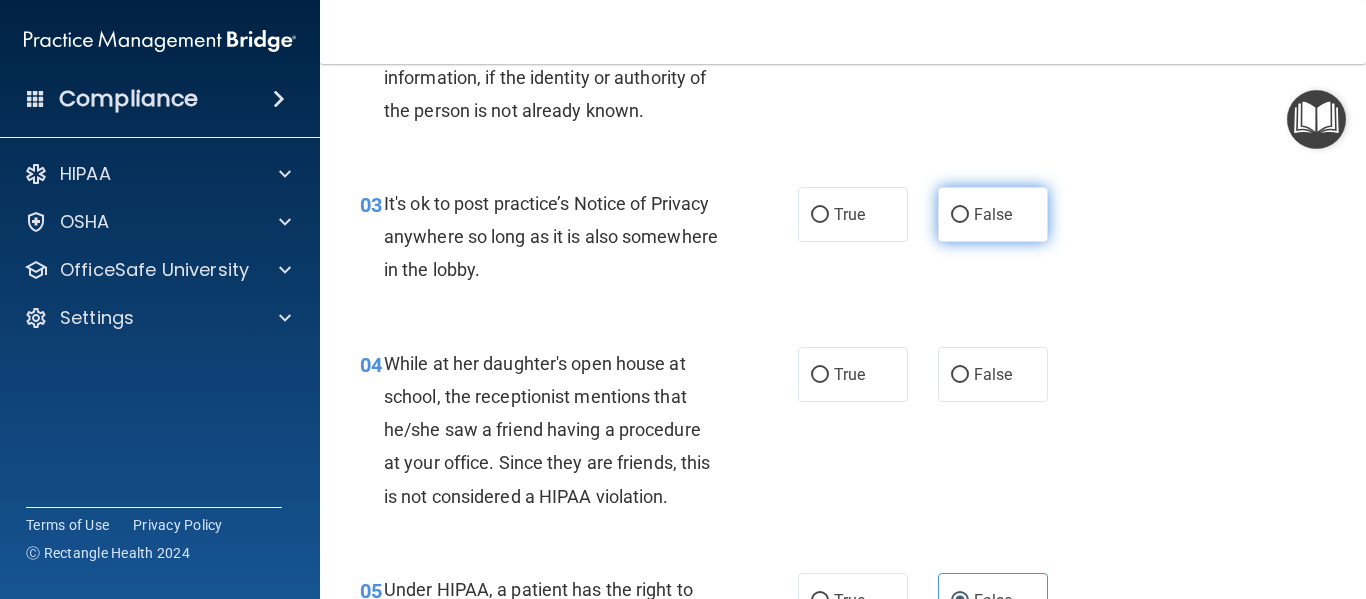 click on "False" at bounding box center [993, 214] 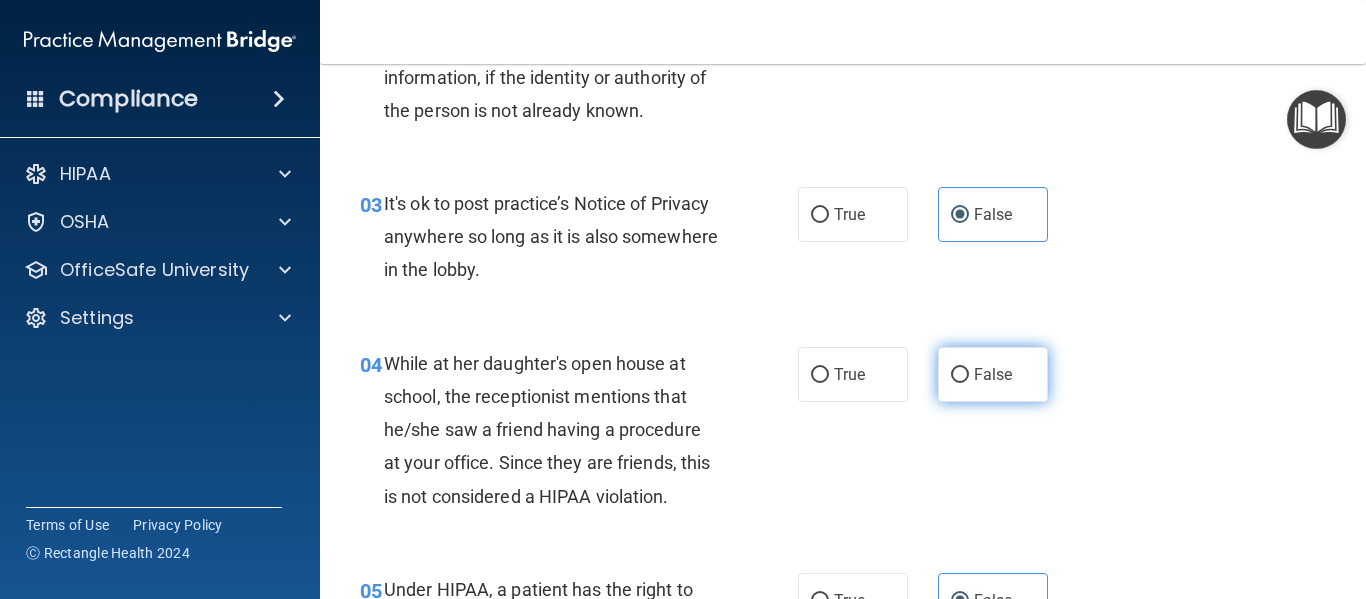 click on "False" at bounding box center [960, 375] 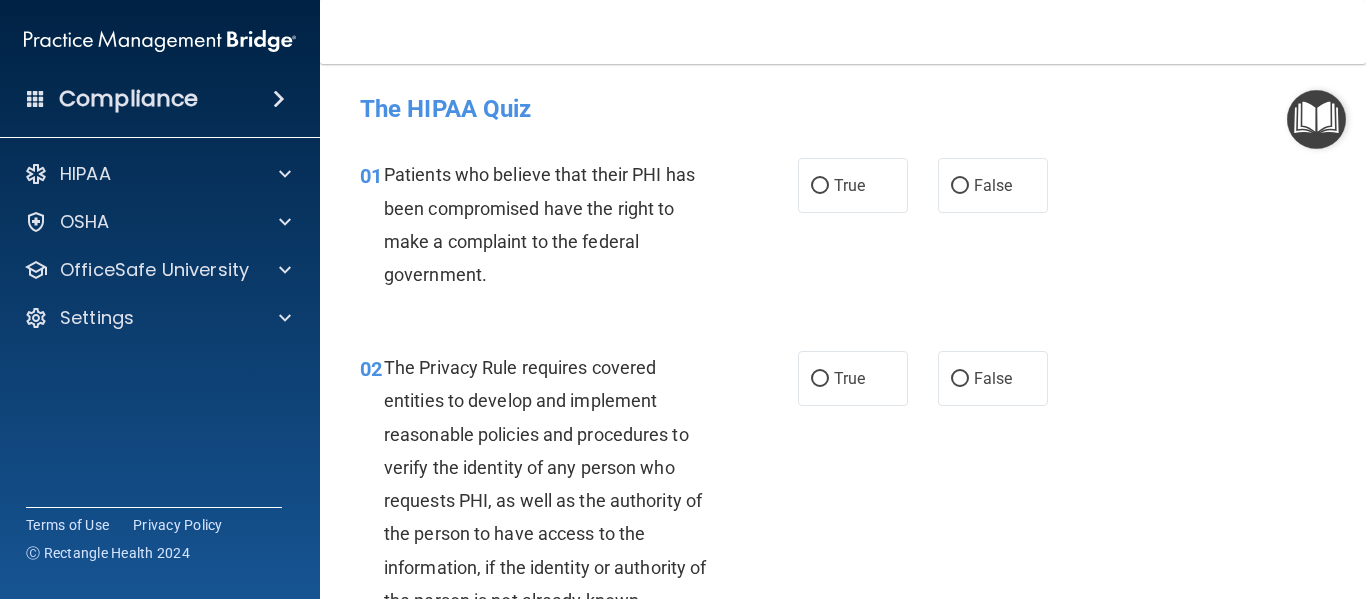 scroll, scrollTop: 100, scrollLeft: 0, axis: vertical 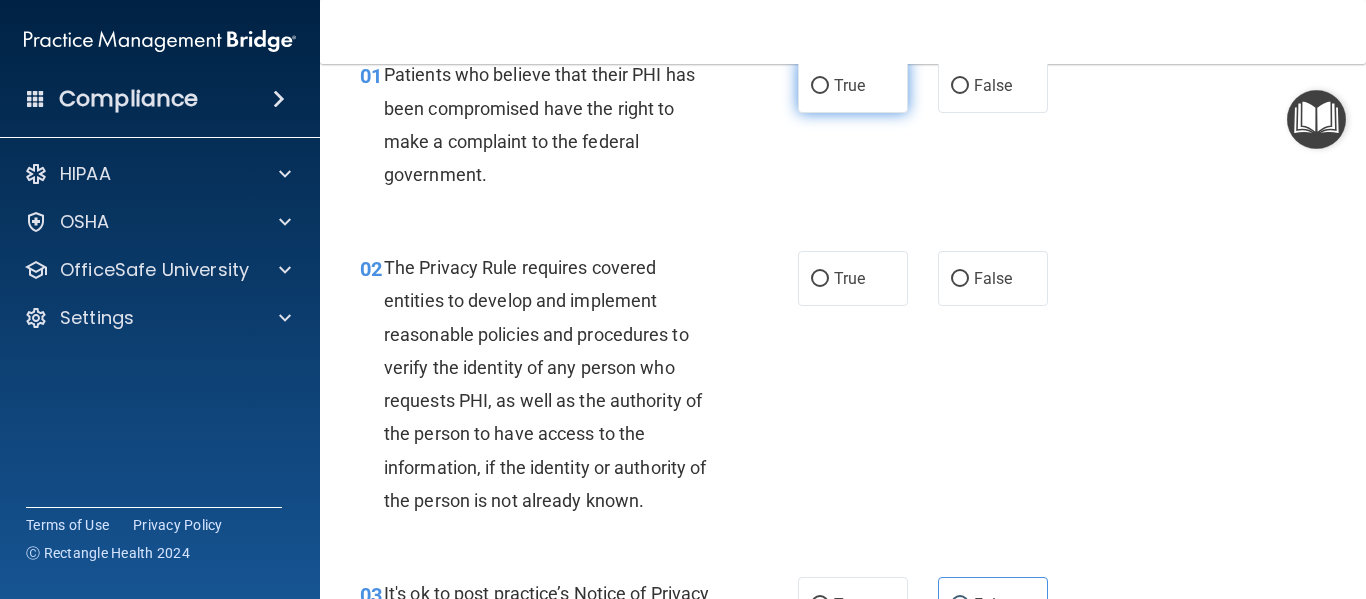 click on "True" at bounding box center [853, 85] 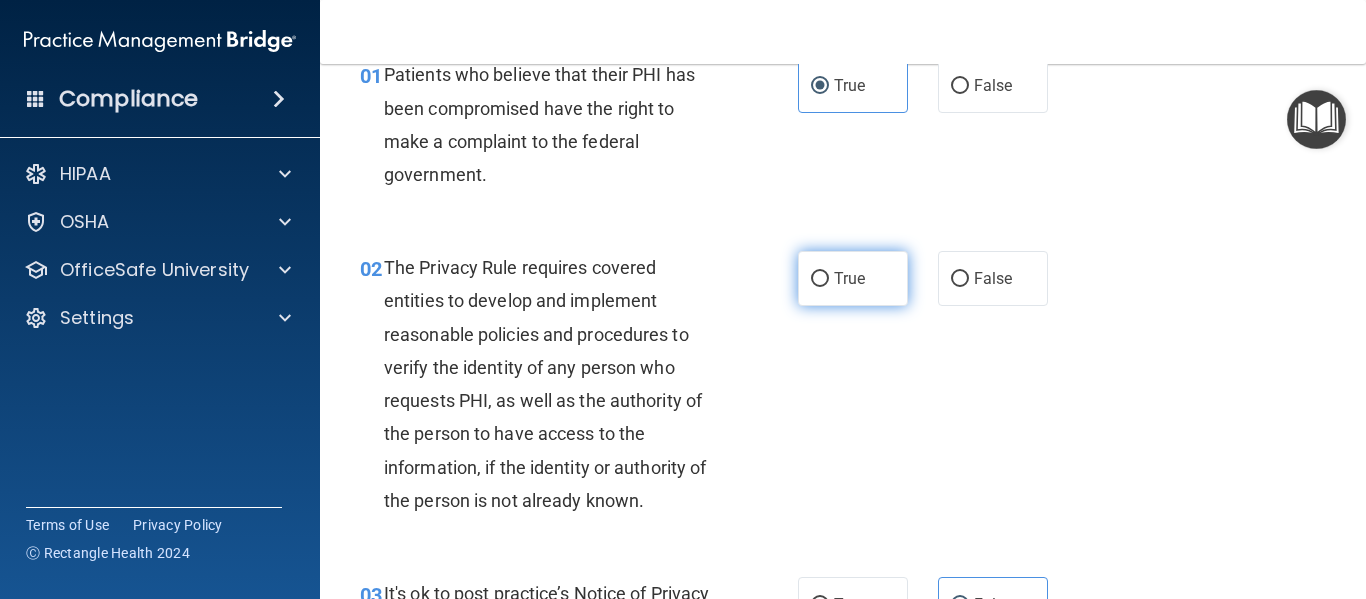 click on "True" at bounding box center [853, 278] 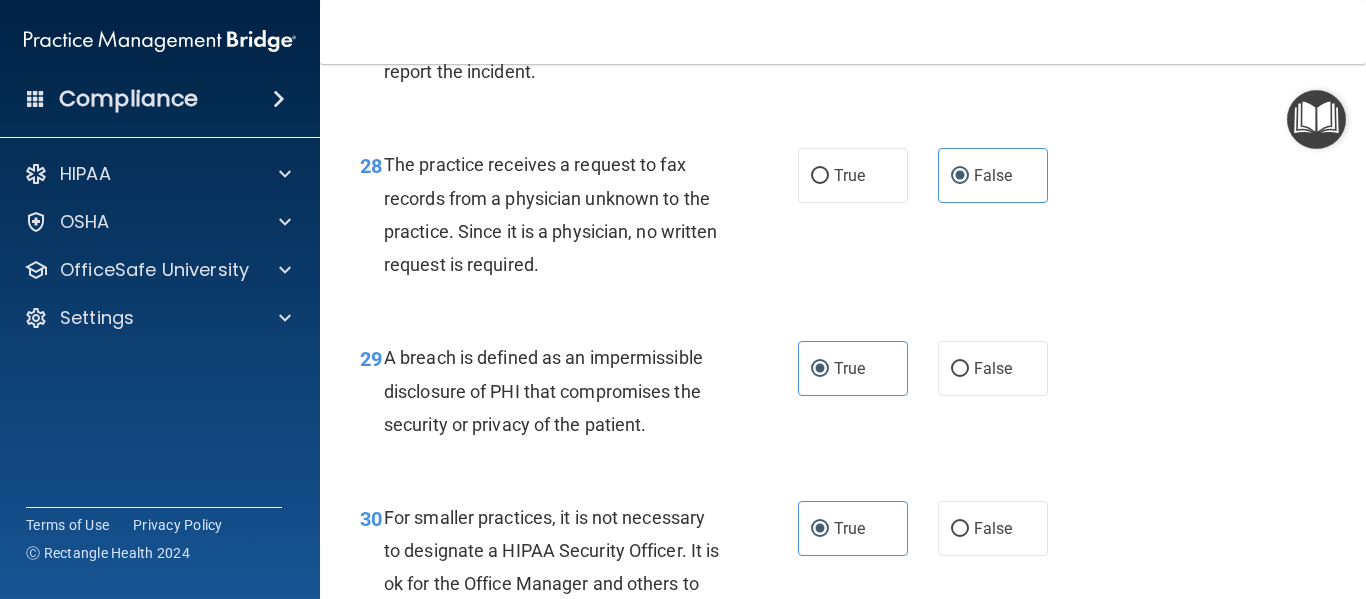 scroll, scrollTop: 5551, scrollLeft: 0, axis: vertical 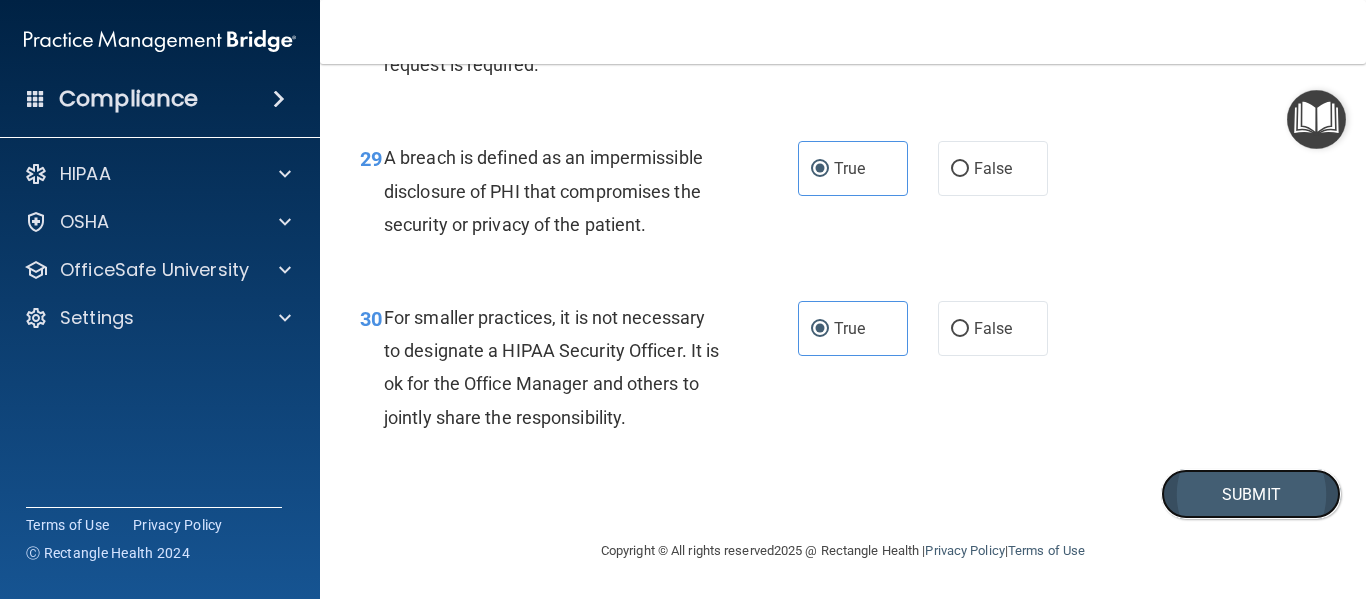 click on "Submit" at bounding box center (1251, 494) 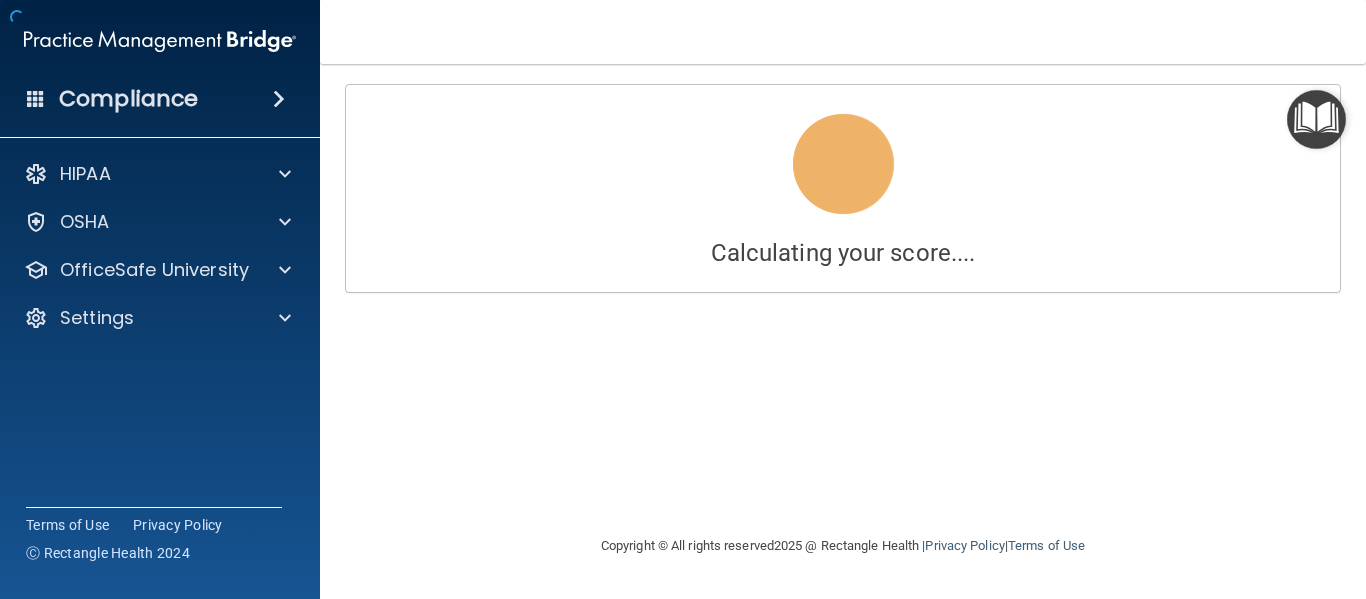 scroll, scrollTop: 0, scrollLeft: 0, axis: both 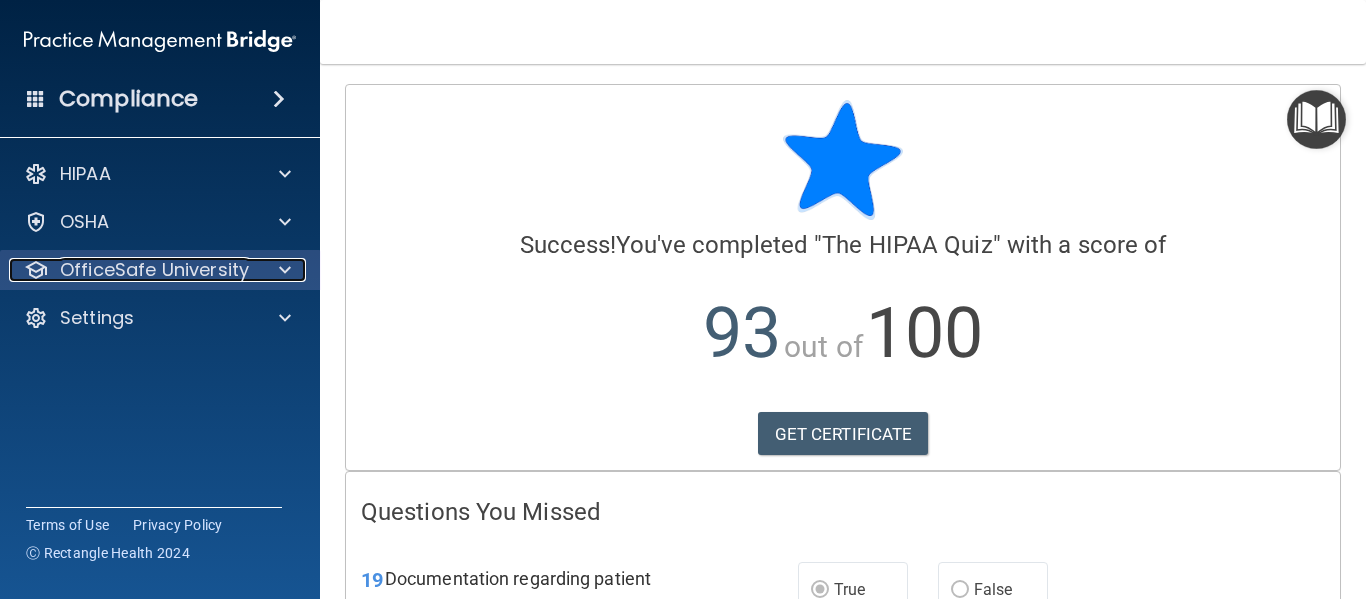 click at bounding box center [282, 270] 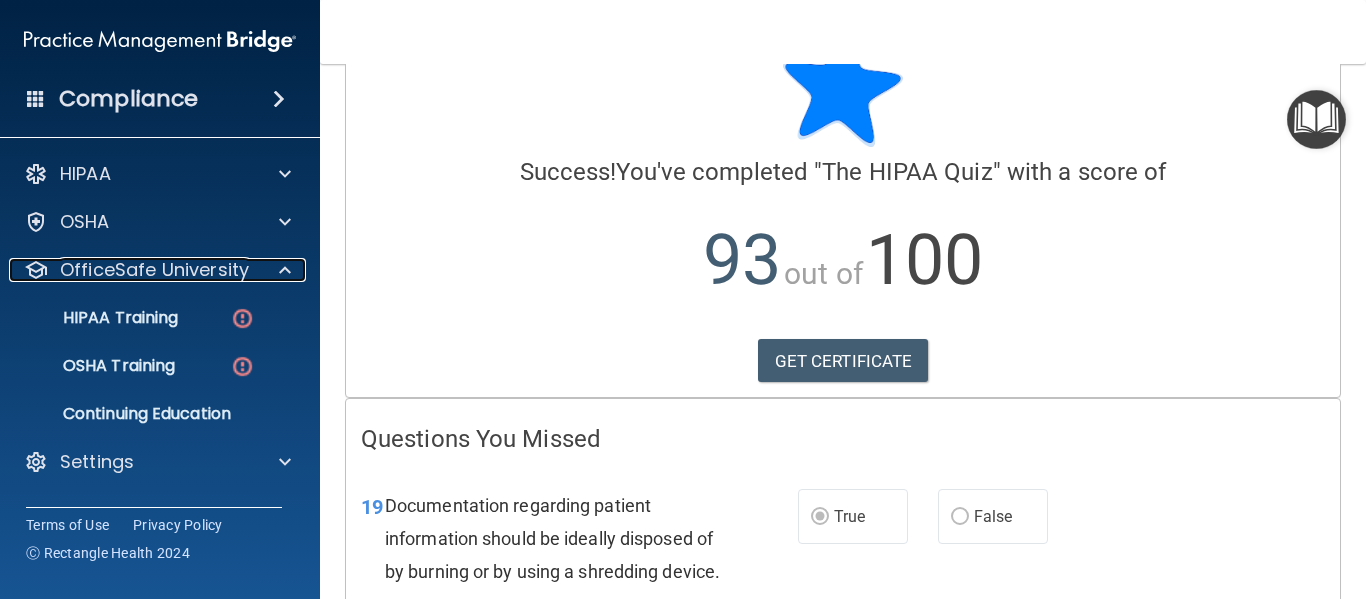 scroll, scrollTop: 0, scrollLeft: 0, axis: both 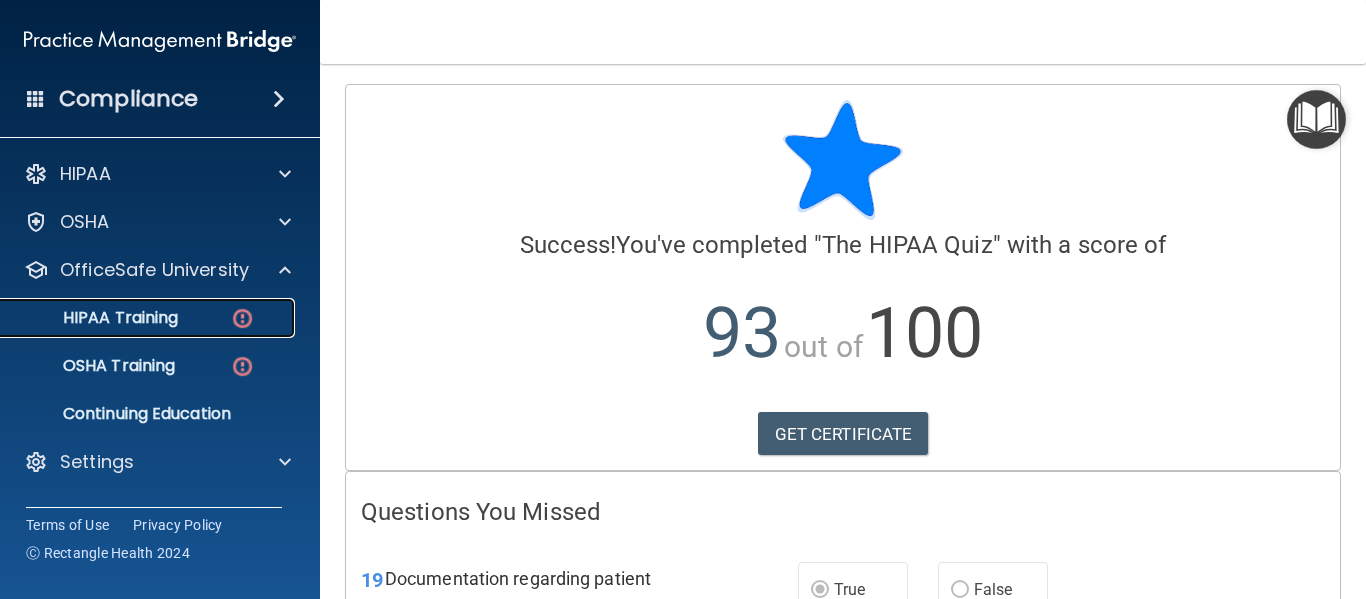click at bounding box center [242, 318] 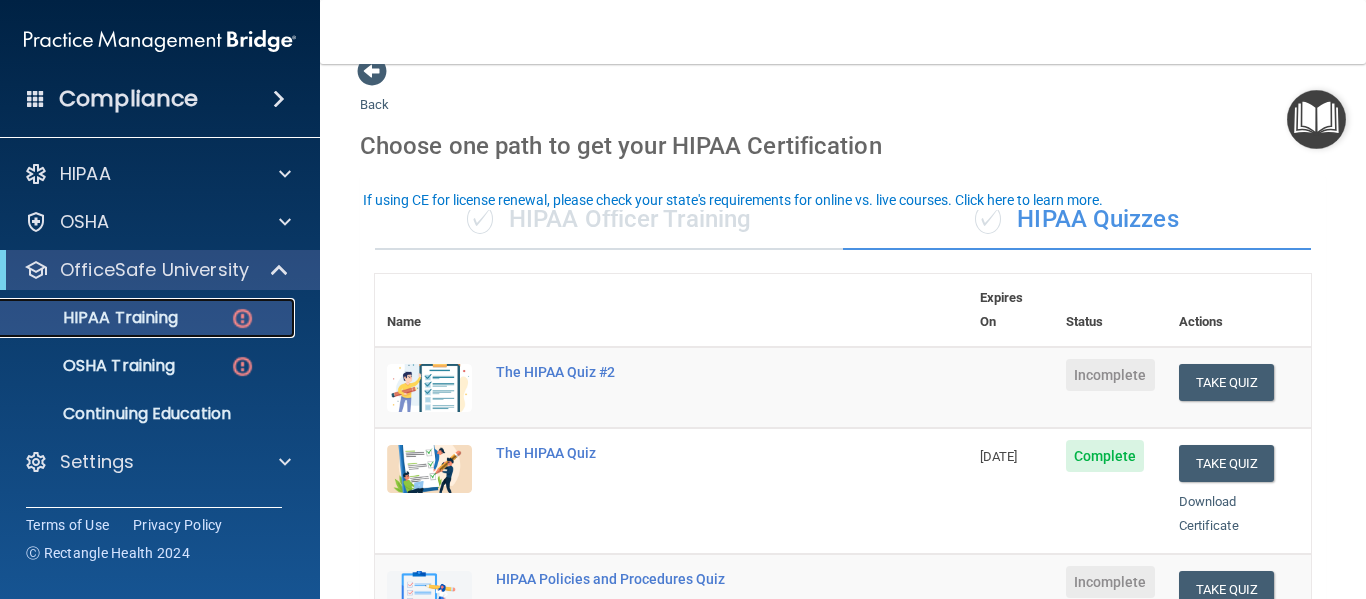 scroll, scrollTop: 0, scrollLeft: 0, axis: both 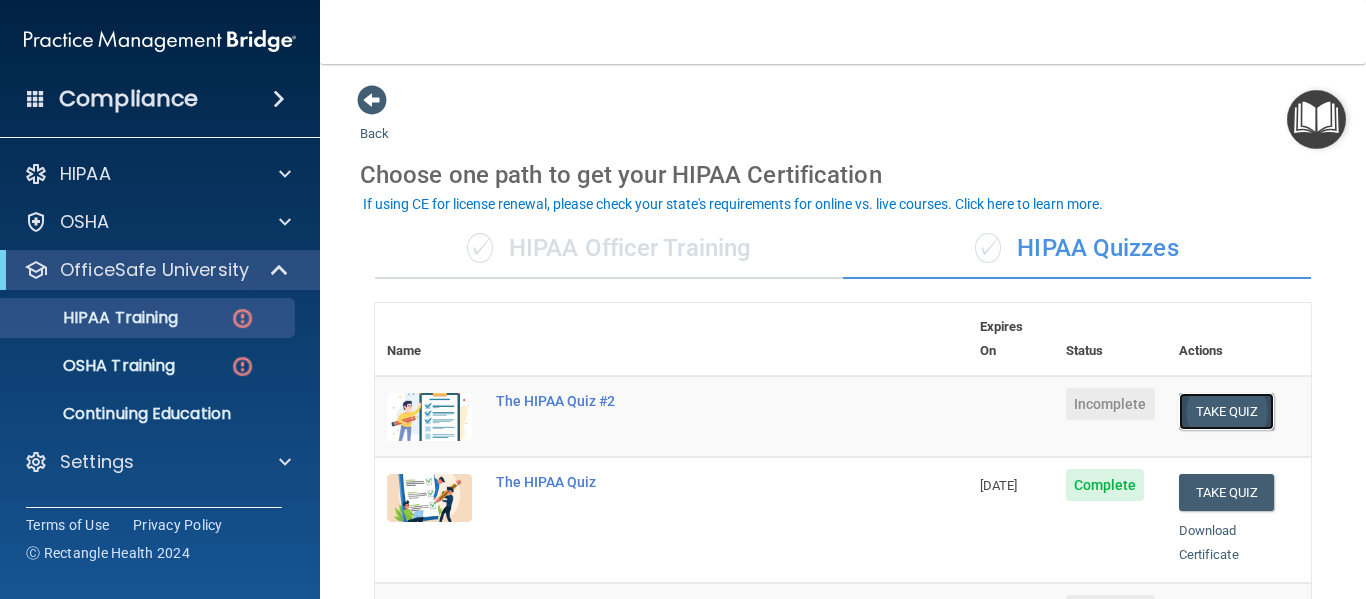 click on "Take Quiz" at bounding box center [1227, 411] 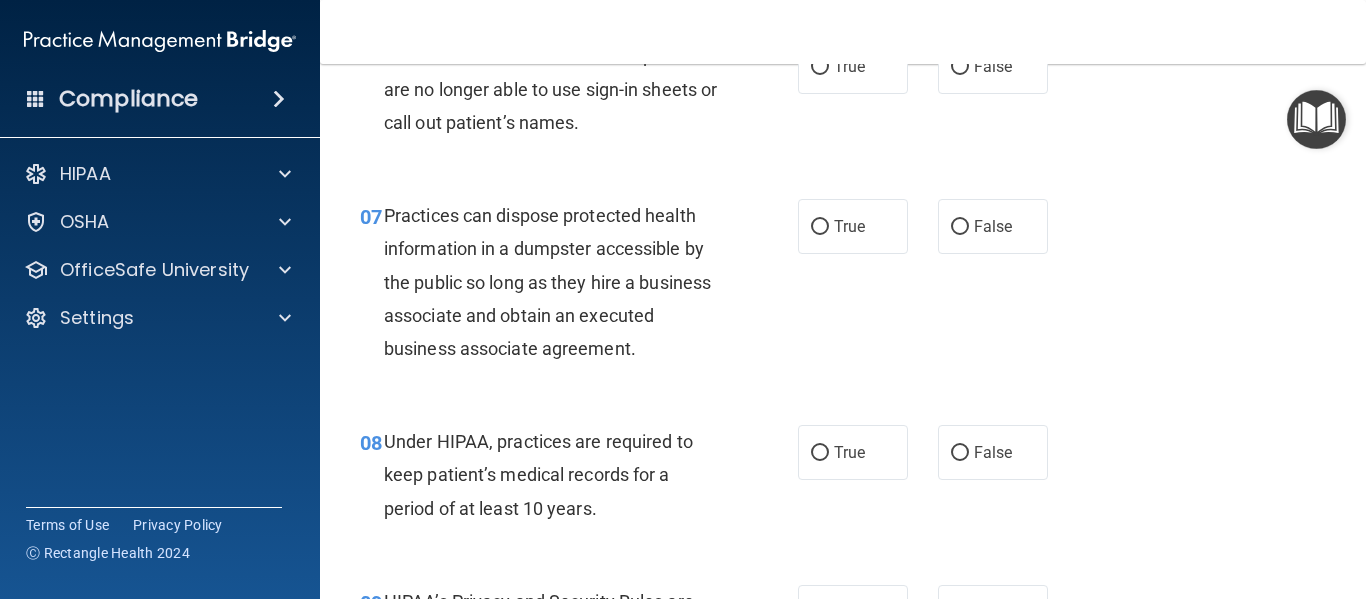 scroll, scrollTop: 1300, scrollLeft: 0, axis: vertical 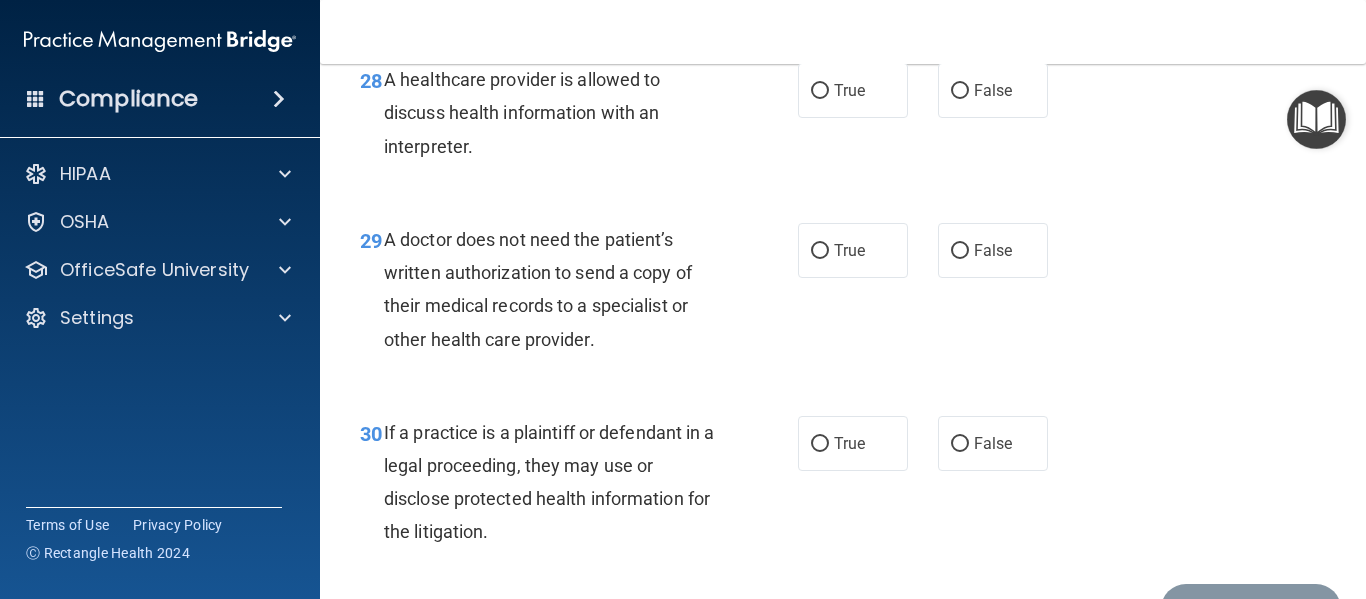 drag, startPoint x: 837, startPoint y: 478, endPoint x: 1061, endPoint y: 387, distance: 241.77882 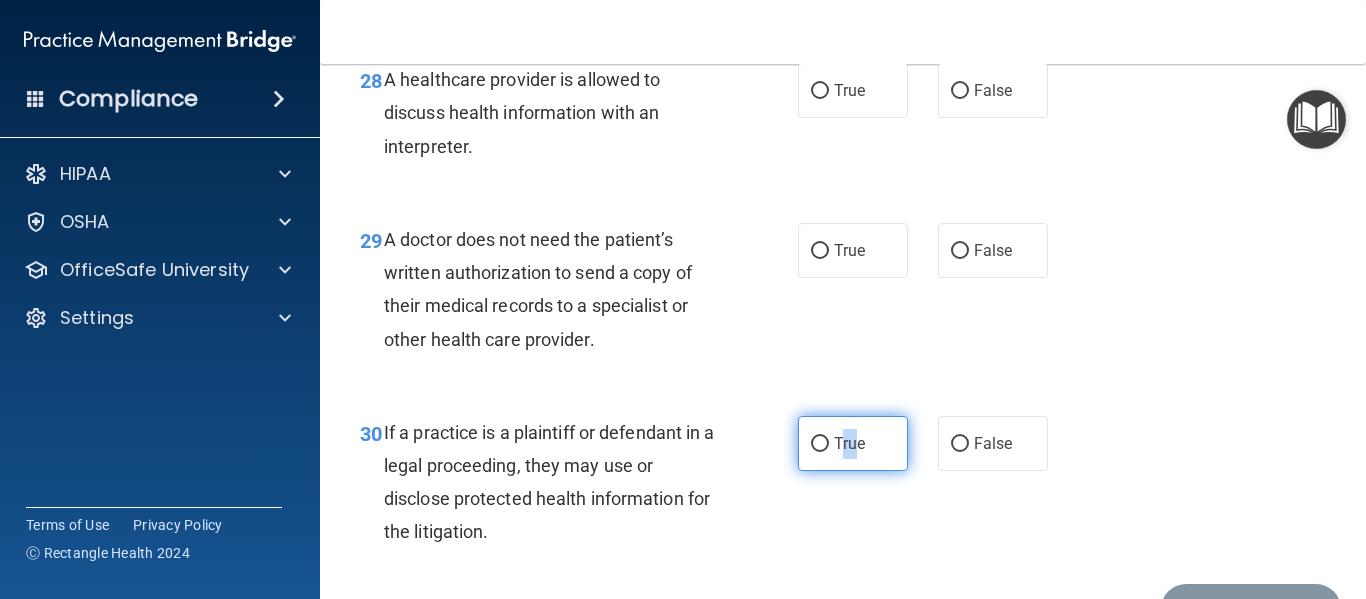 click on "True" at bounding box center (820, 444) 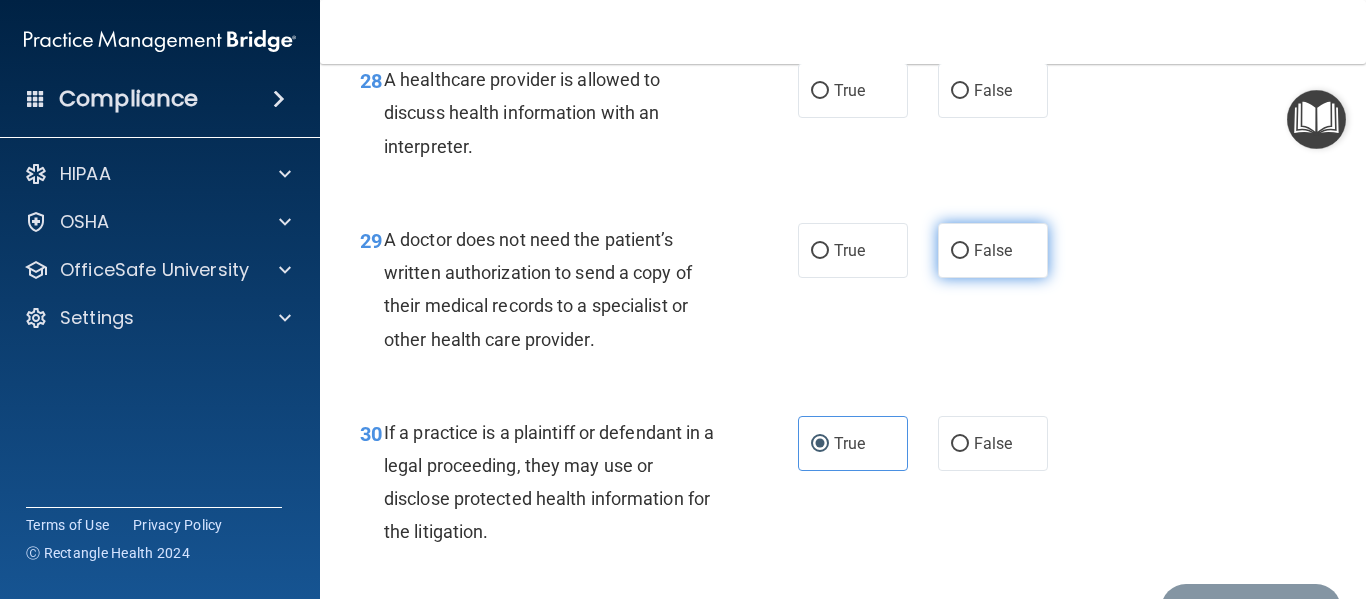 click on "False" at bounding box center [993, 250] 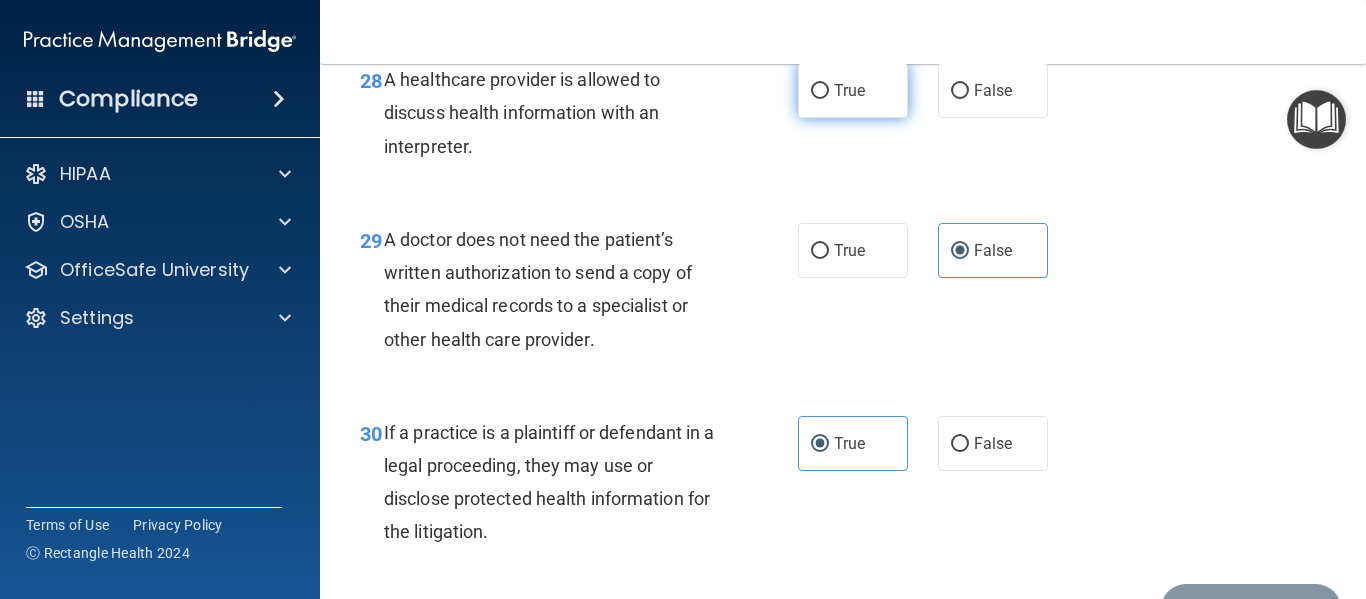 drag, startPoint x: 803, startPoint y: 125, endPoint x: 1021, endPoint y: 196, distance: 229.27058 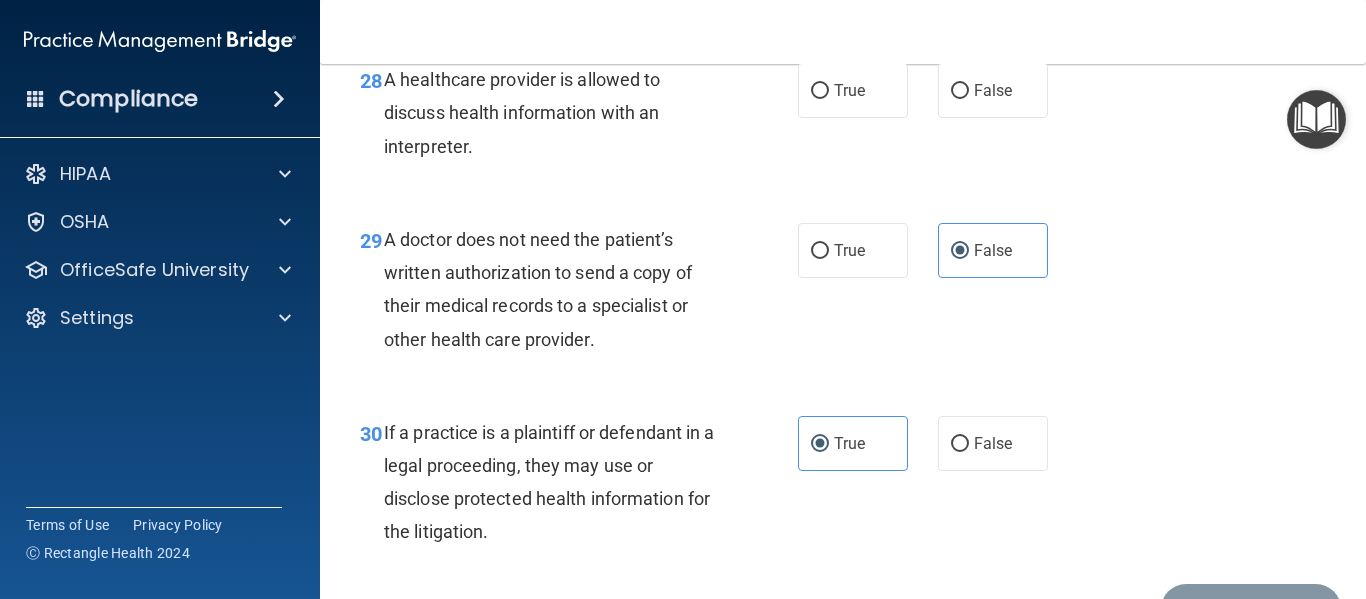click on "True" at bounding box center [820, 91] 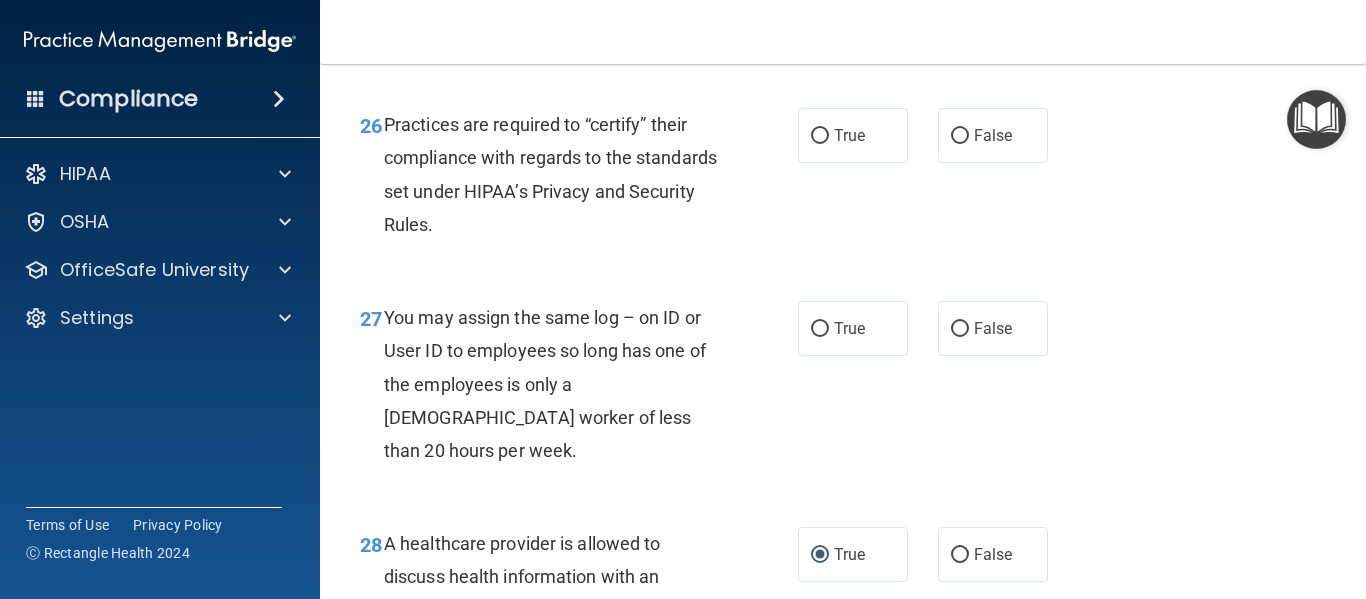 scroll, scrollTop: 4836, scrollLeft: 0, axis: vertical 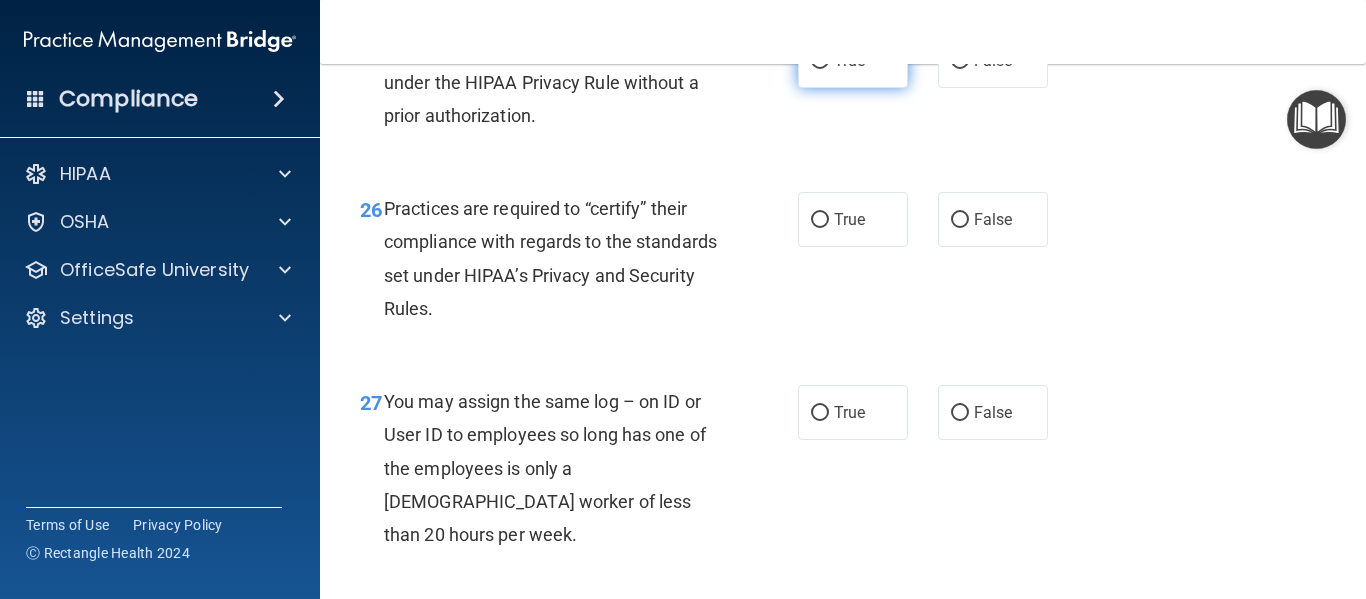 click on "True" at bounding box center (853, 60) 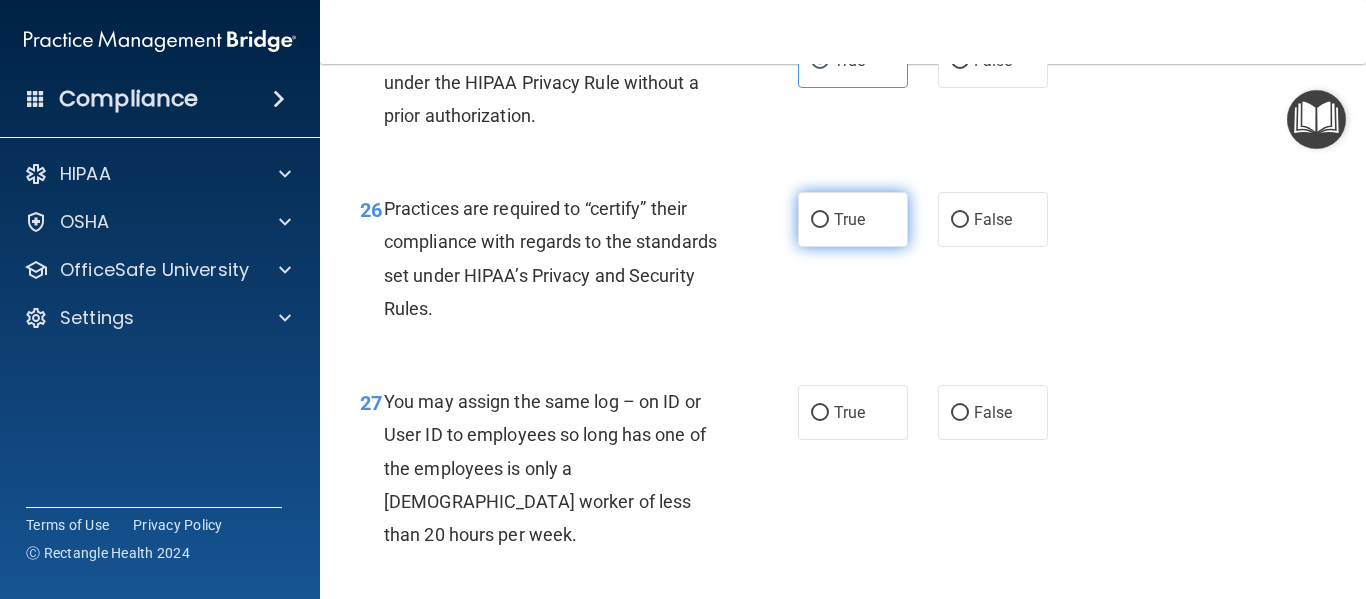 click on "True" at bounding box center (853, 219) 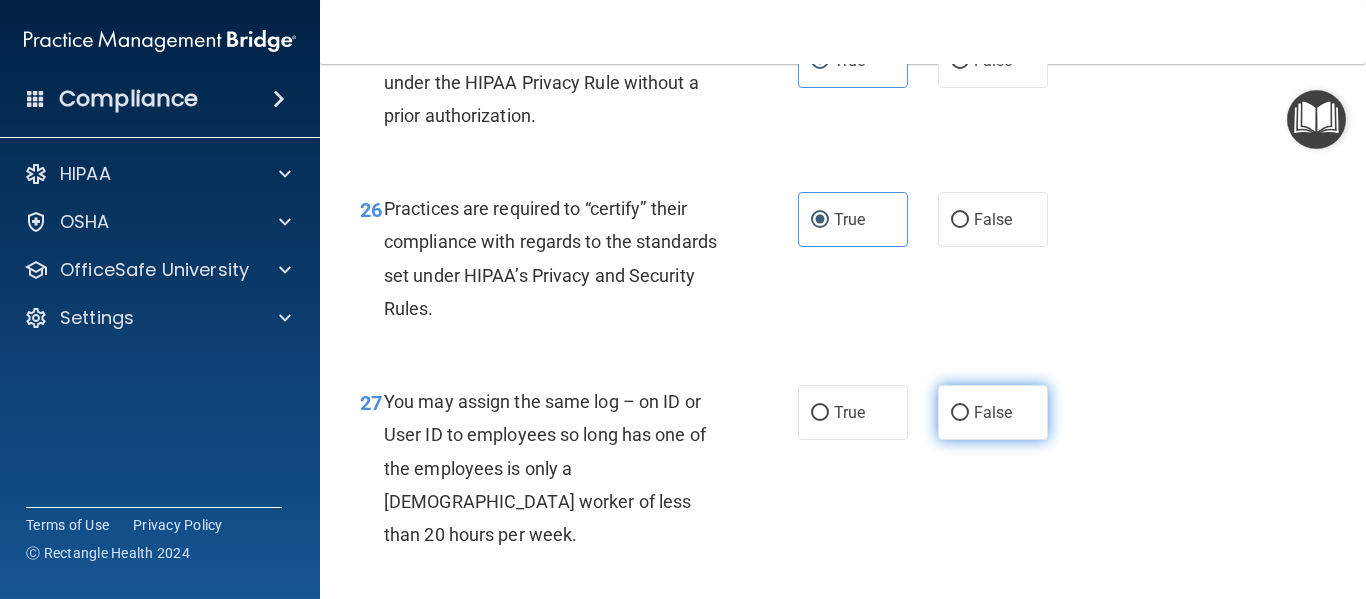 click on "False" at bounding box center (993, 412) 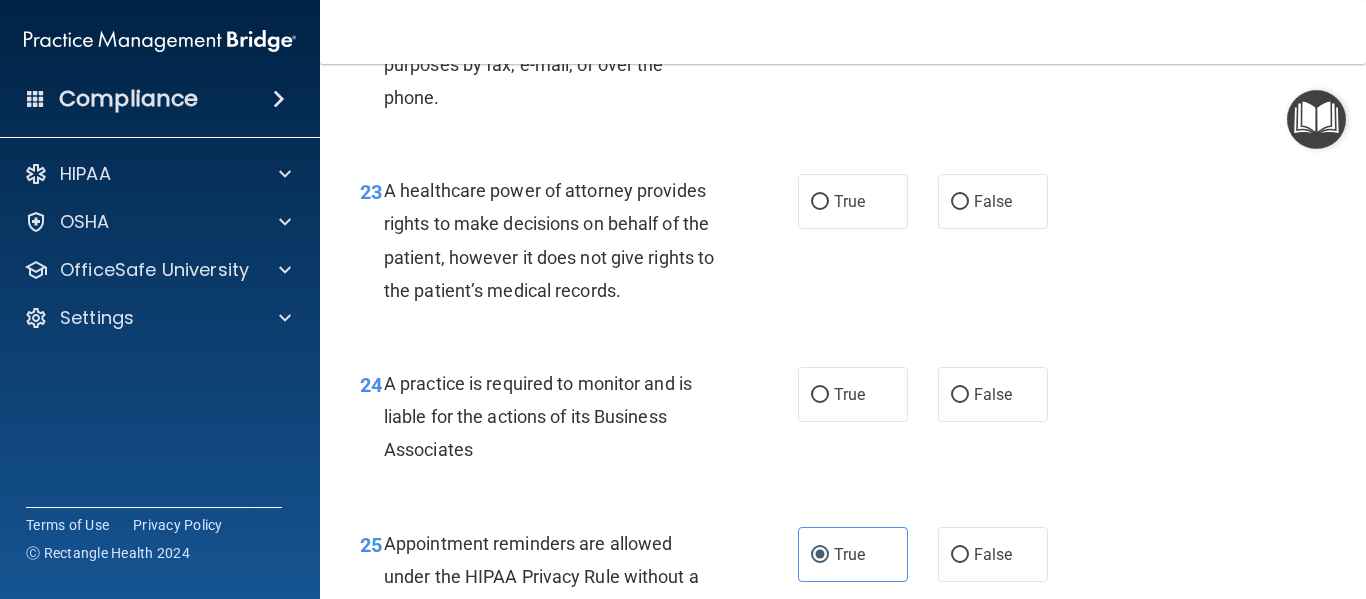 scroll, scrollTop: 4188, scrollLeft: 0, axis: vertical 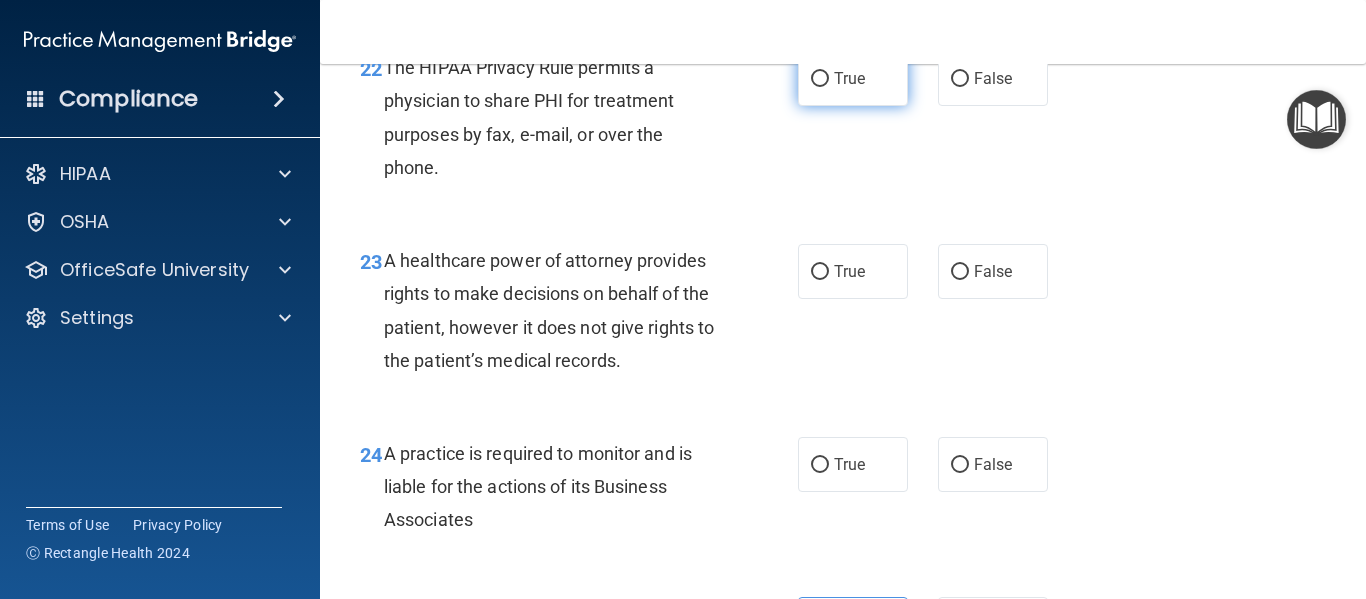 click on "True" at bounding box center [853, 78] 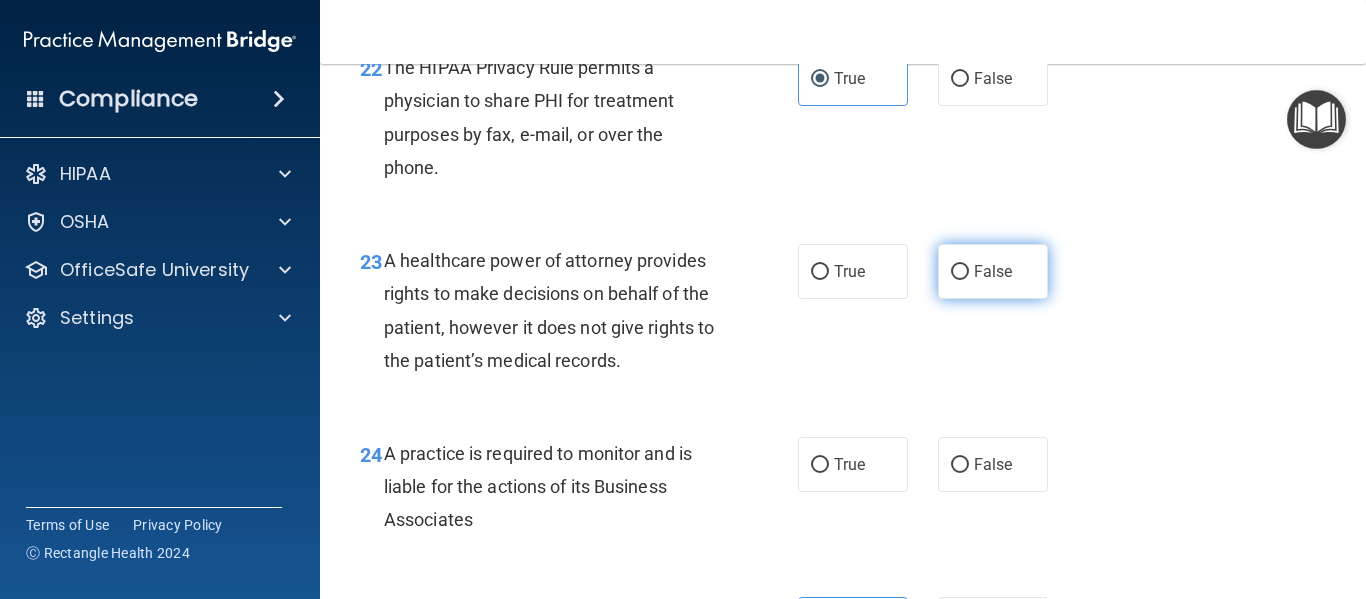 click on "False" at bounding box center [993, 271] 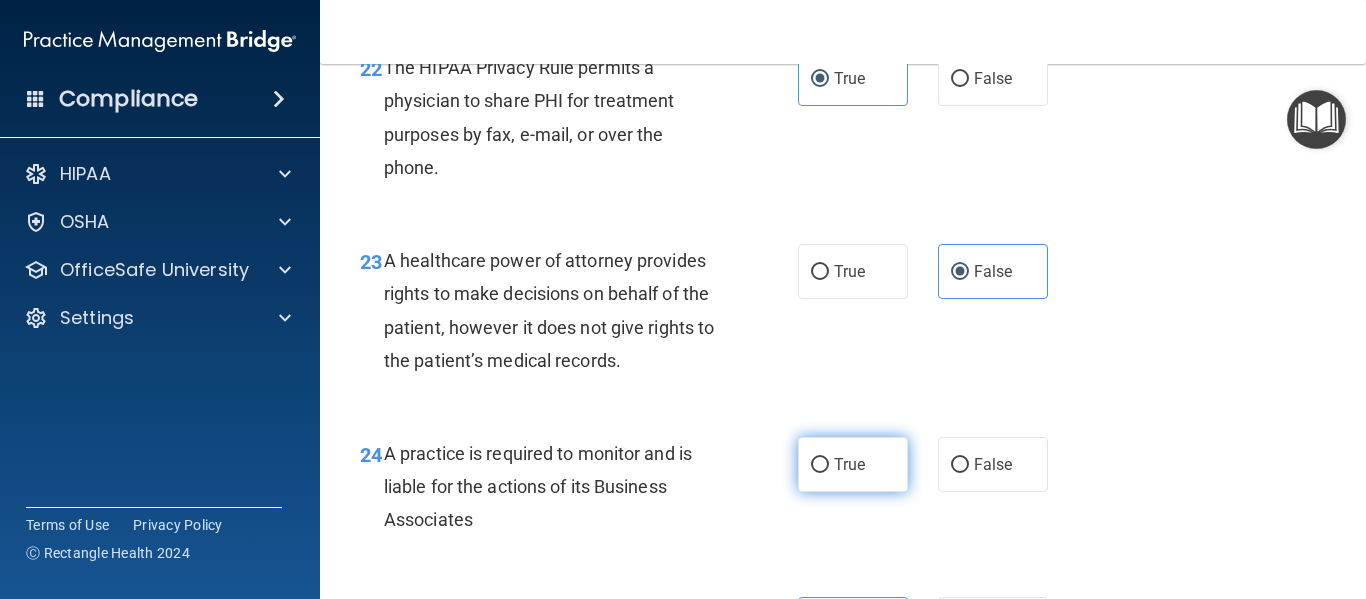 click on "True" at bounding box center (853, 464) 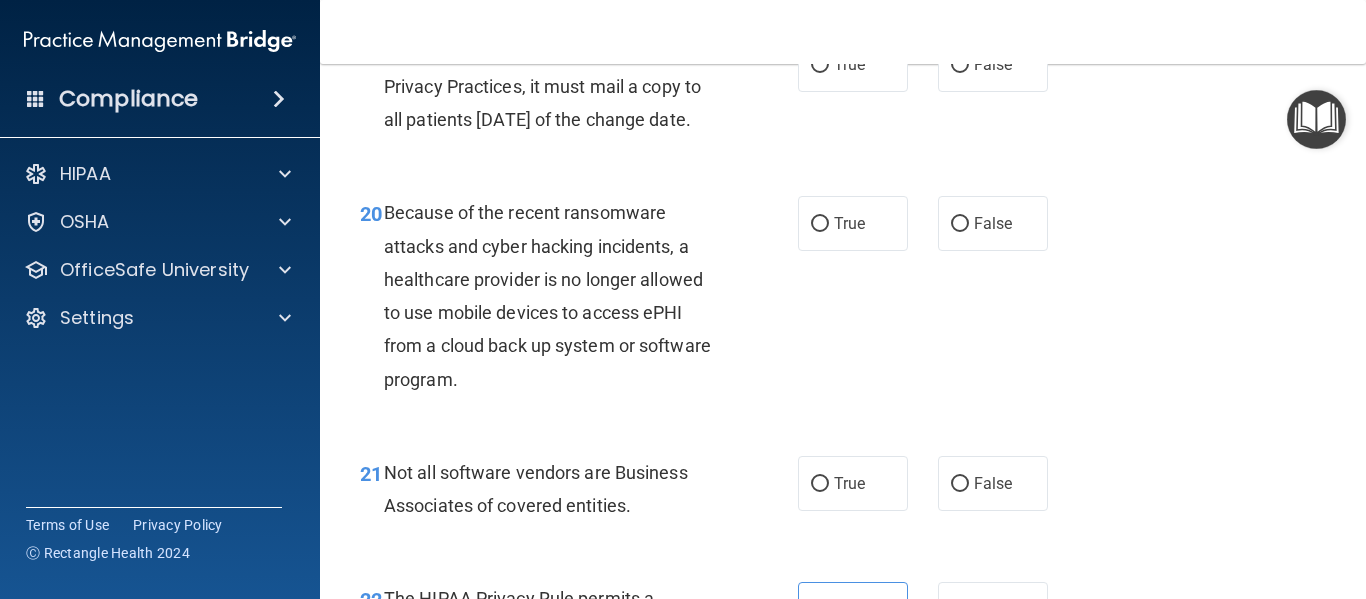 scroll, scrollTop: 3705, scrollLeft: 0, axis: vertical 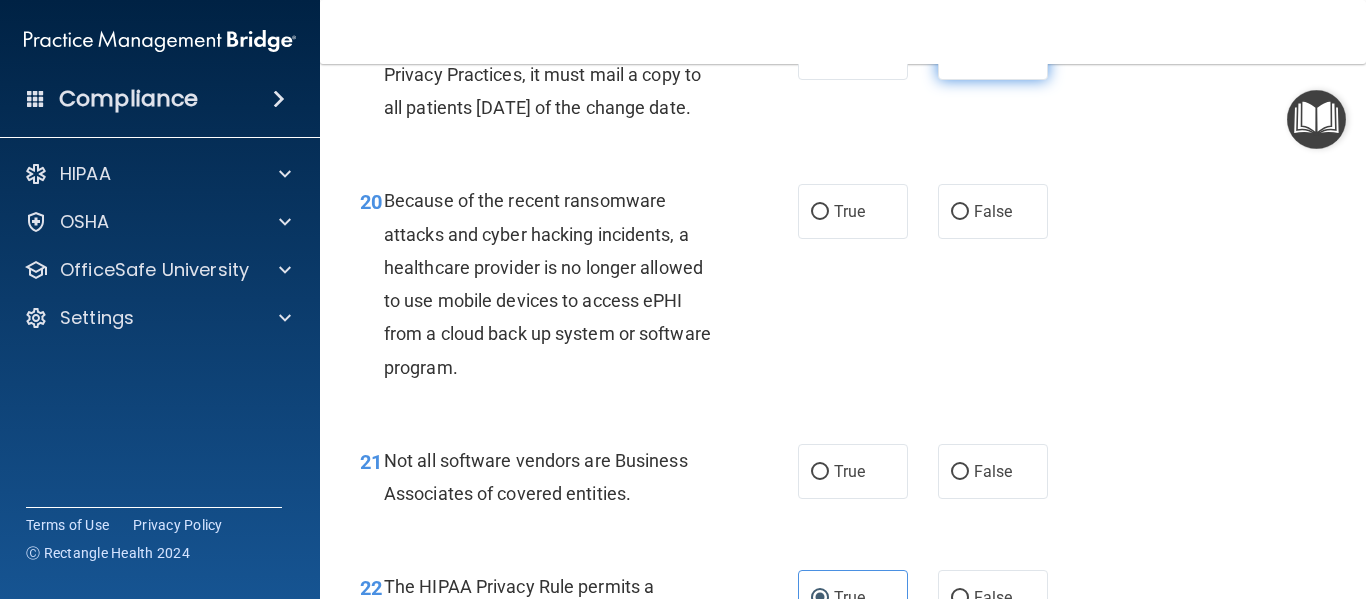 click on "False" at bounding box center [993, 52] 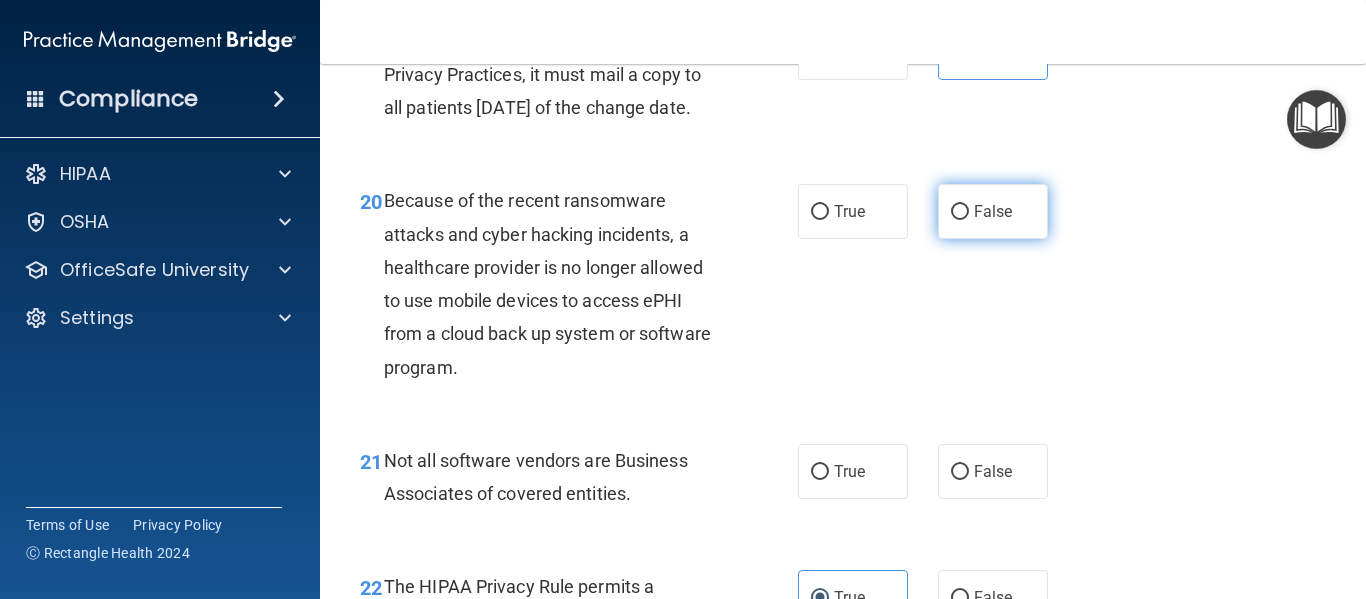 click on "False" at bounding box center (993, 211) 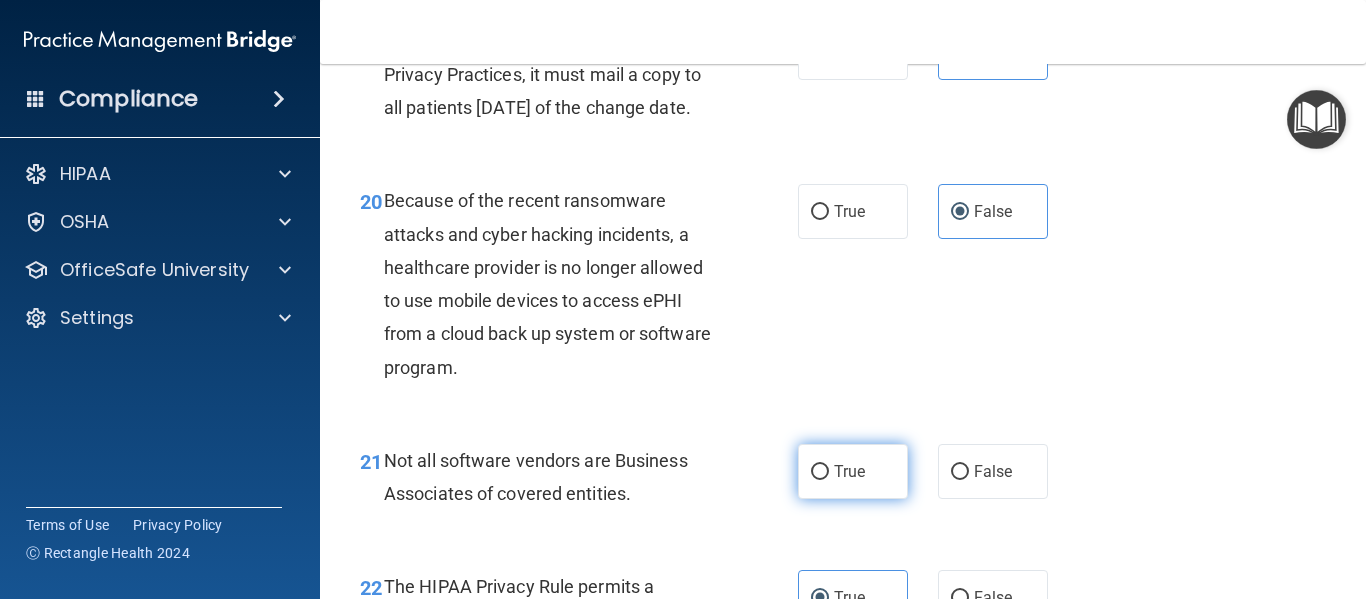 click on "True" at bounding box center (853, 471) 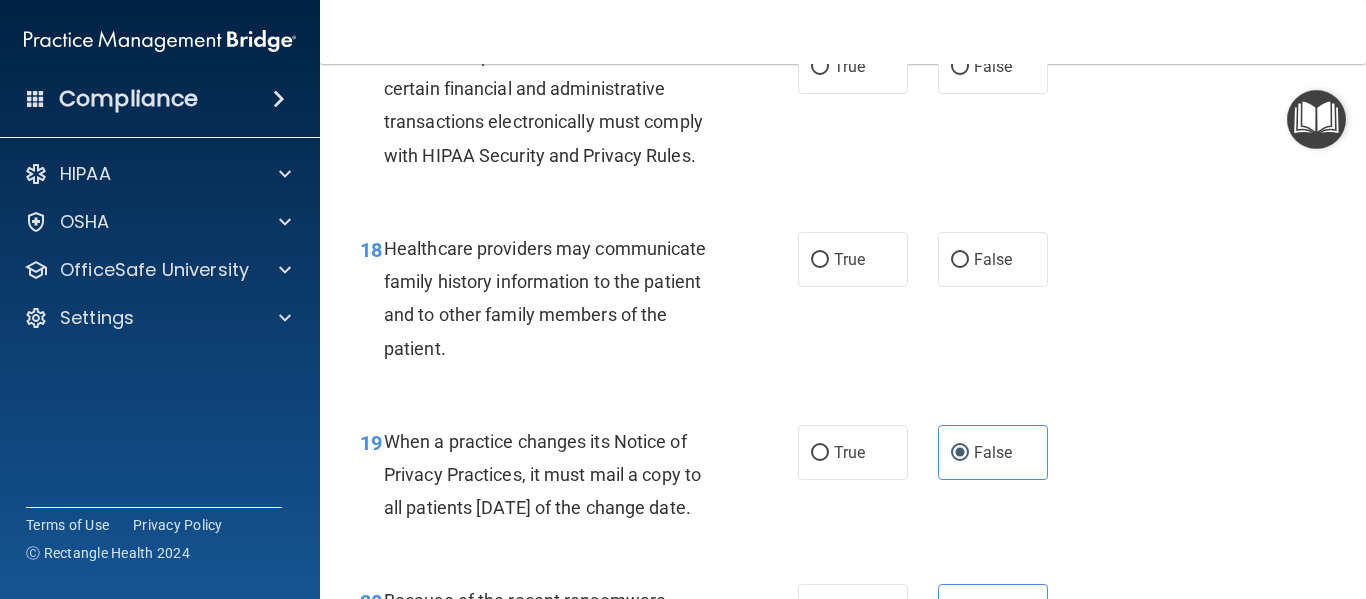 scroll, scrollTop: 3105, scrollLeft: 0, axis: vertical 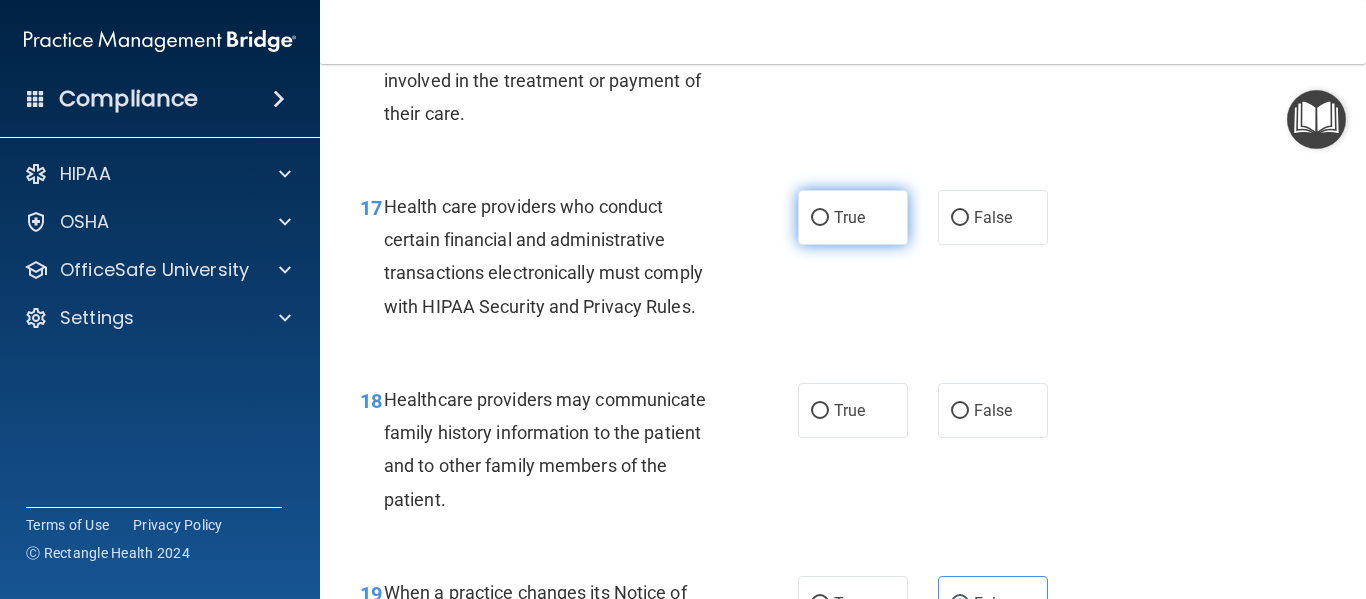 click on "True" at bounding box center (853, 217) 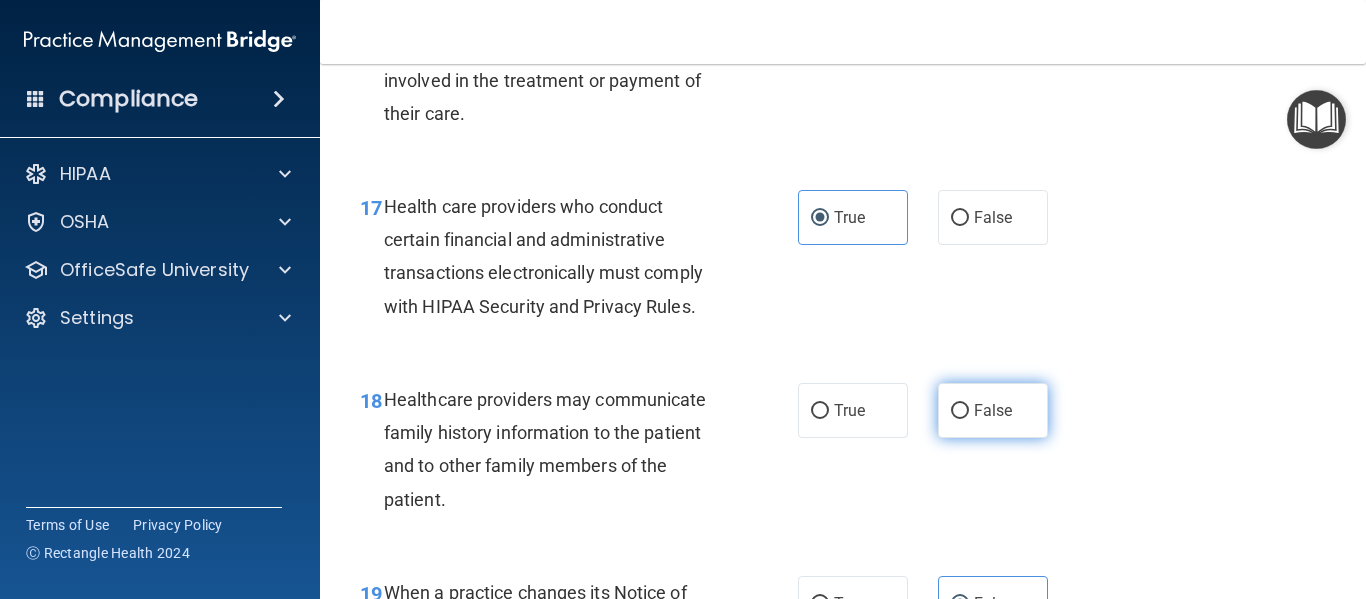 click on "False" at bounding box center (960, 411) 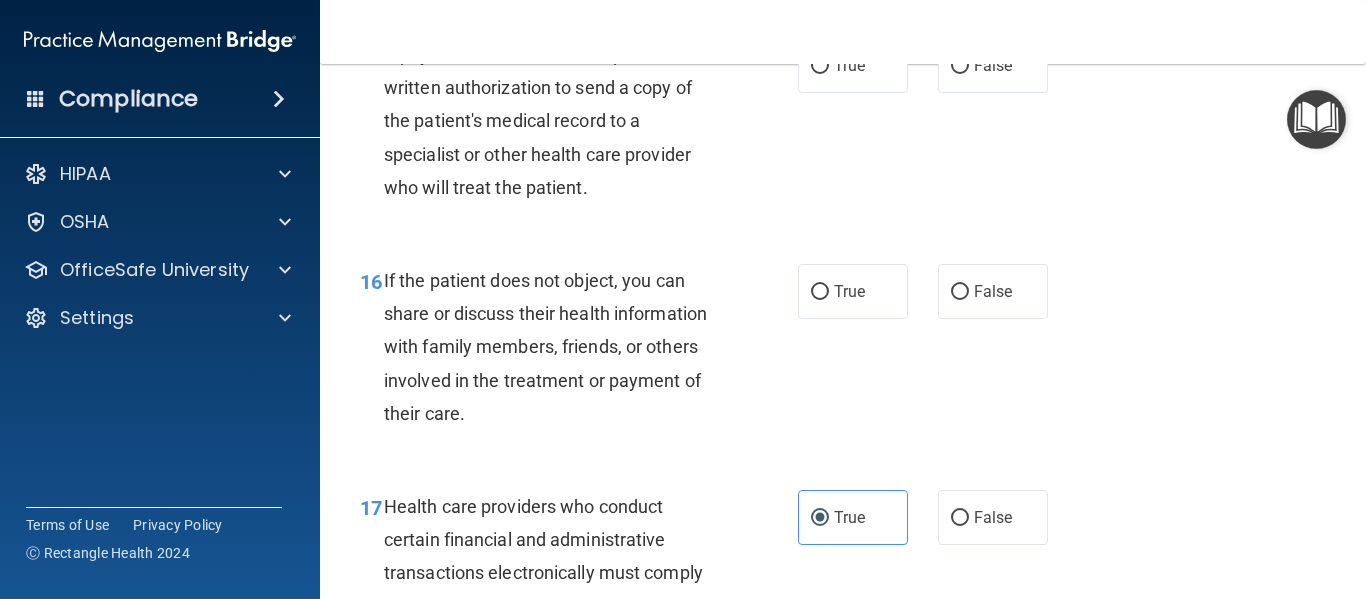scroll, scrollTop: 2754, scrollLeft: 0, axis: vertical 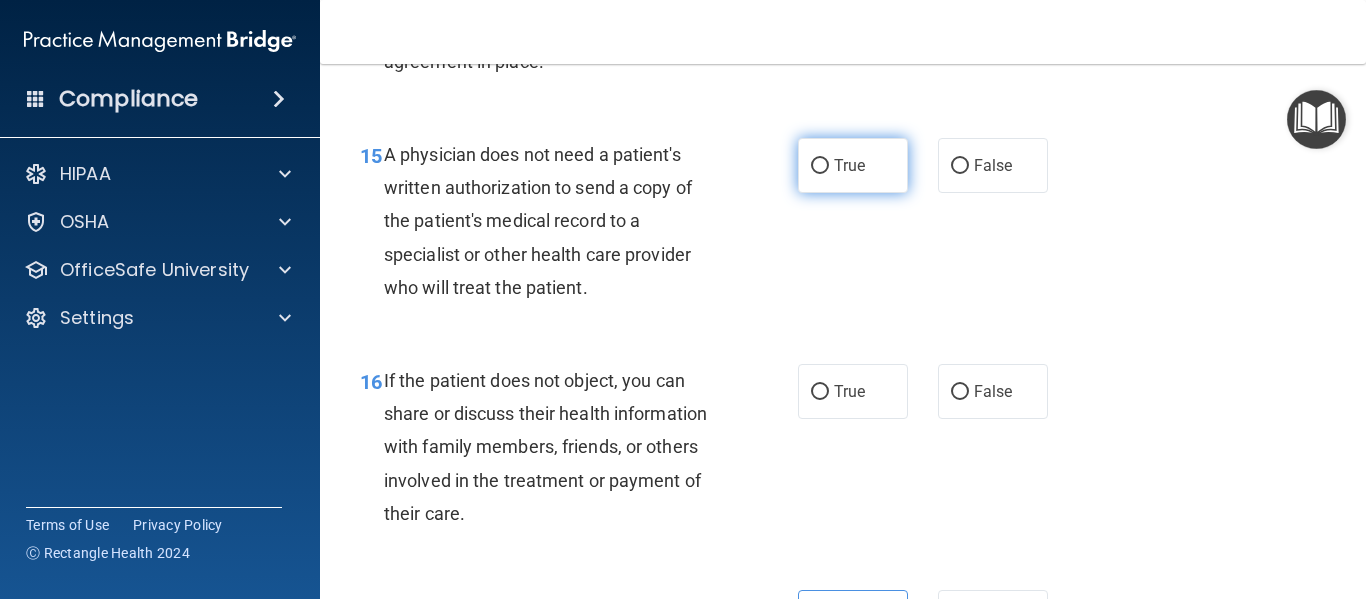 click on "True" at bounding box center (849, 165) 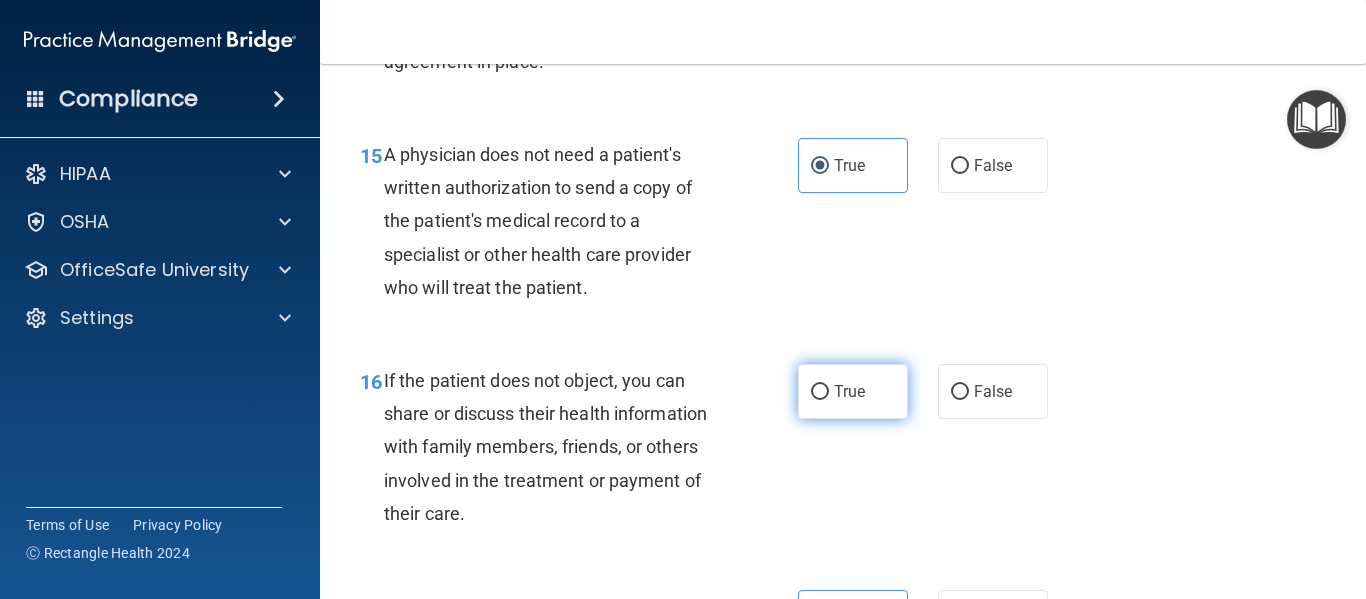click on "True" at bounding box center [849, 391] 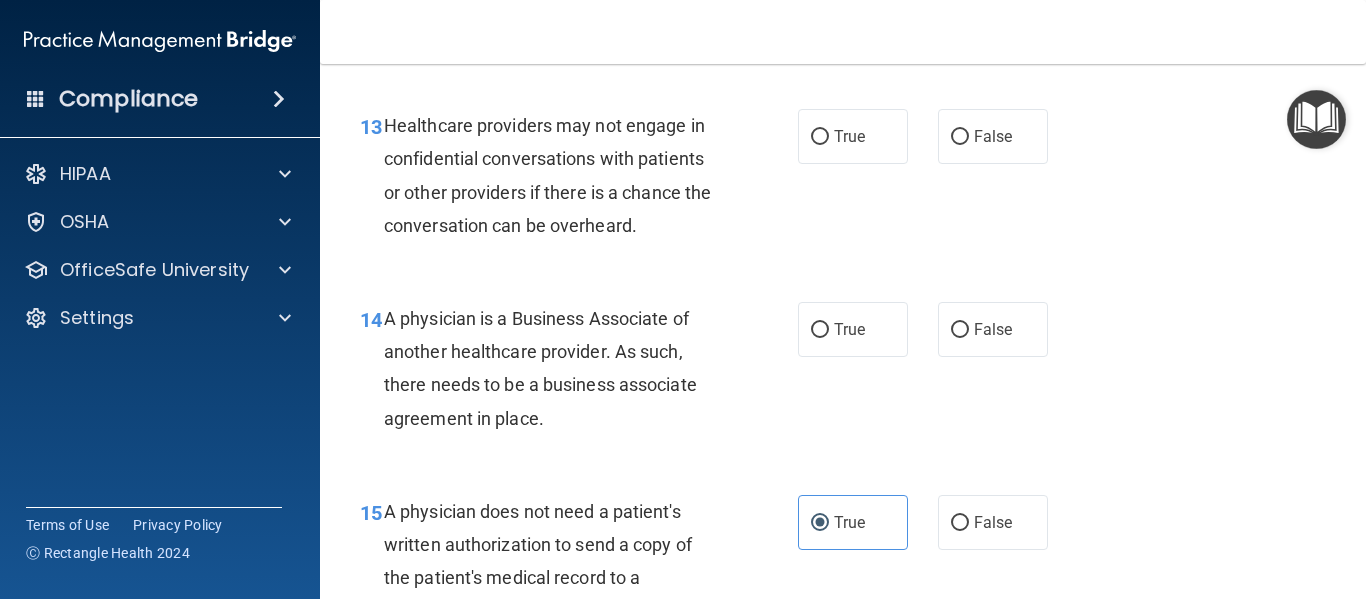 scroll, scrollTop: 2354, scrollLeft: 0, axis: vertical 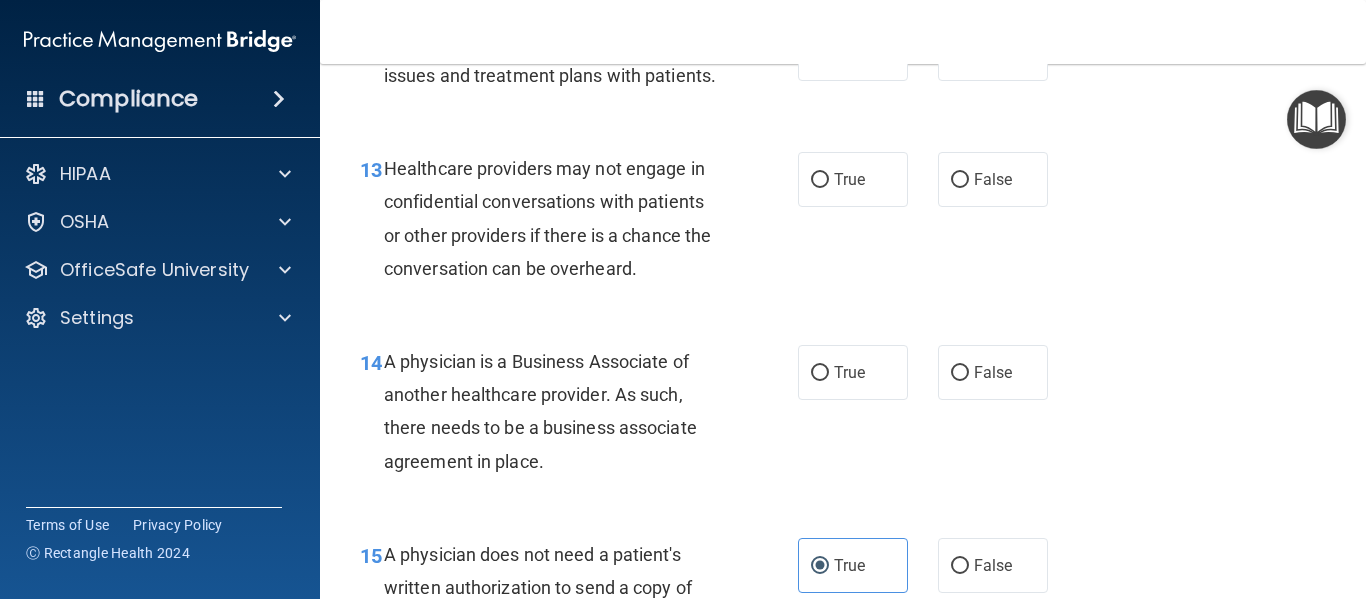 click on "13       Healthcare providers may not engage in confidential conversations with patients or other providers if there is a chance the conversation can be overheard.                  True           False" at bounding box center [843, 223] 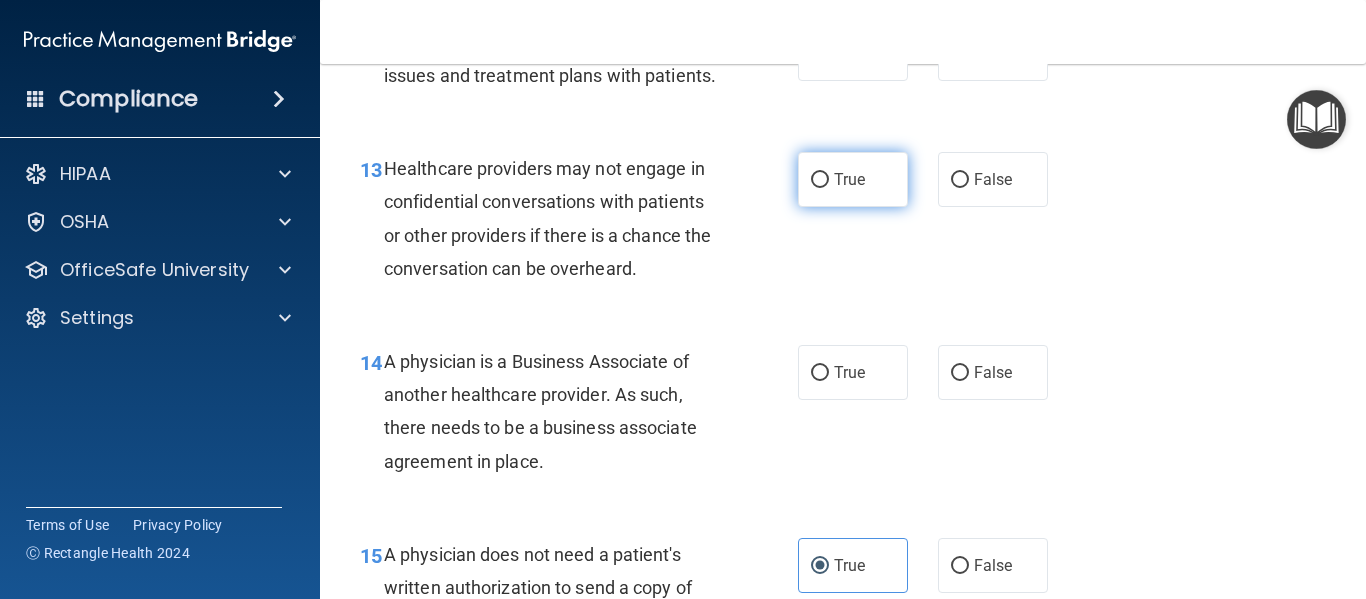 click on "True" at bounding box center (853, 179) 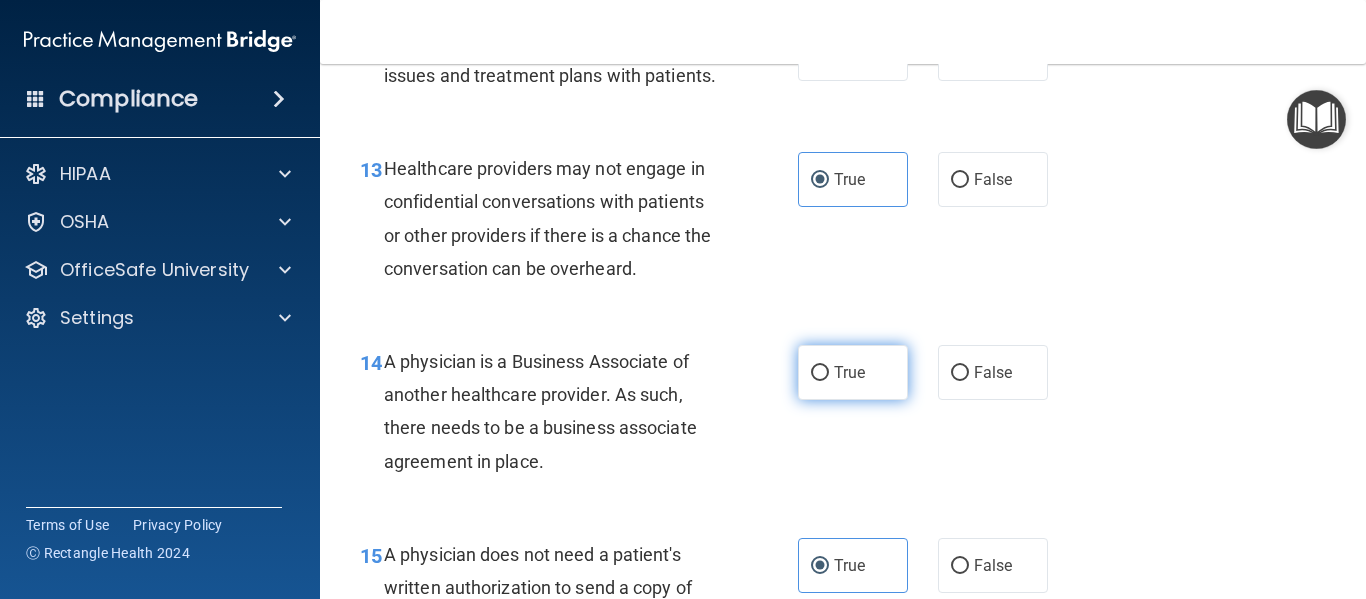 click on "True" at bounding box center [849, 372] 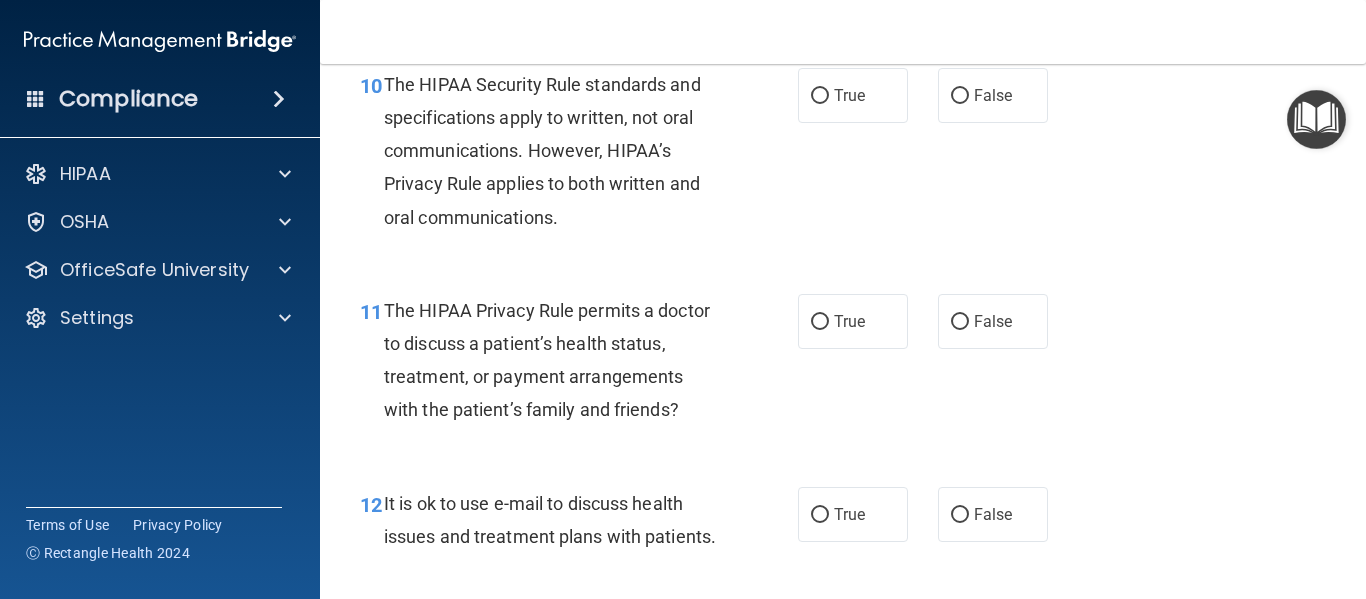 scroll, scrollTop: 1854, scrollLeft: 0, axis: vertical 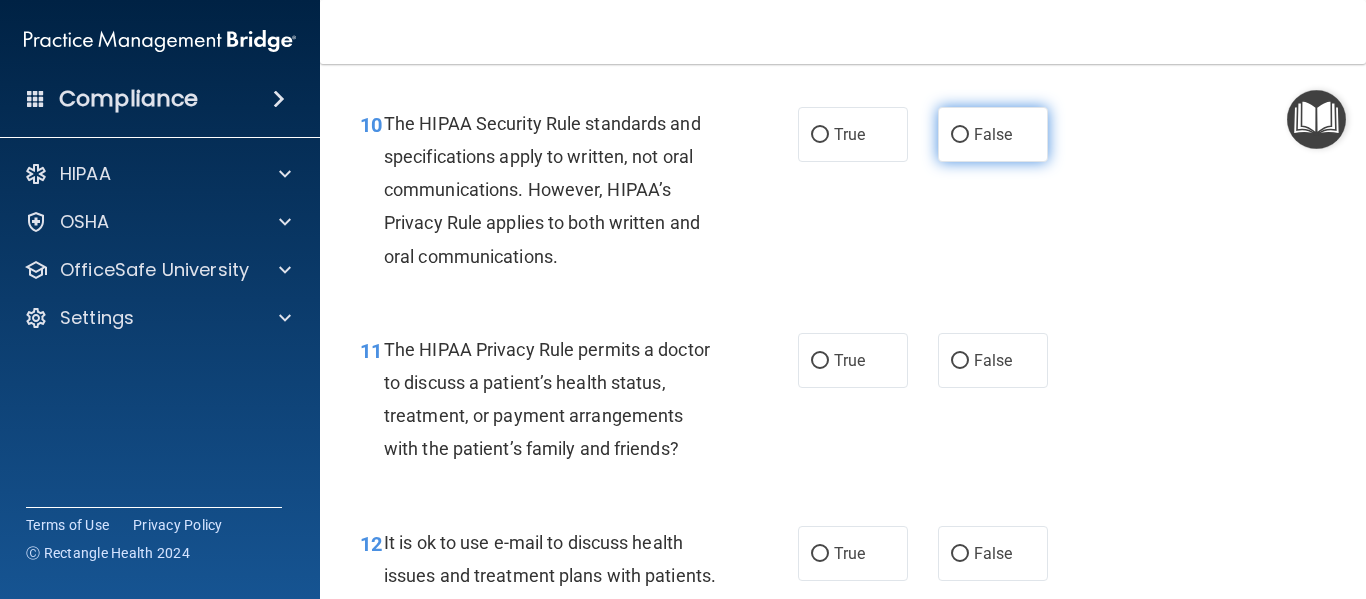 click on "False" at bounding box center [993, 134] 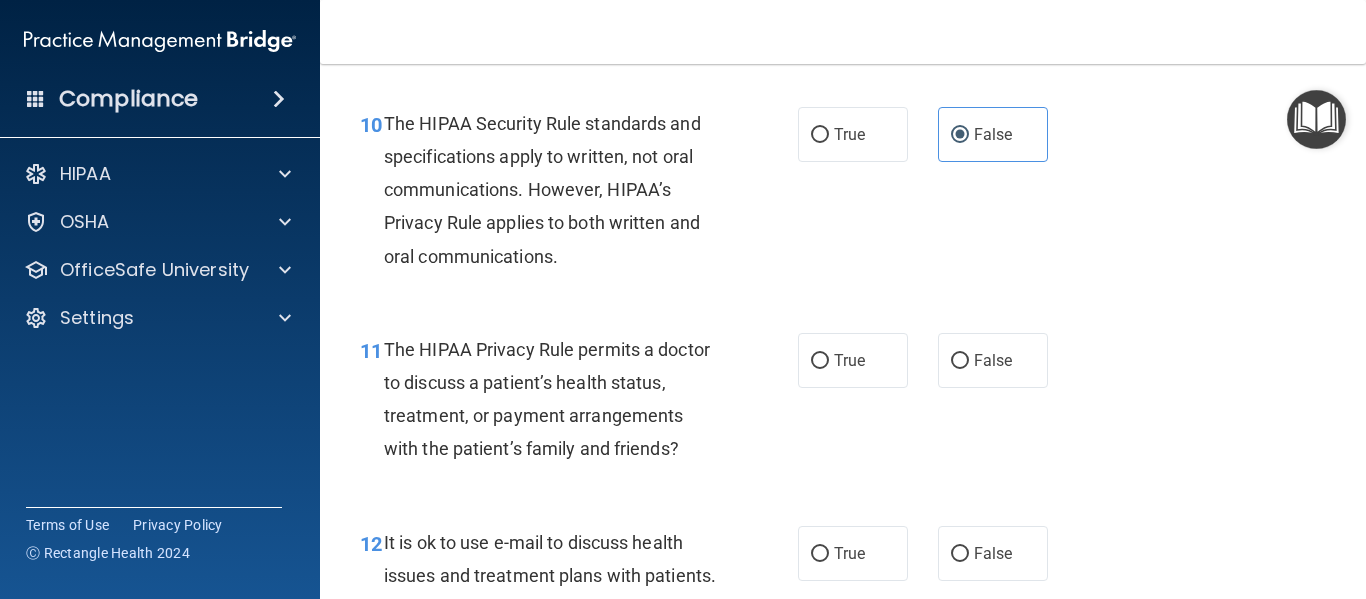 click on "True           False" at bounding box center (930, 360) 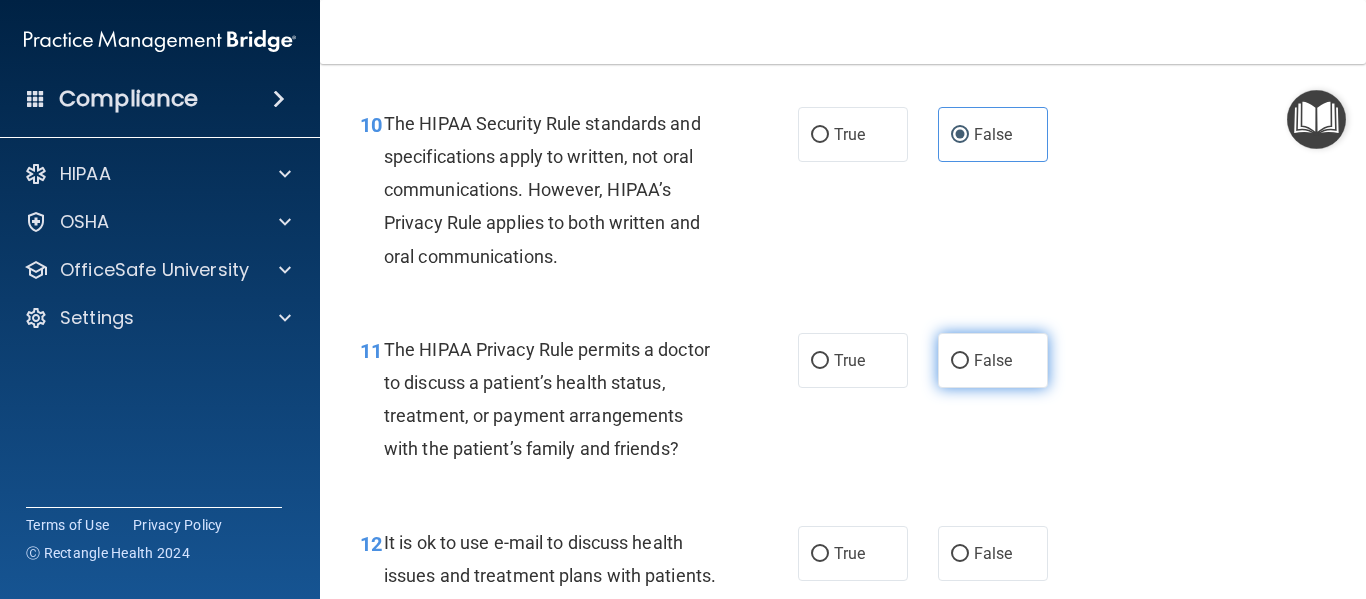 click on "False" at bounding box center [993, 360] 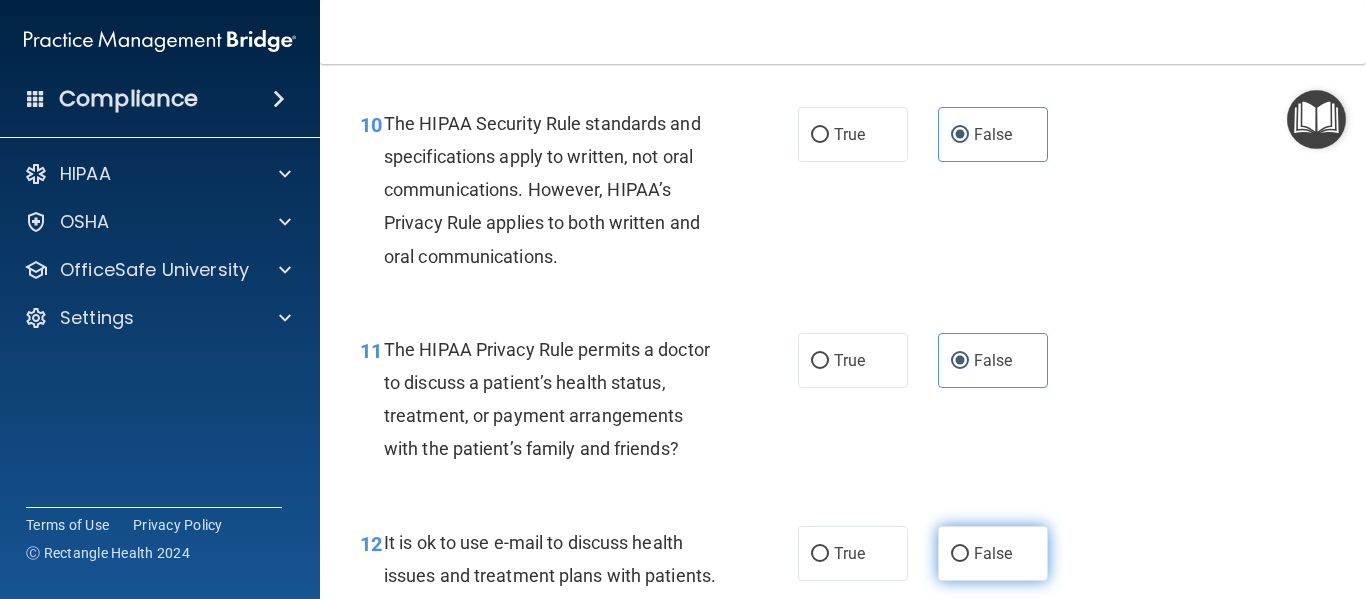 drag, startPoint x: 966, startPoint y: 563, endPoint x: 979, endPoint y: 558, distance: 13.928389 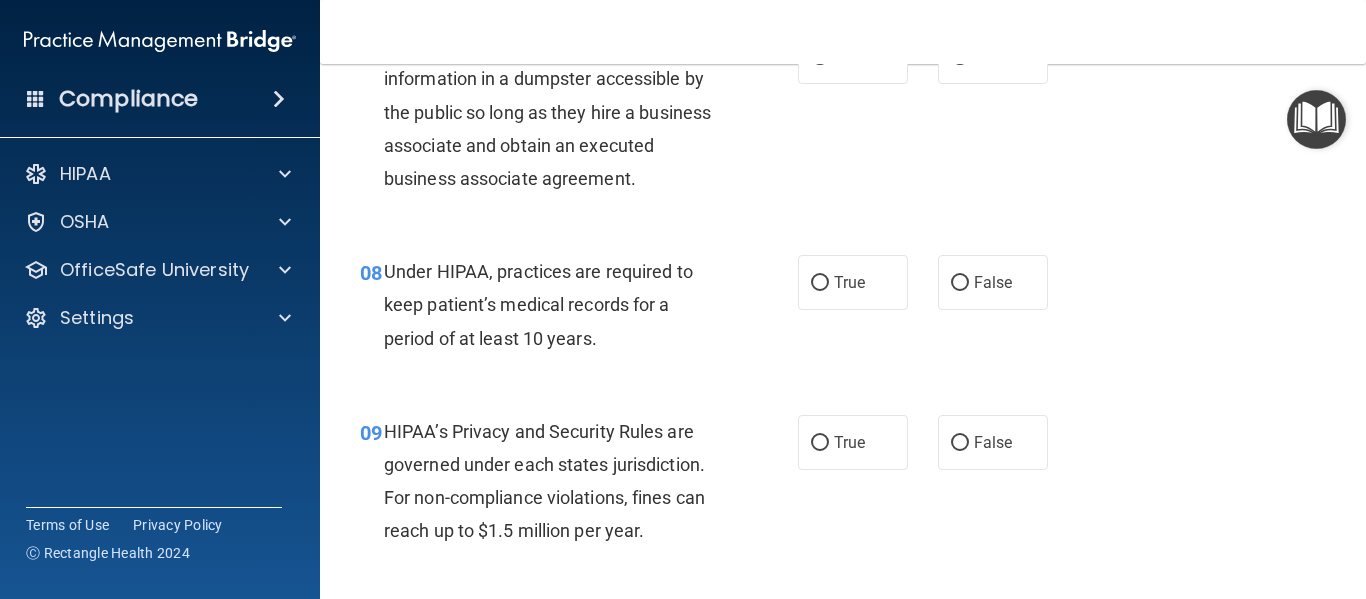scroll, scrollTop: 1354, scrollLeft: 0, axis: vertical 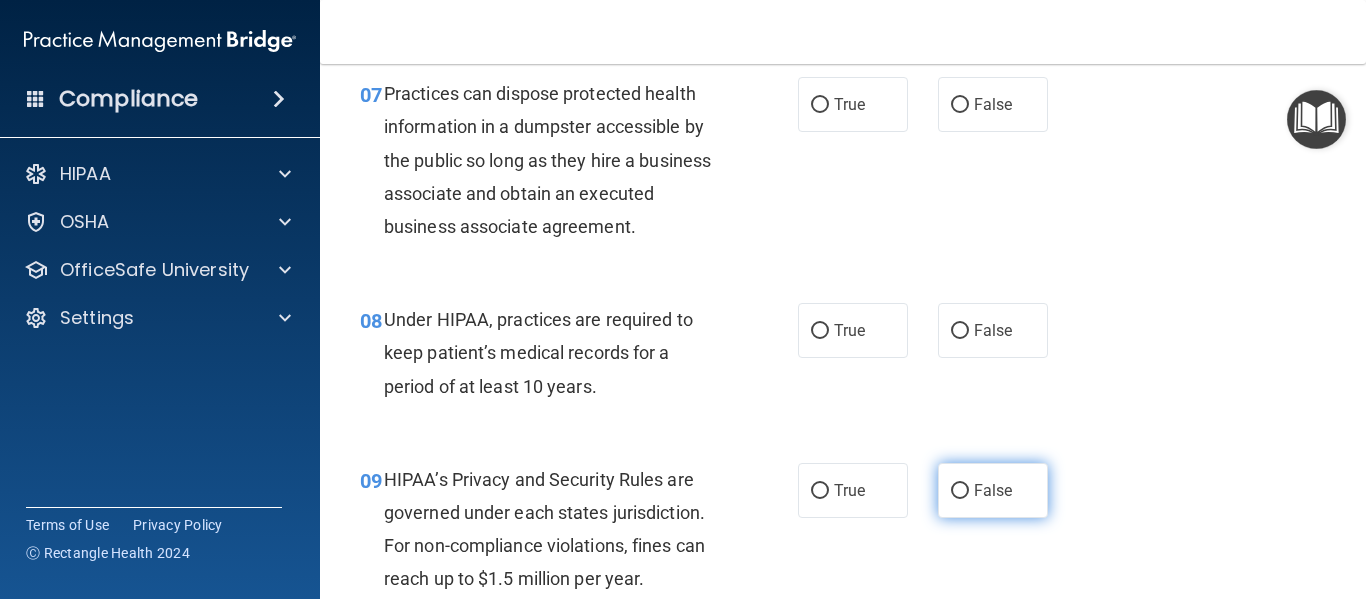 click on "False" at bounding box center (993, 490) 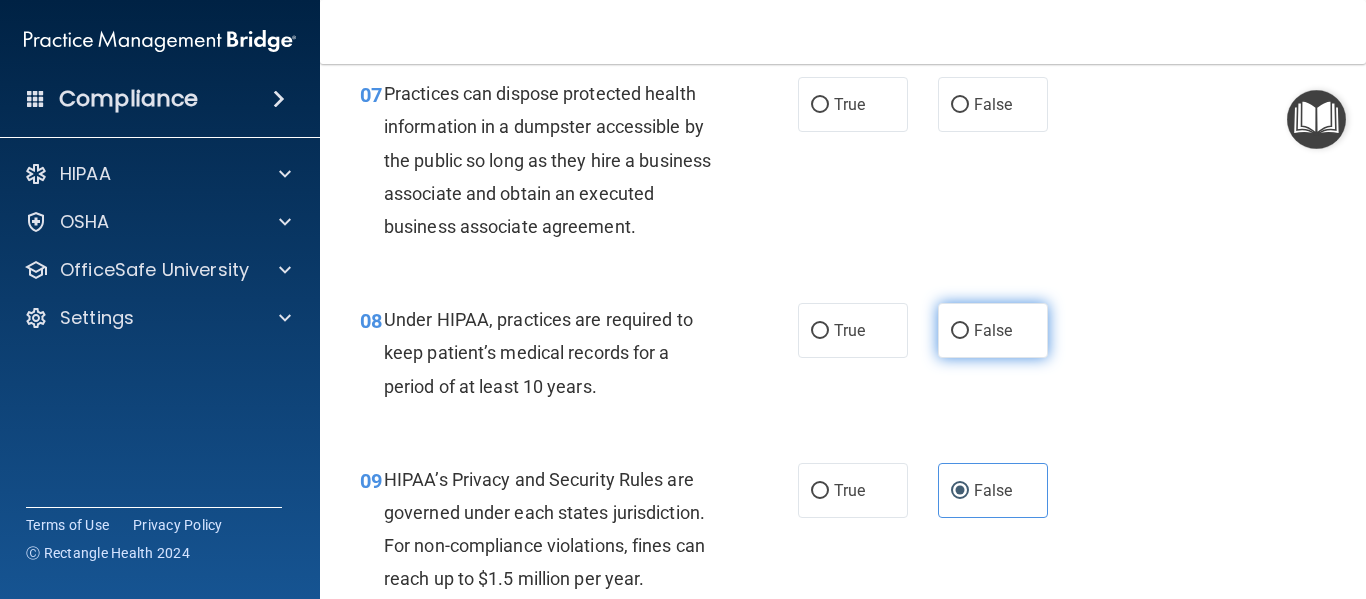 click on "False" at bounding box center [993, 330] 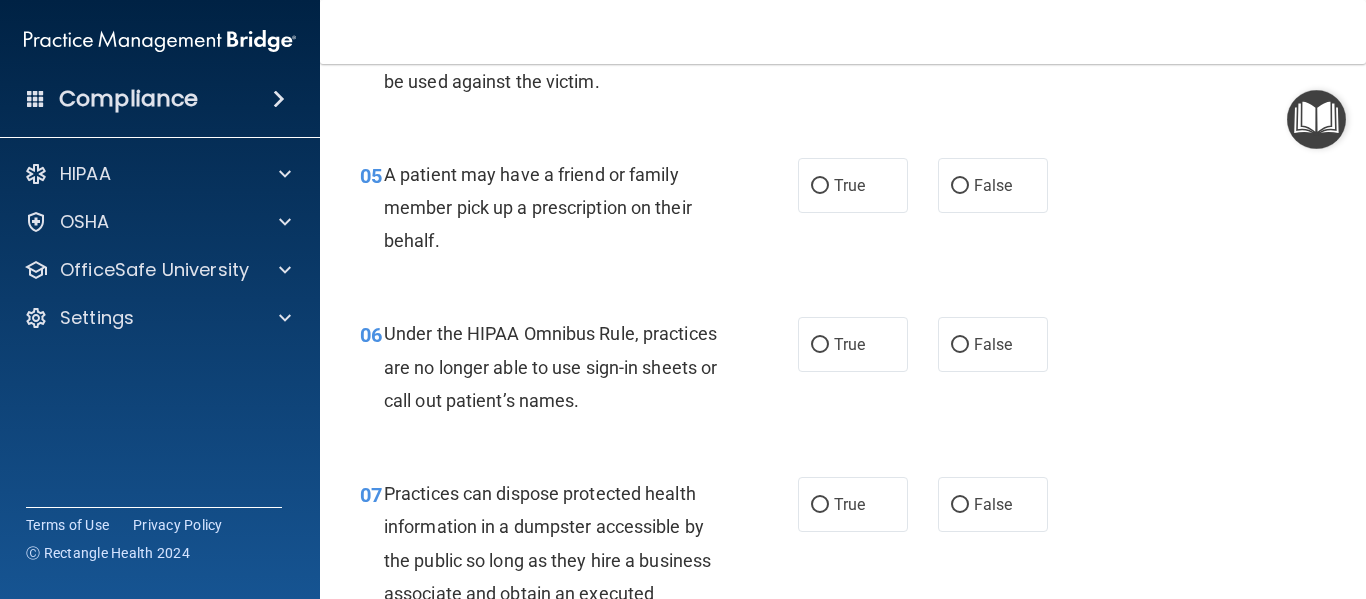 scroll, scrollTop: 1005, scrollLeft: 0, axis: vertical 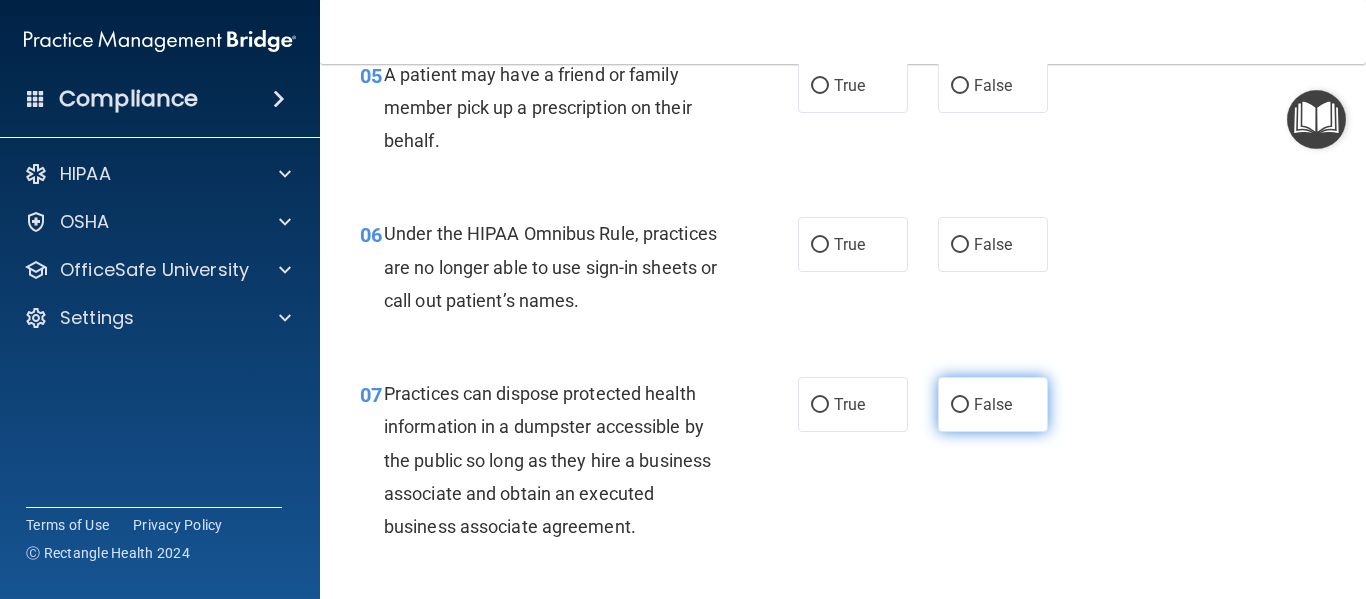 click on "False" at bounding box center (993, 404) 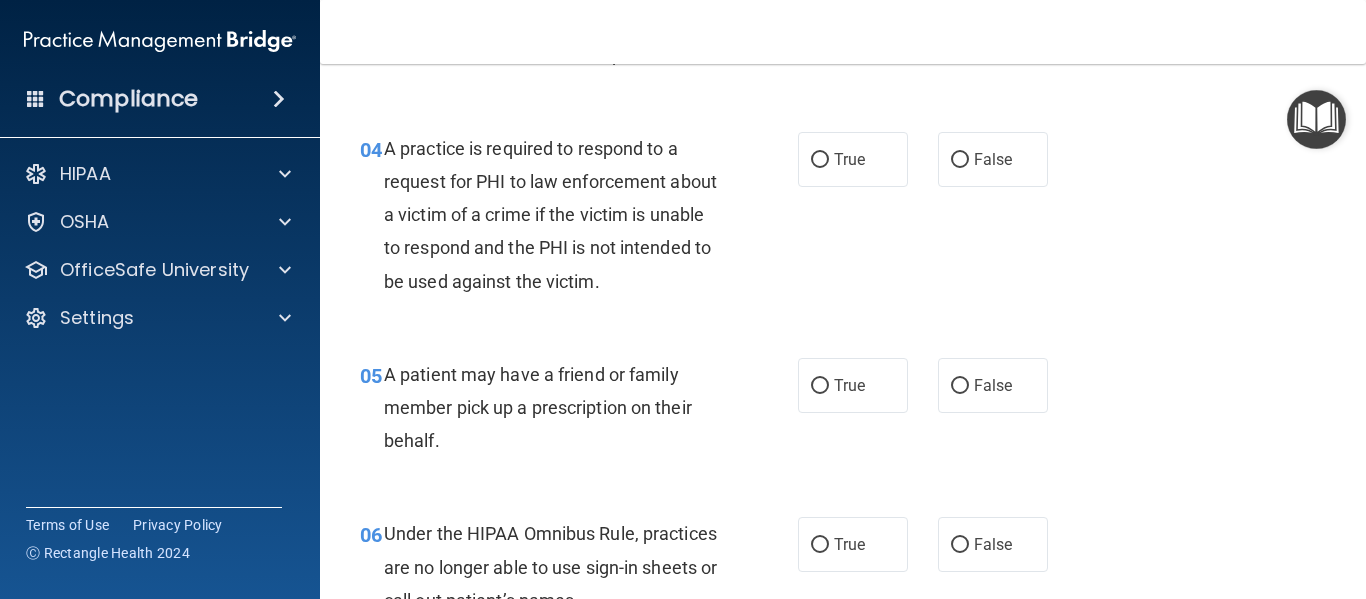 scroll, scrollTop: 805, scrollLeft: 0, axis: vertical 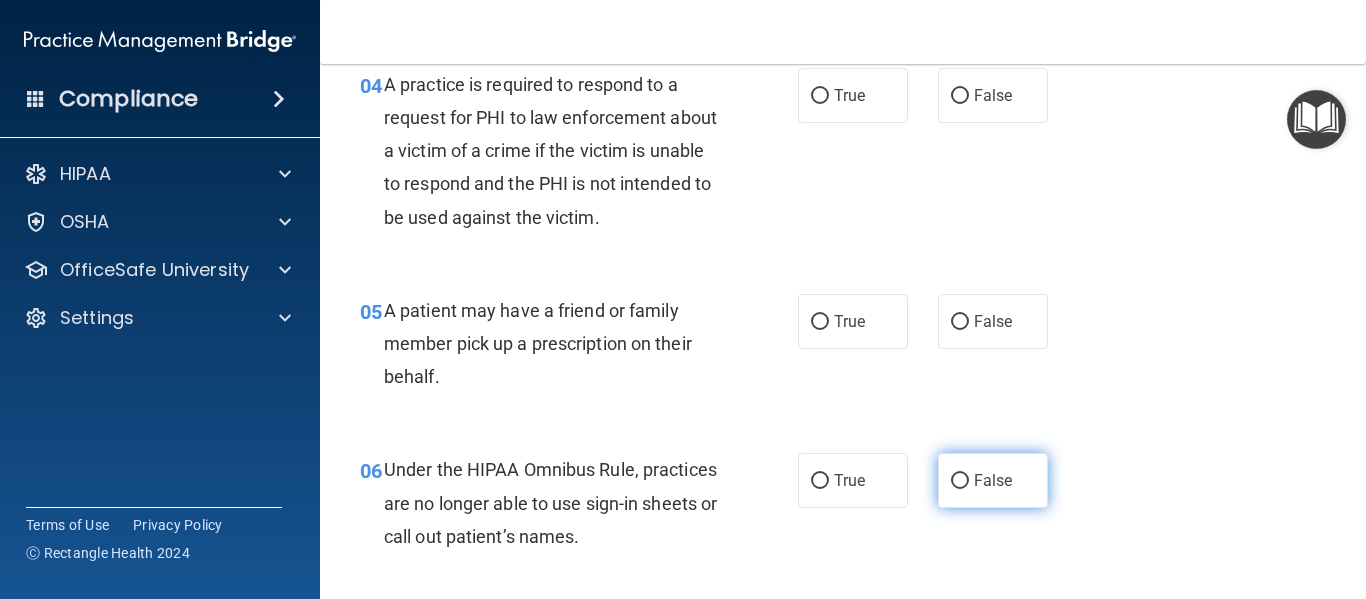 click on "False" at bounding box center (993, 480) 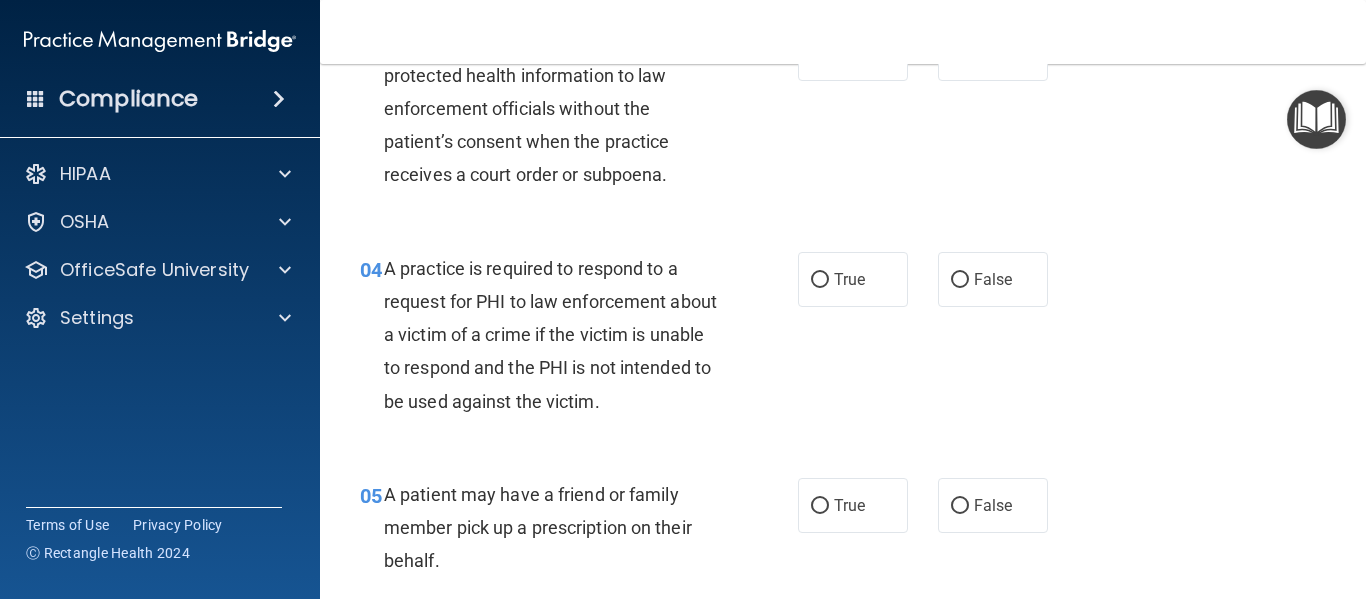 scroll, scrollTop: 569, scrollLeft: 0, axis: vertical 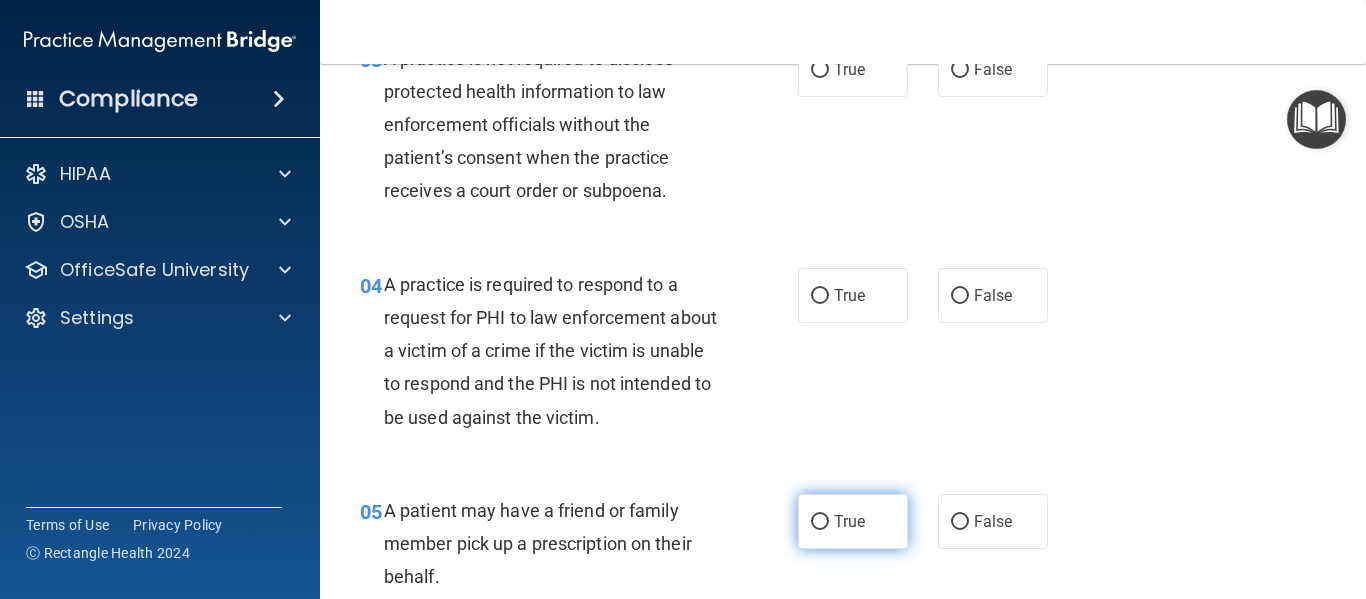 click on "True" at bounding box center (853, 521) 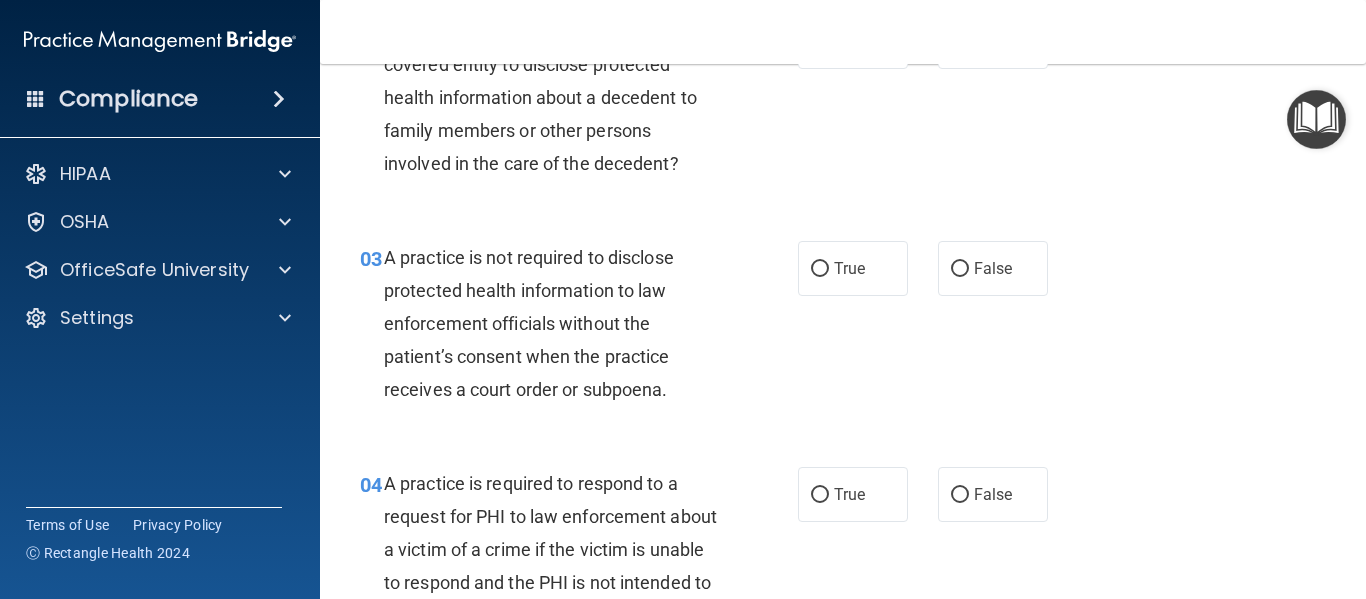 scroll, scrollTop: 369, scrollLeft: 0, axis: vertical 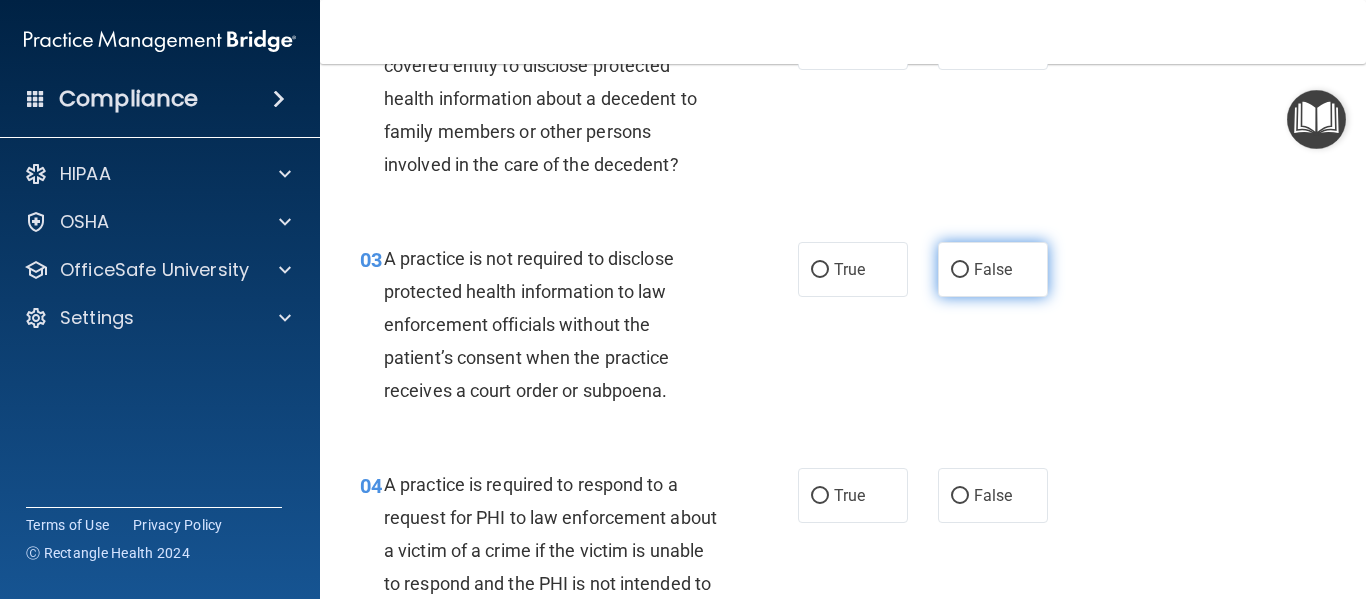 click on "False" at bounding box center [993, 269] 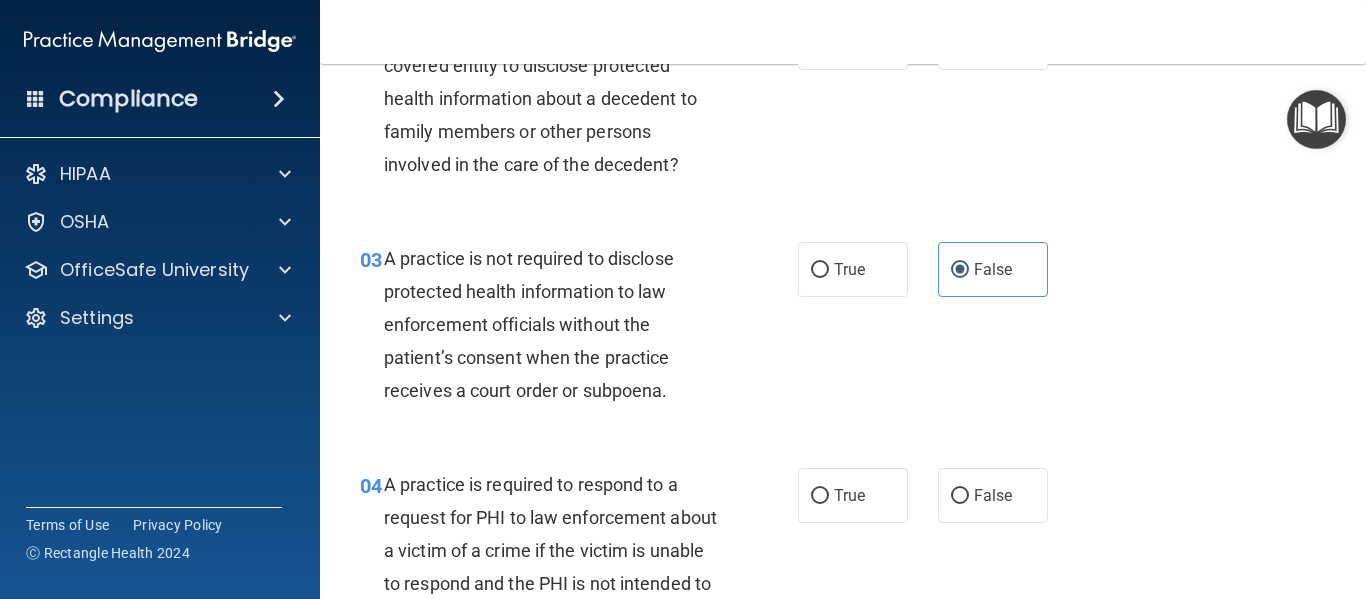 drag, startPoint x: 862, startPoint y: 495, endPoint x: 883, endPoint y: 466, distance: 35.805027 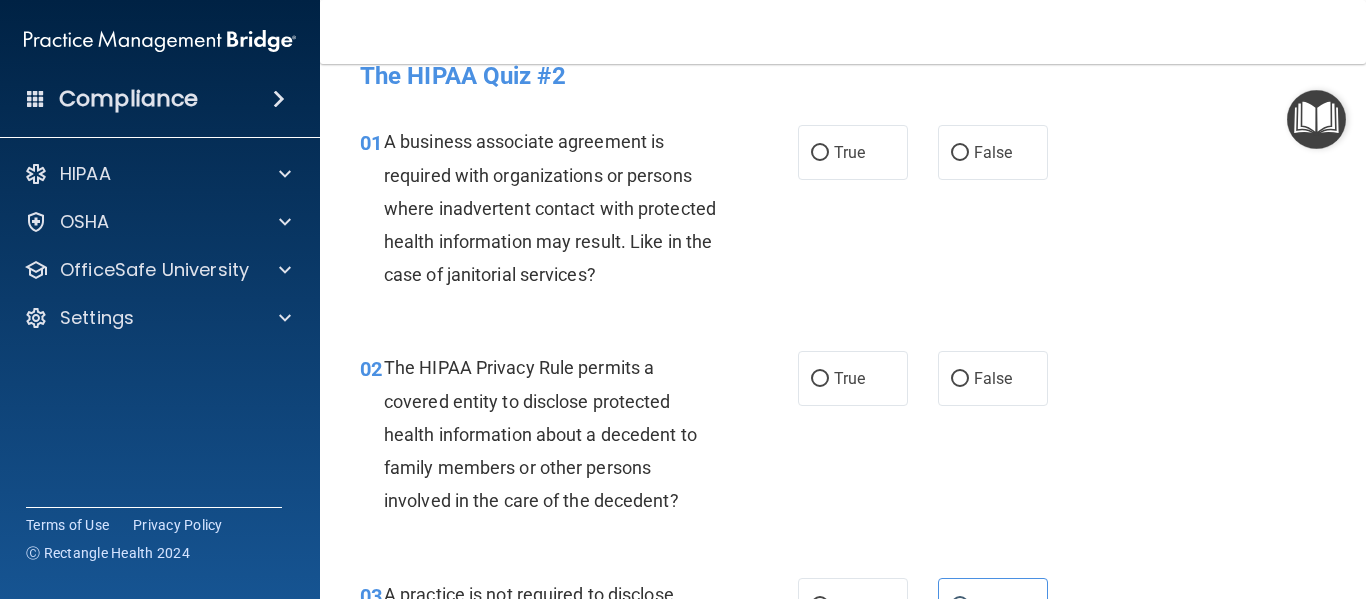 scroll, scrollTop: 0, scrollLeft: 0, axis: both 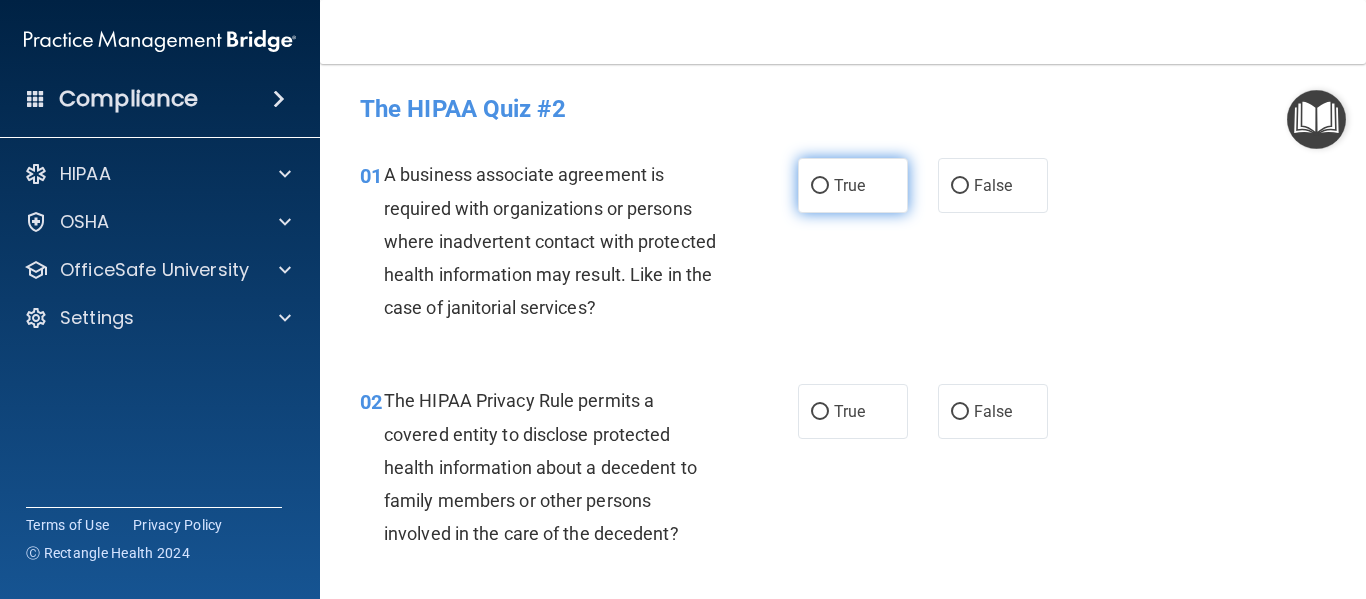 click on "True" at bounding box center (853, 185) 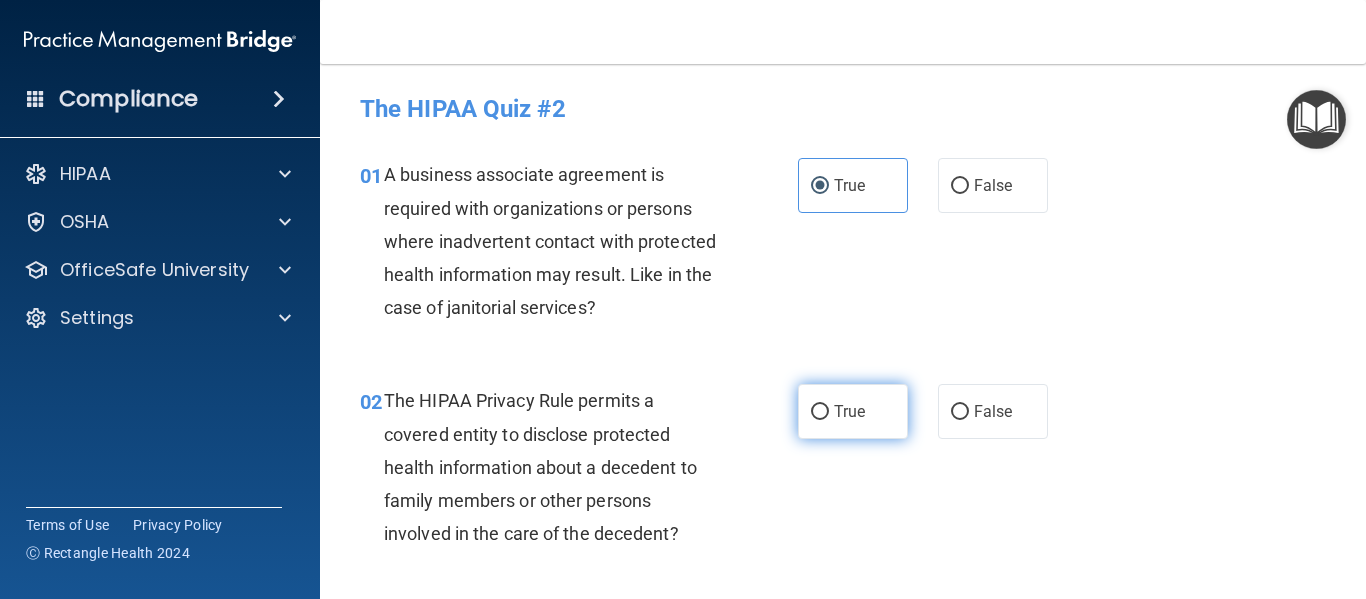 click on "True" at bounding box center [853, 411] 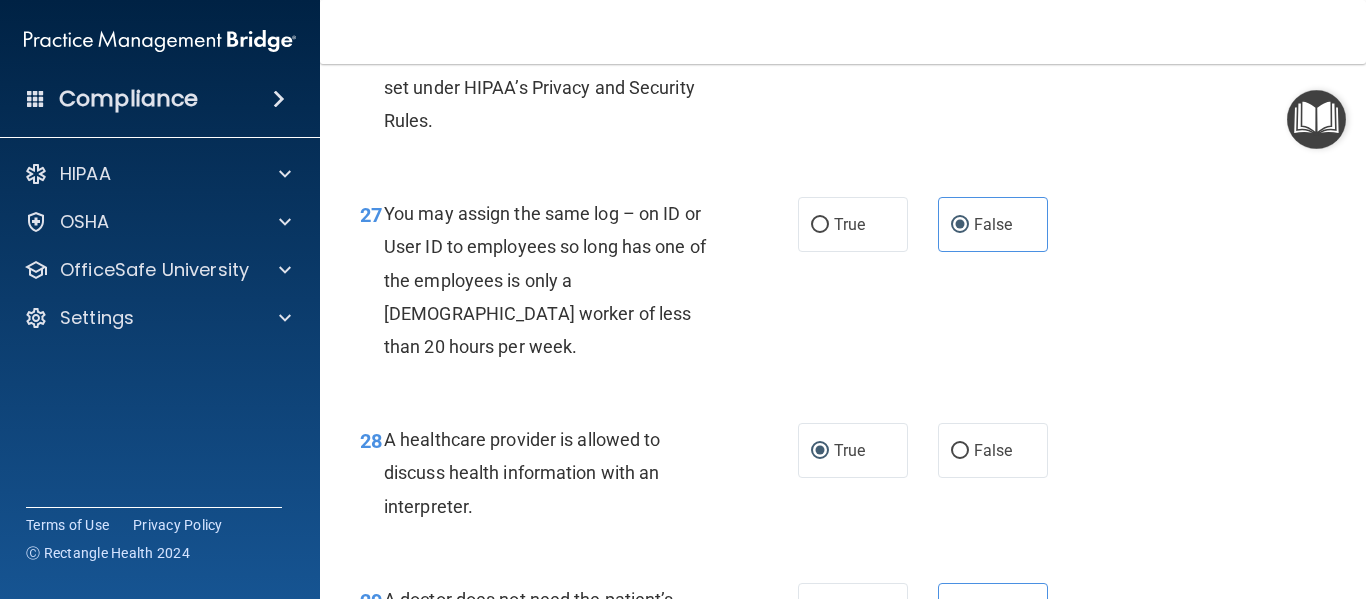 scroll, scrollTop: 5484, scrollLeft: 0, axis: vertical 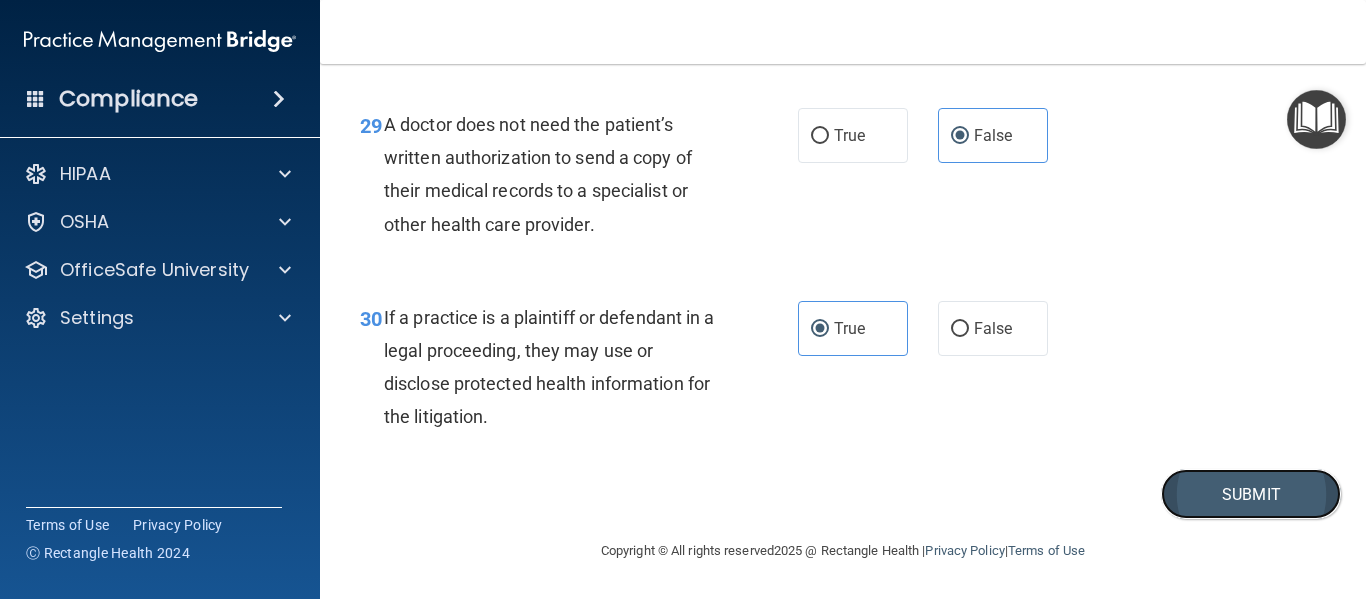 click on "Submit" at bounding box center [1251, 494] 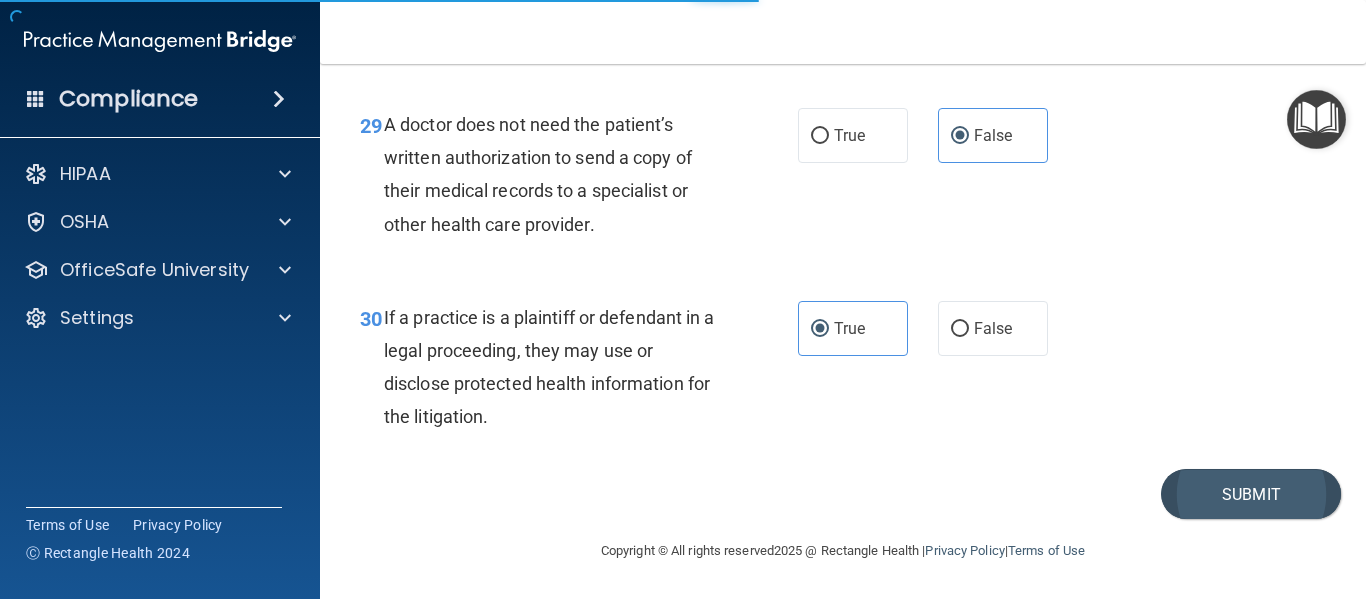 scroll, scrollTop: 0, scrollLeft: 0, axis: both 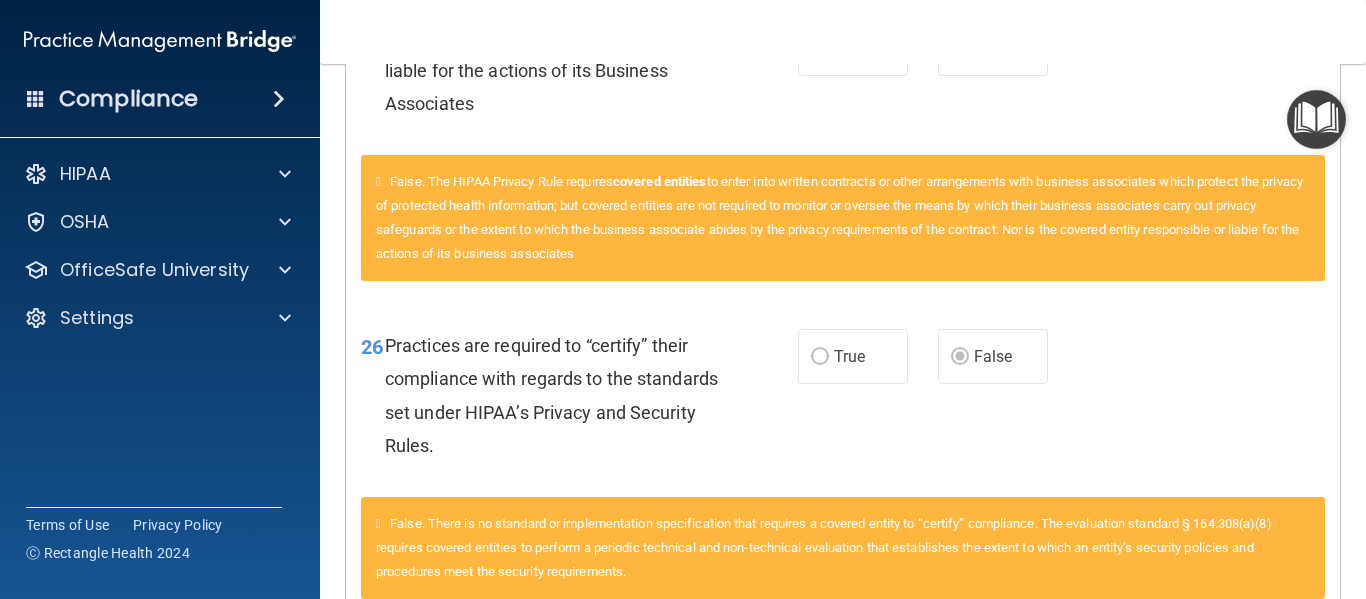 drag, startPoint x: 1138, startPoint y: 457, endPoint x: 1181, endPoint y: 493, distance: 56.0803 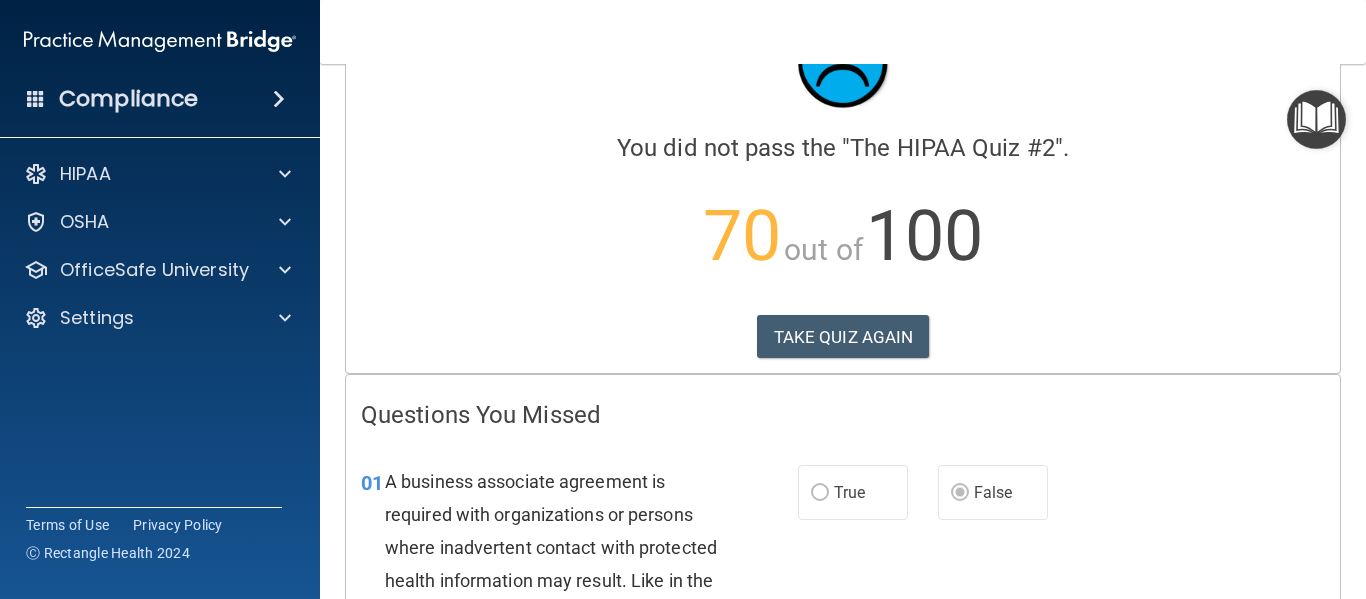 scroll, scrollTop: 0, scrollLeft: 0, axis: both 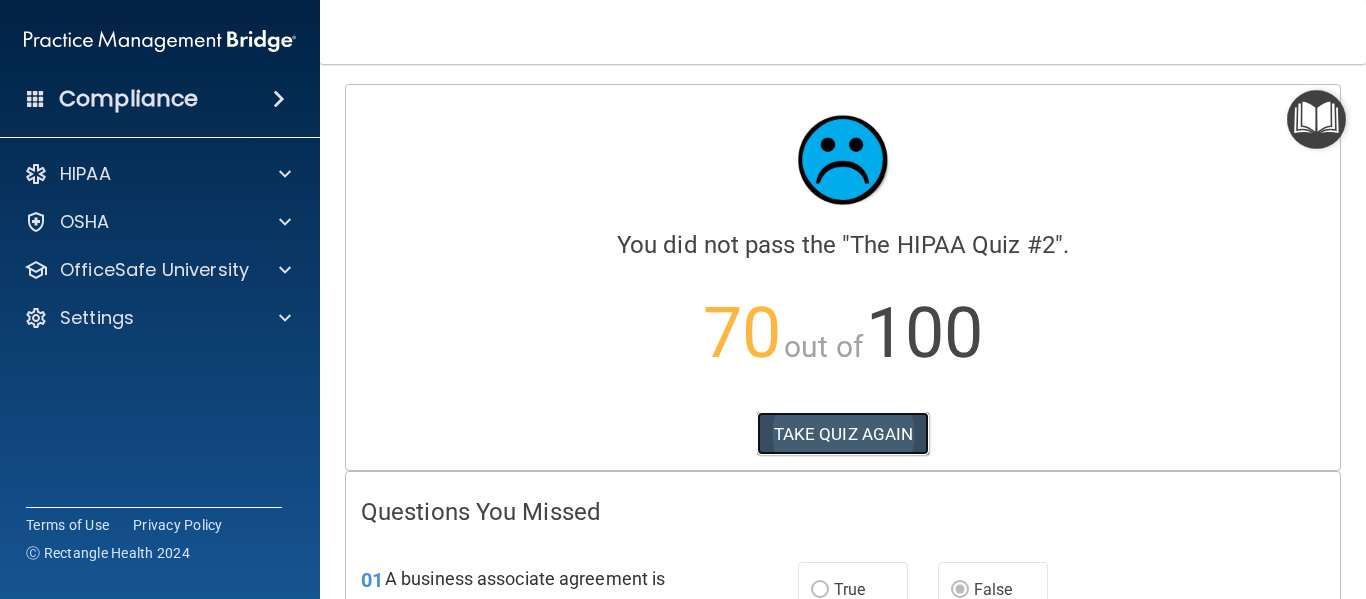 click on "TAKE QUIZ AGAIN" at bounding box center [843, 434] 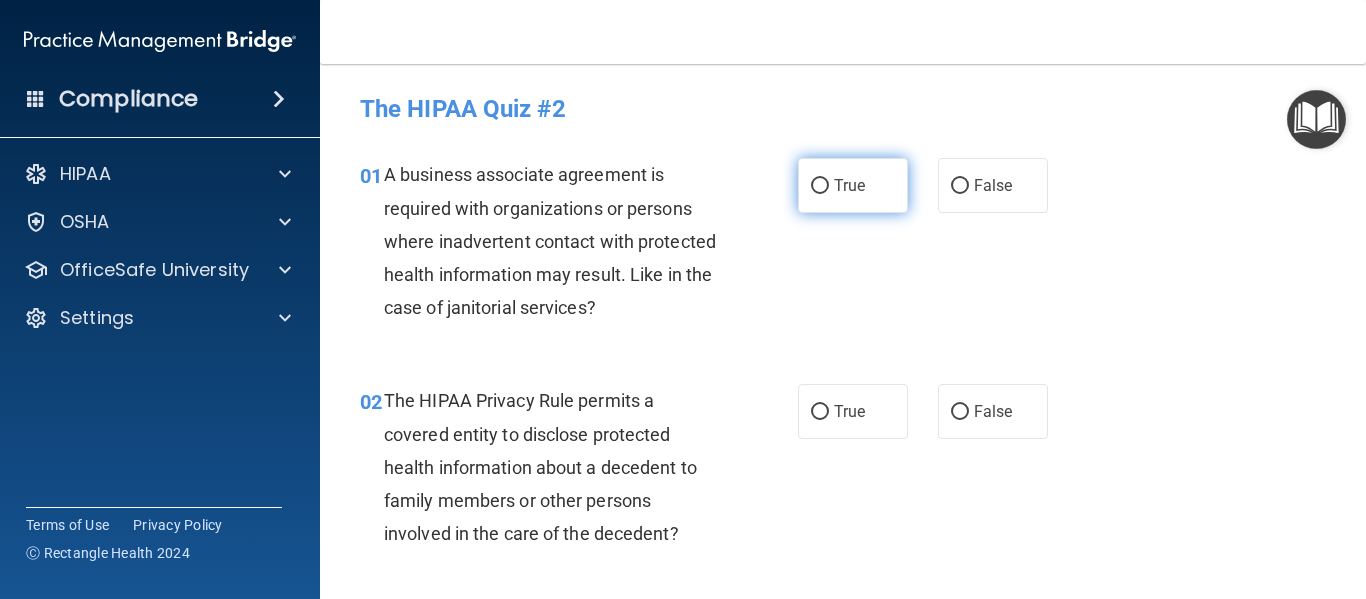 click on "True" at bounding box center (820, 186) 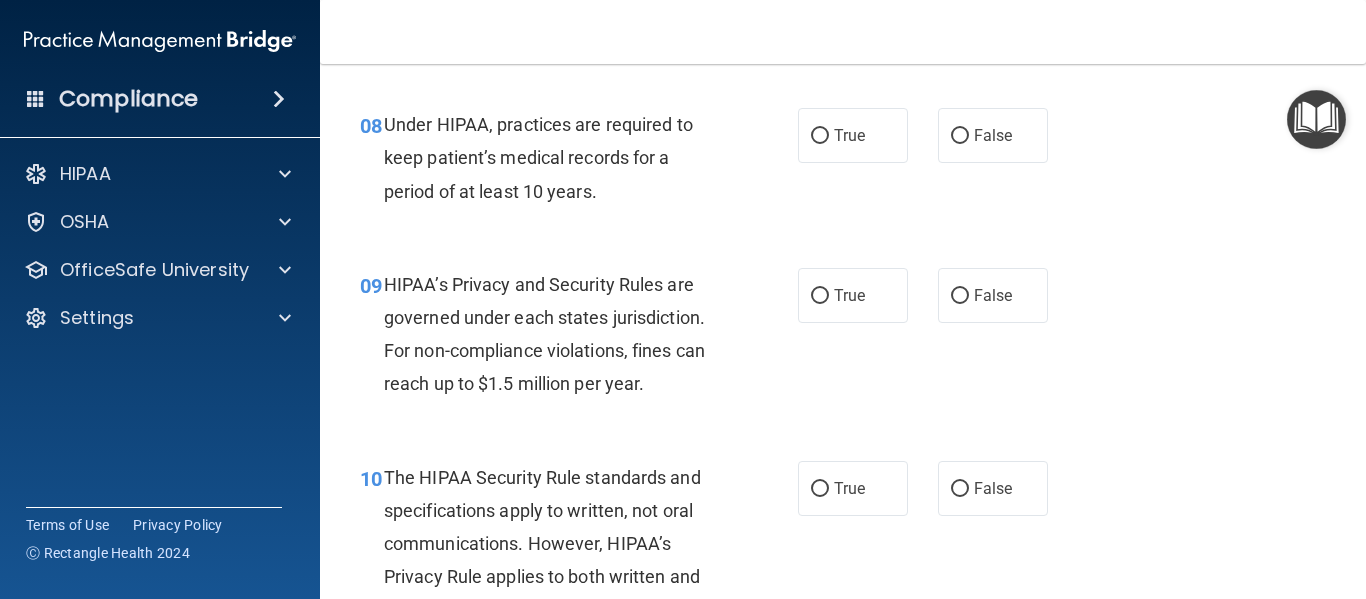 scroll, scrollTop: 1600, scrollLeft: 0, axis: vertical 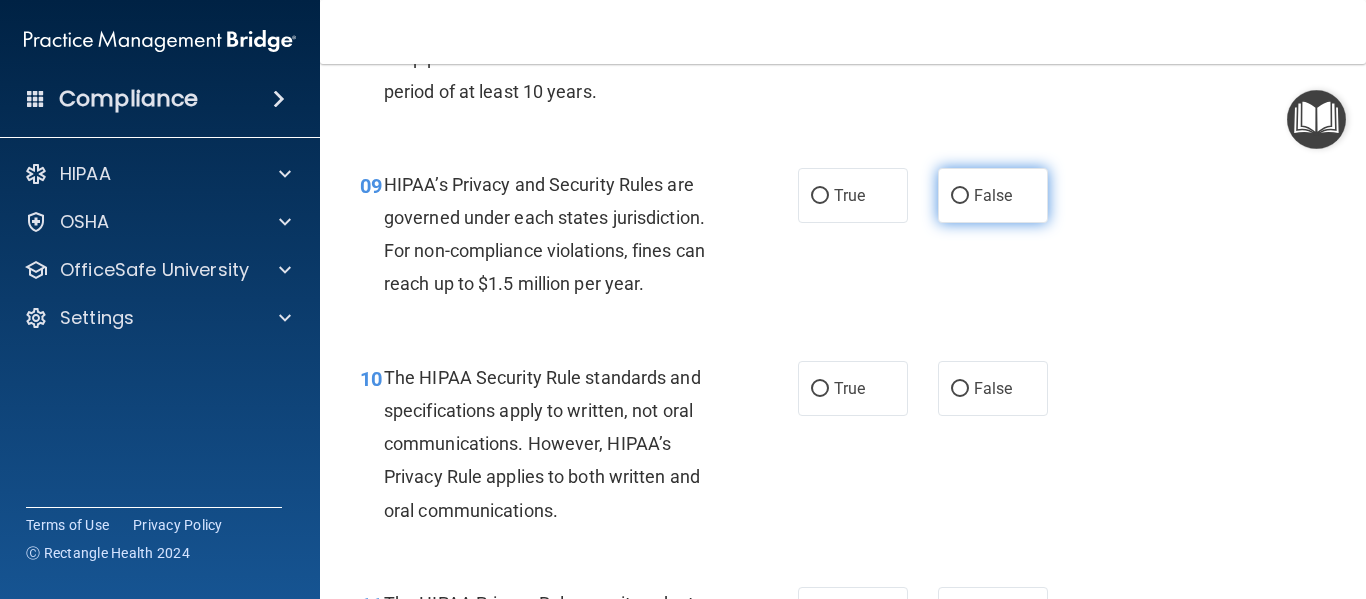 click on "False" at bounding box center (993, 195) 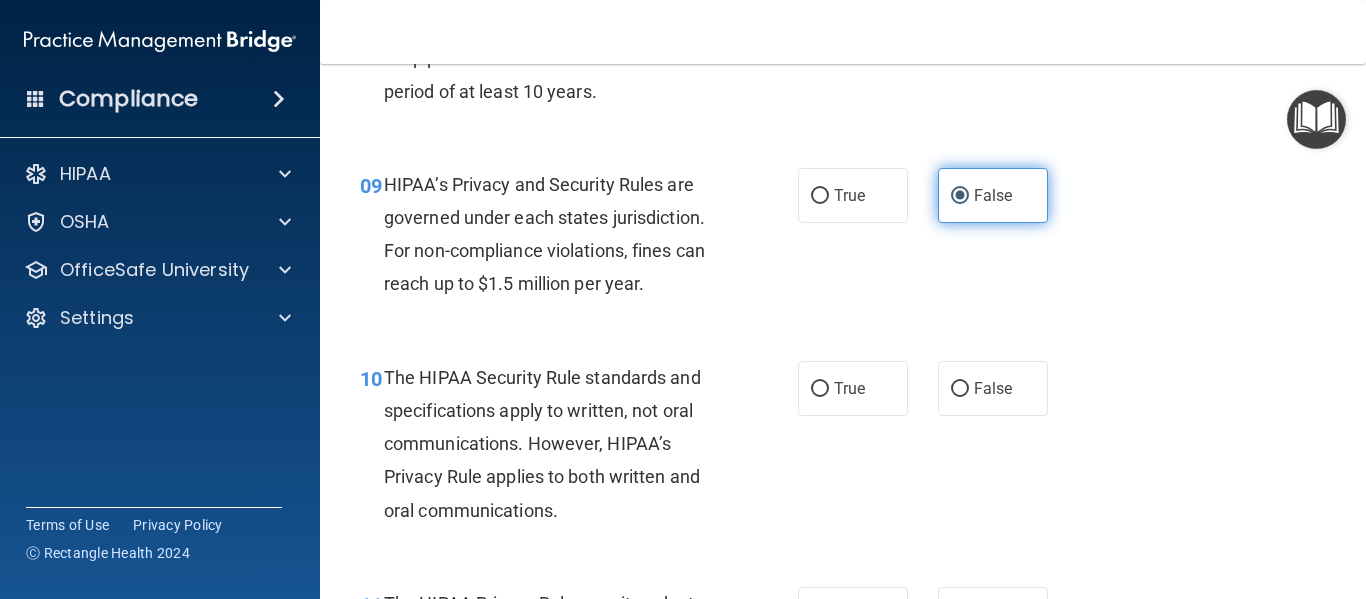 click on "False" at bounding box center (993, 195) 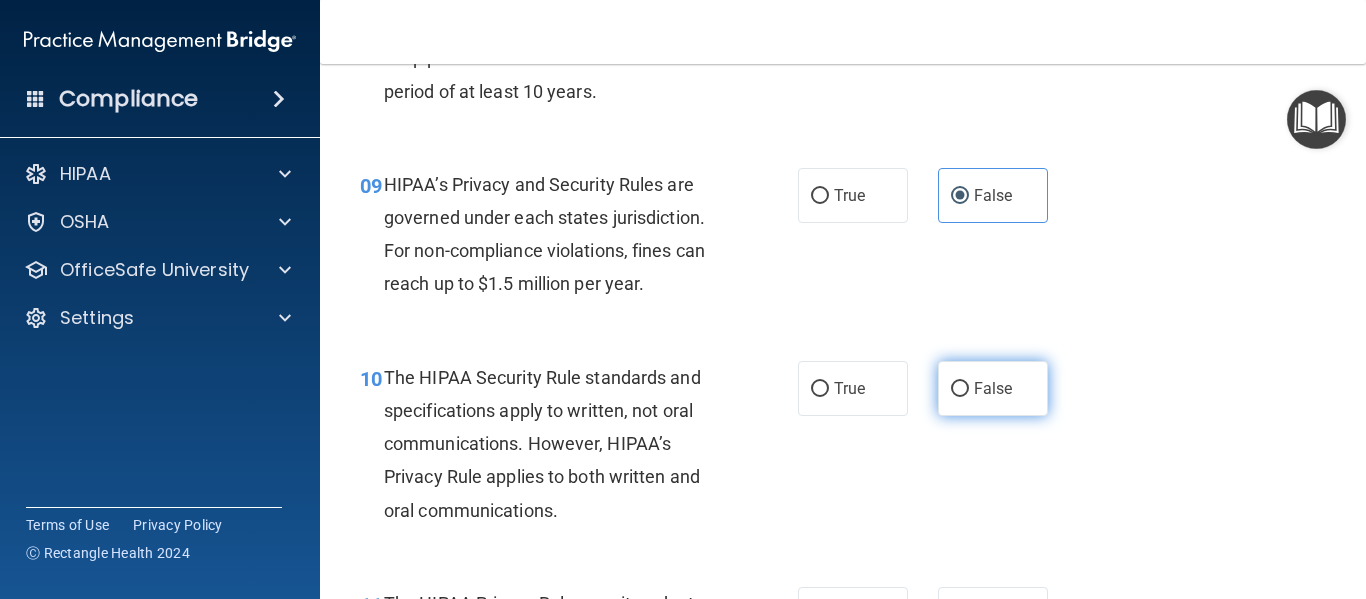 click on "False" at bounding box center (993, 388) 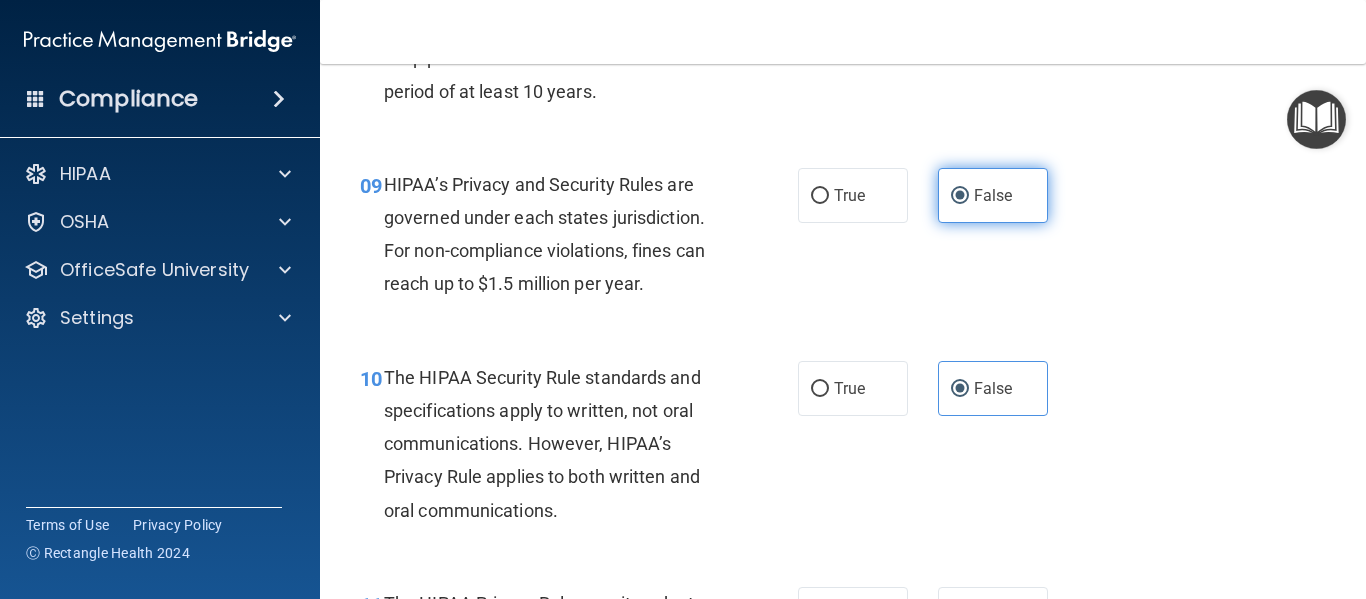 click on "False" at bounding box center [993, 195] 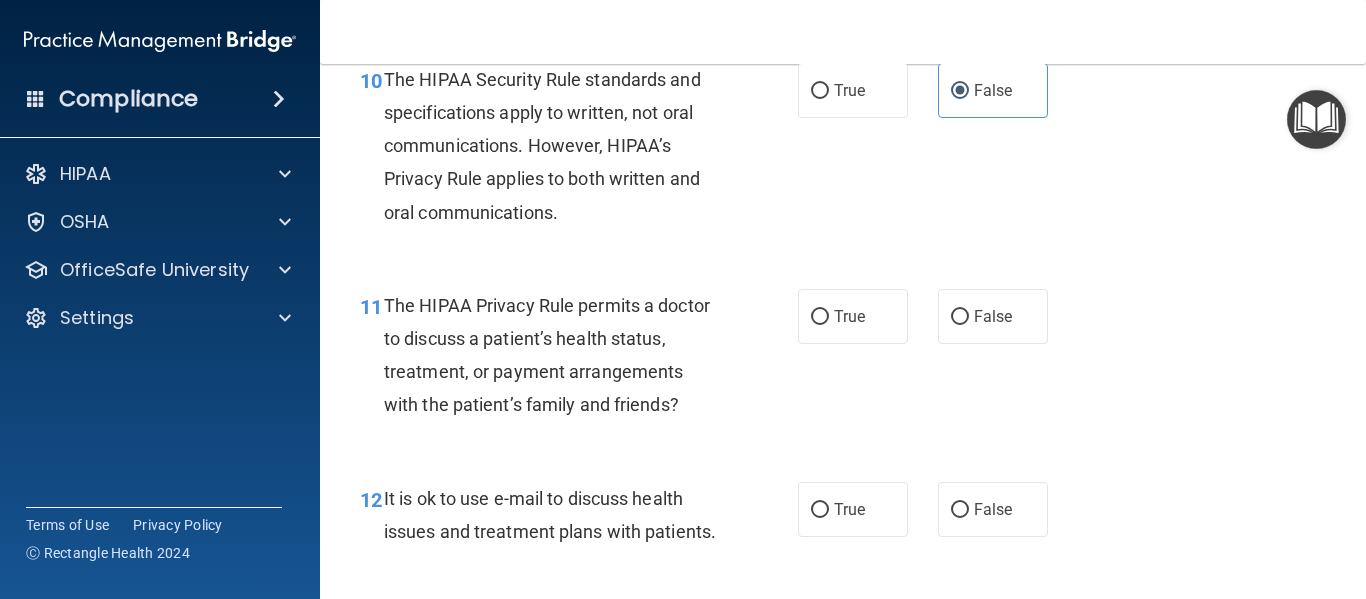 scroll, scrollTop: 1900, scrollLeft: 0, axis: vertical 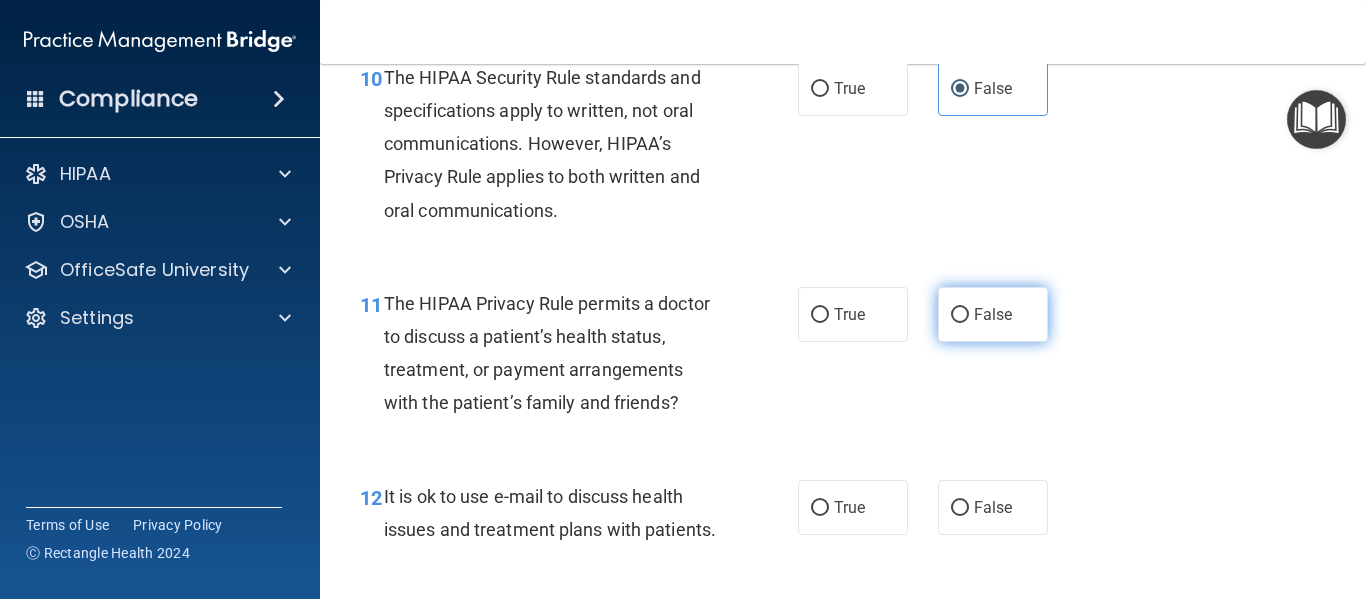 click on "False" at bounding box center (993, 314) 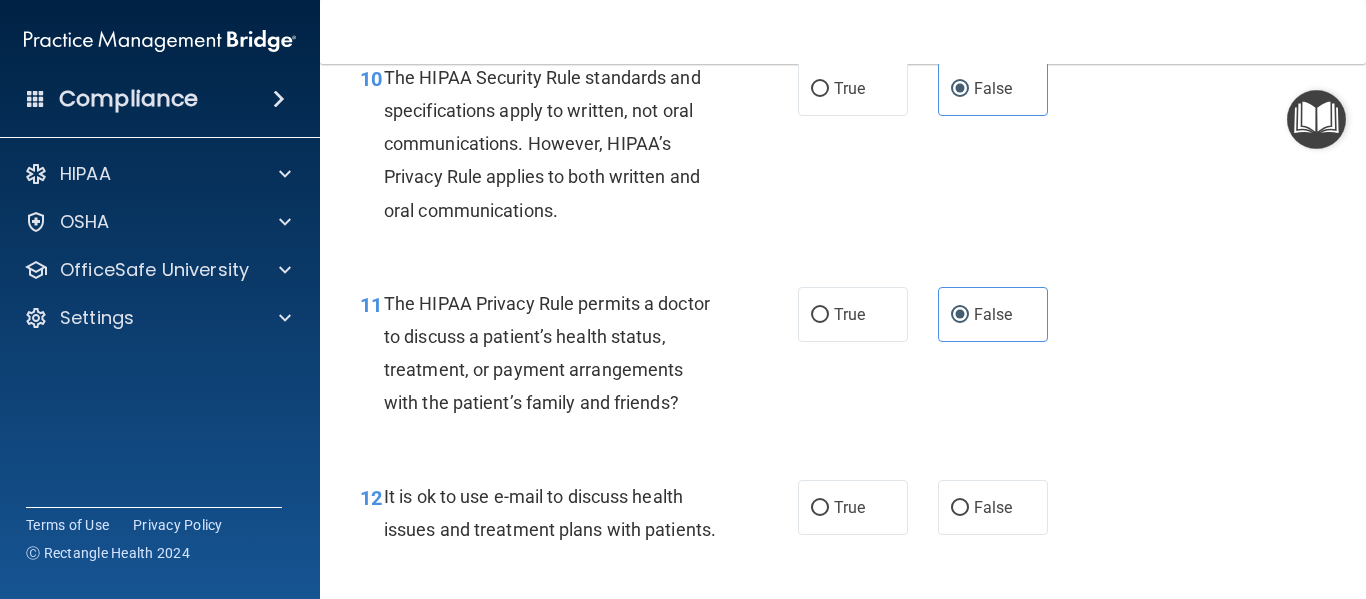 click on "12       It is ok to use e-mail to discuss health issues and treatment plans with patients.                 True           False" at bounding box center [843, 518] 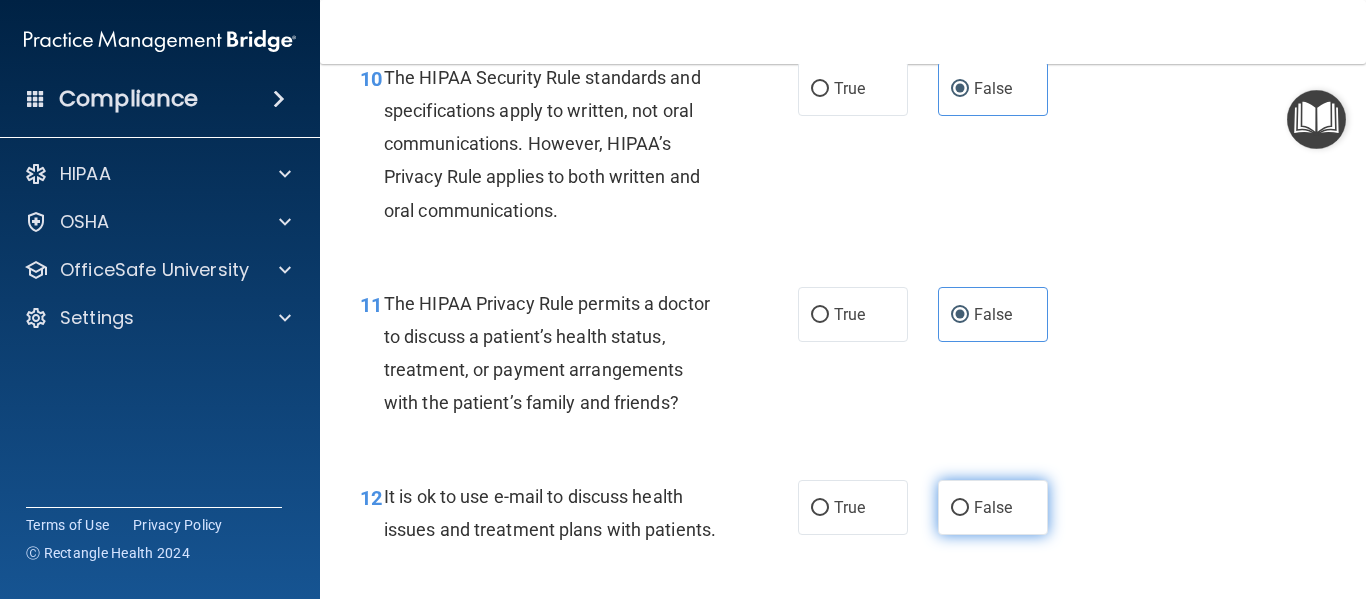 click on "False" at bounding box center [993, 507] 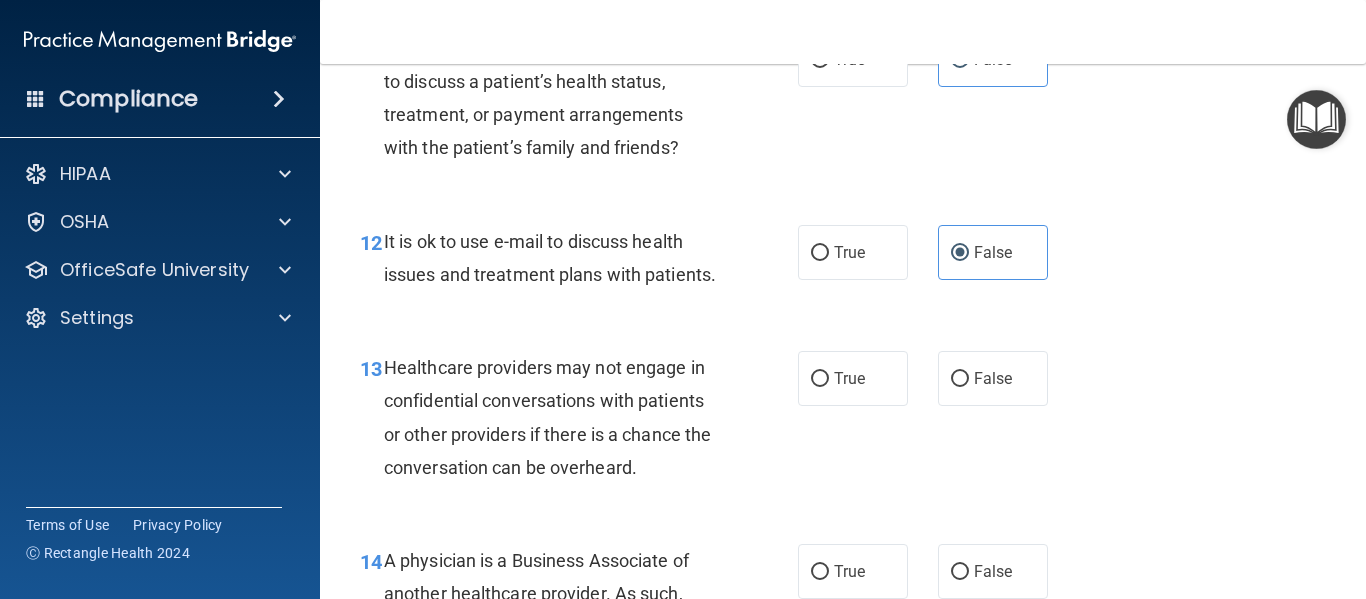scroll, scrollTop: 2200, scrollLeft: 0, axis: vertical 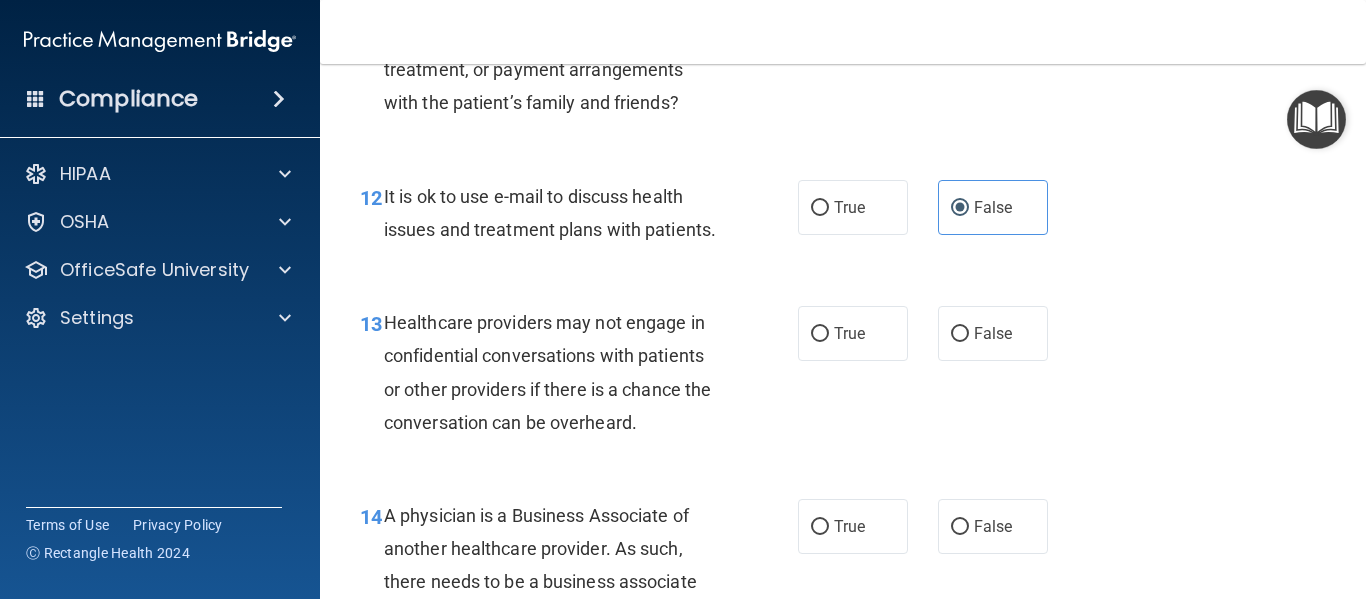 drag, startPoint x: 867, startPoint y: 367, endPoint x: 923, endPoint y: 405, distance: 67.6757 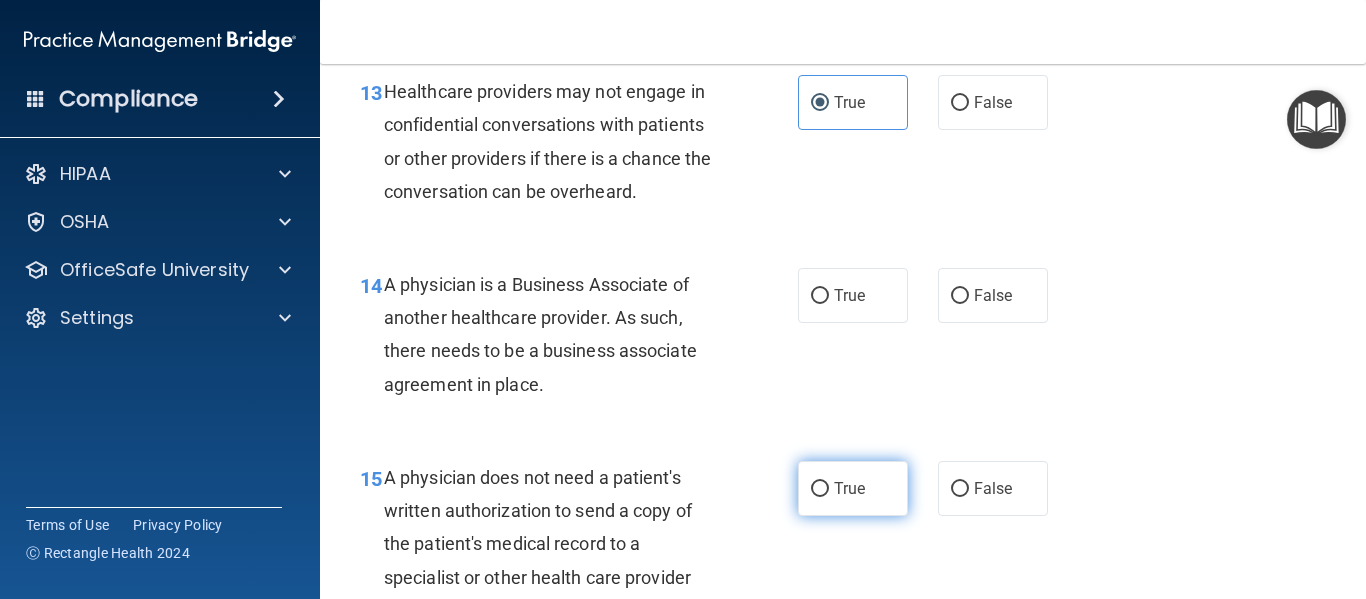 scroll, scrollTop: 2500, scrollLeft: 0, axis: vertical 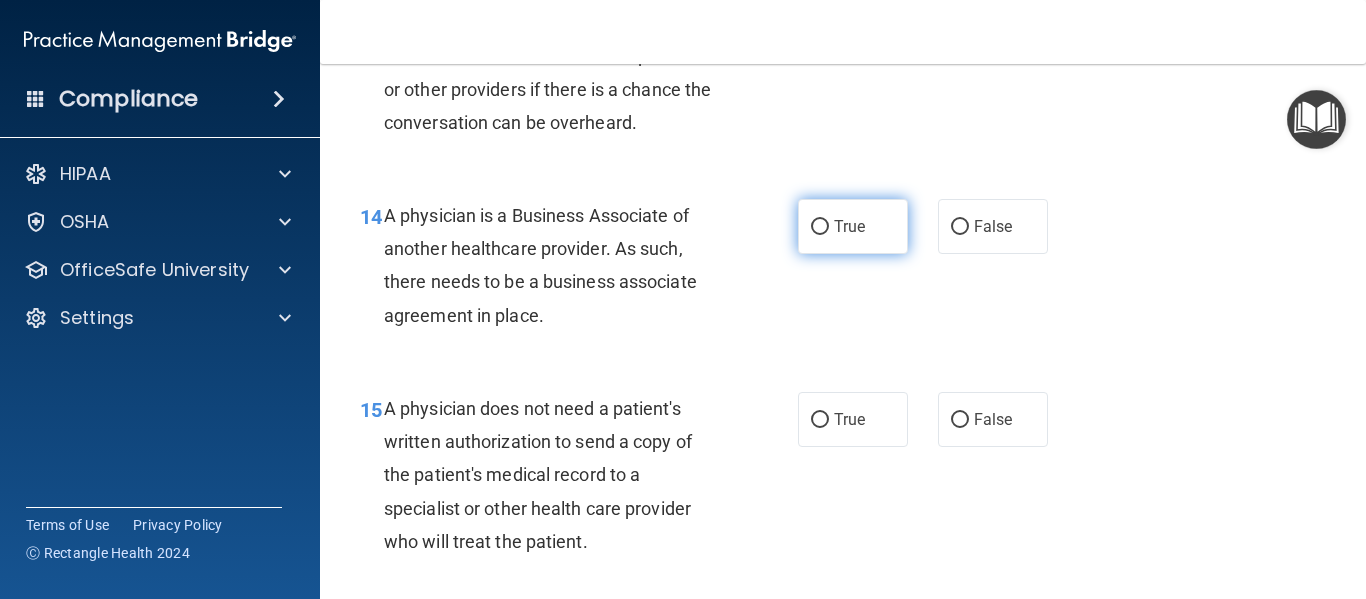 drag, startPoint x: 872, startPoint y: 241, endPoint x: 886, endPoint y: 257, distance: 21.260292 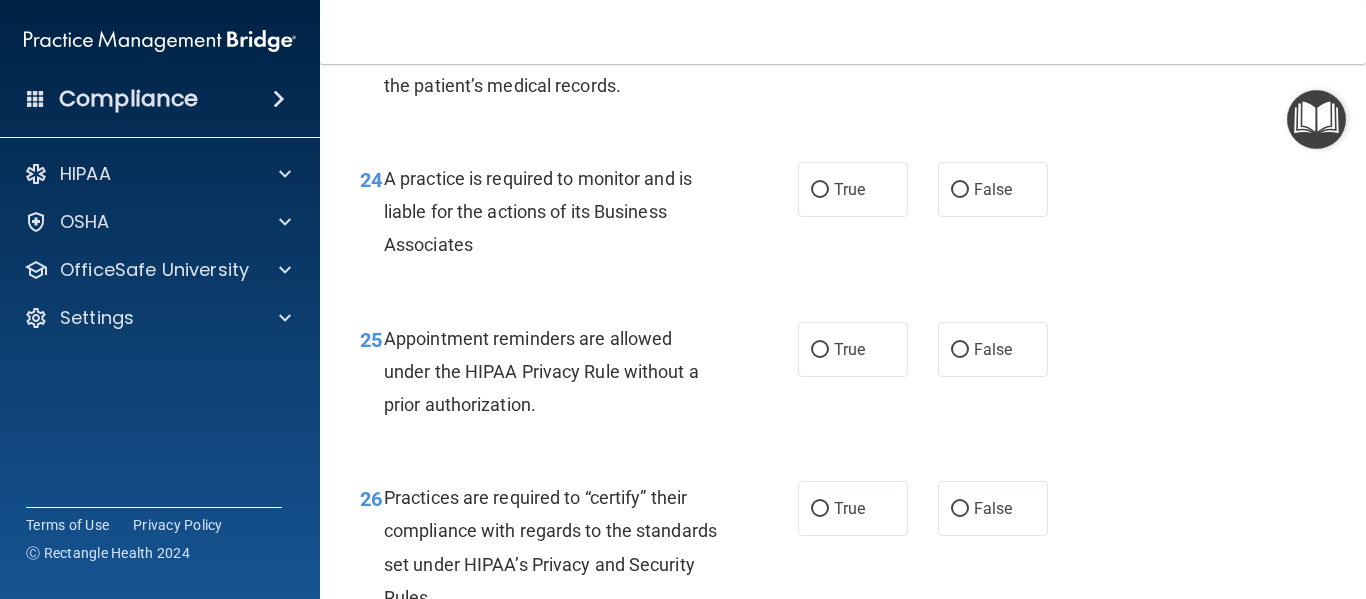 scroll, scrollTop: 4500, scrollLeft: 0, axis: vertical 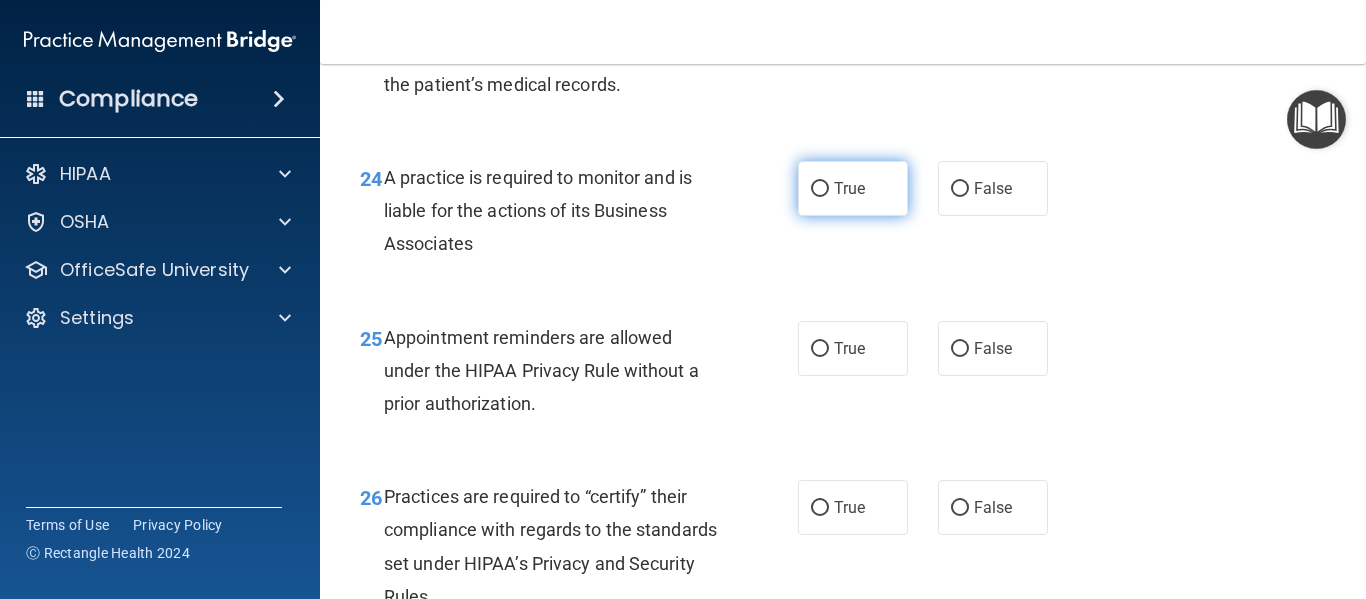 click on "True" at bounding box center [853, 188] 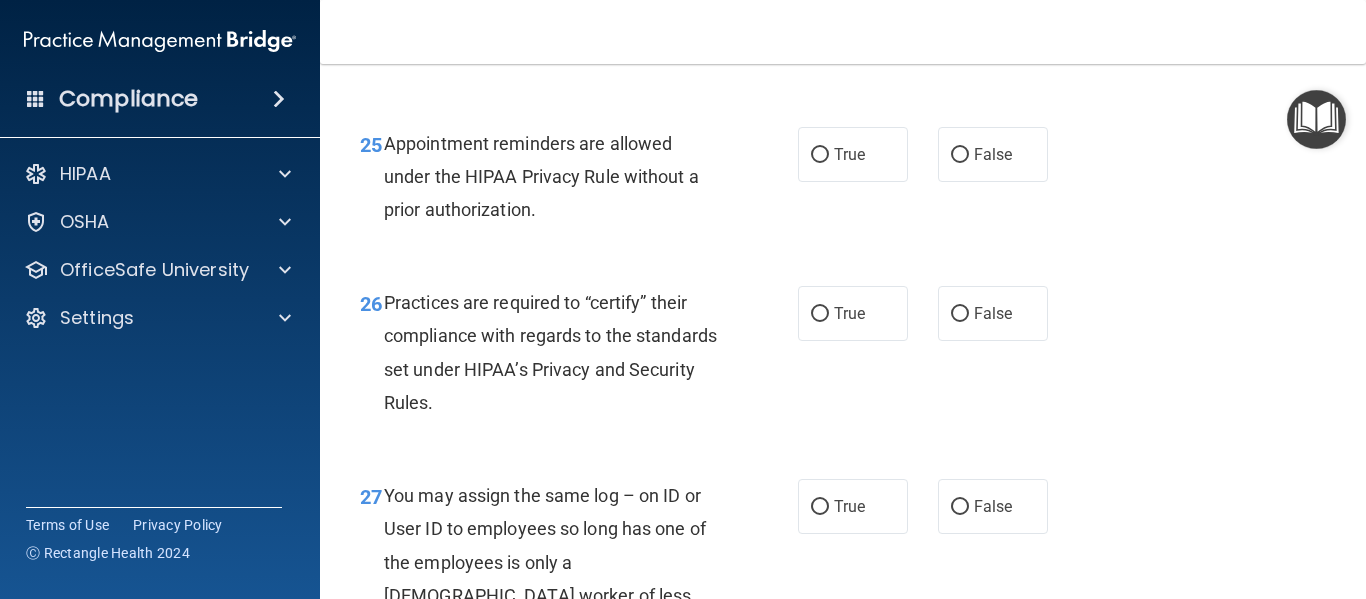 scroll, scrollTop: 4700, scrollLeft: 0, axis: vertical 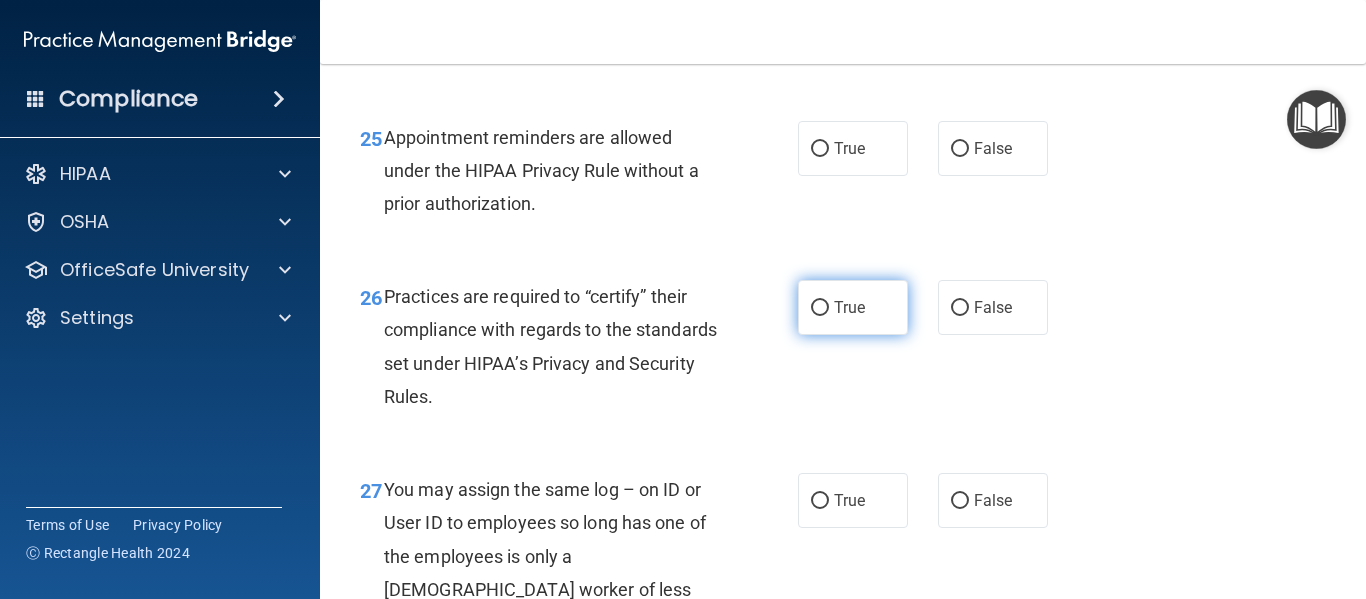 click on "True" at bounding box center (853, 307) 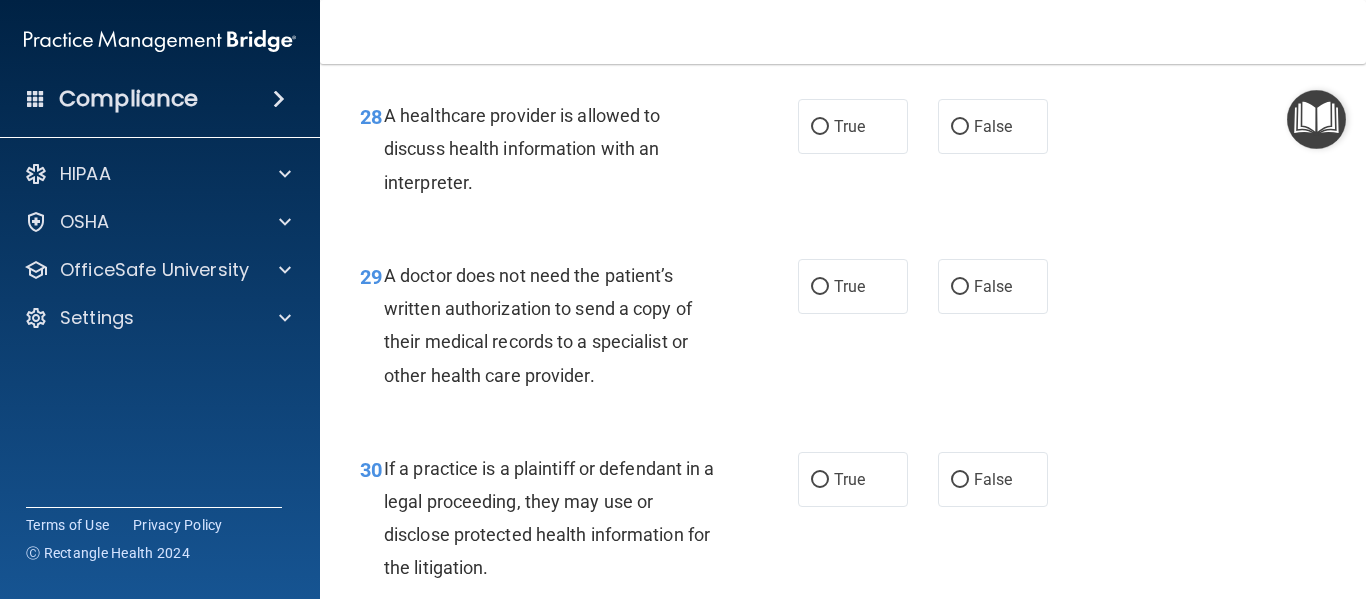 scroll, scrollTop: 5484, scrollLeft: 0, axis: vertical 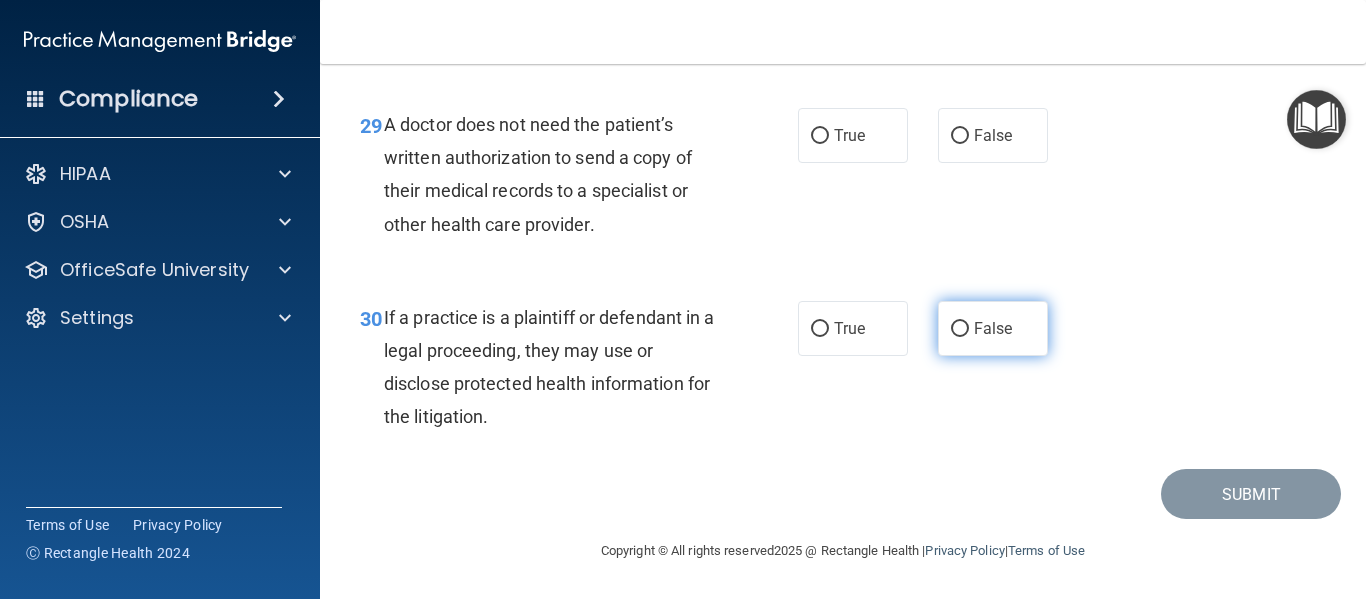 click on "False" at bounding box center (993, 328) 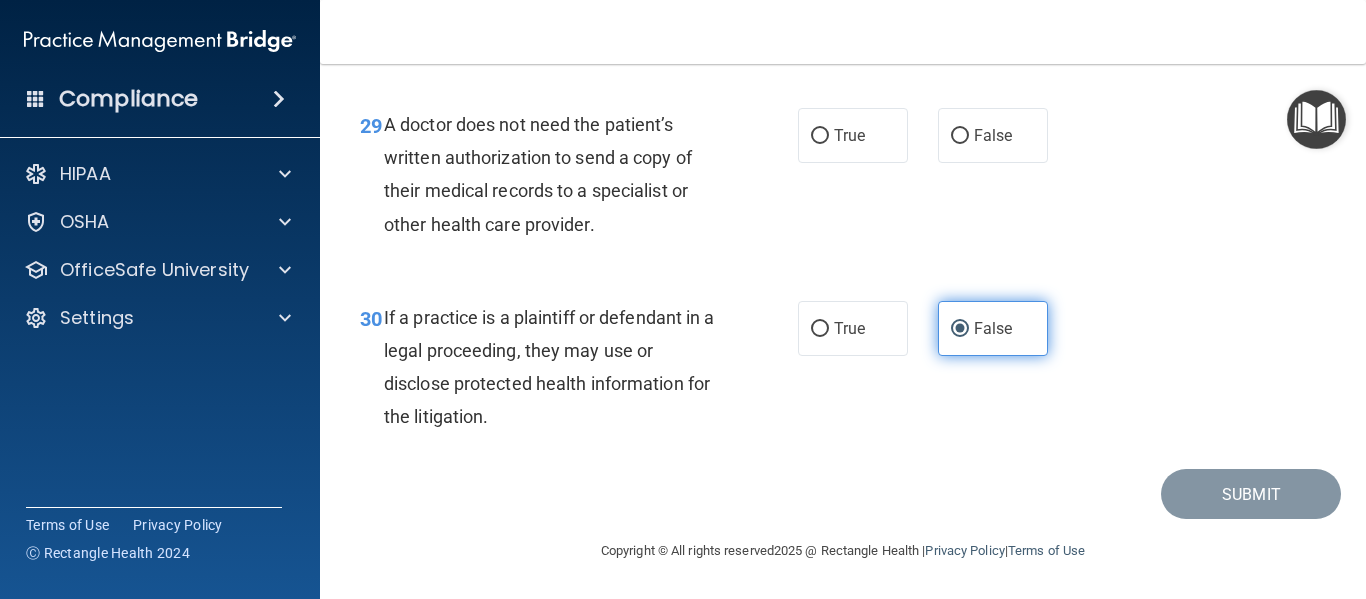 click on "False" at bounding box center [993, 328] 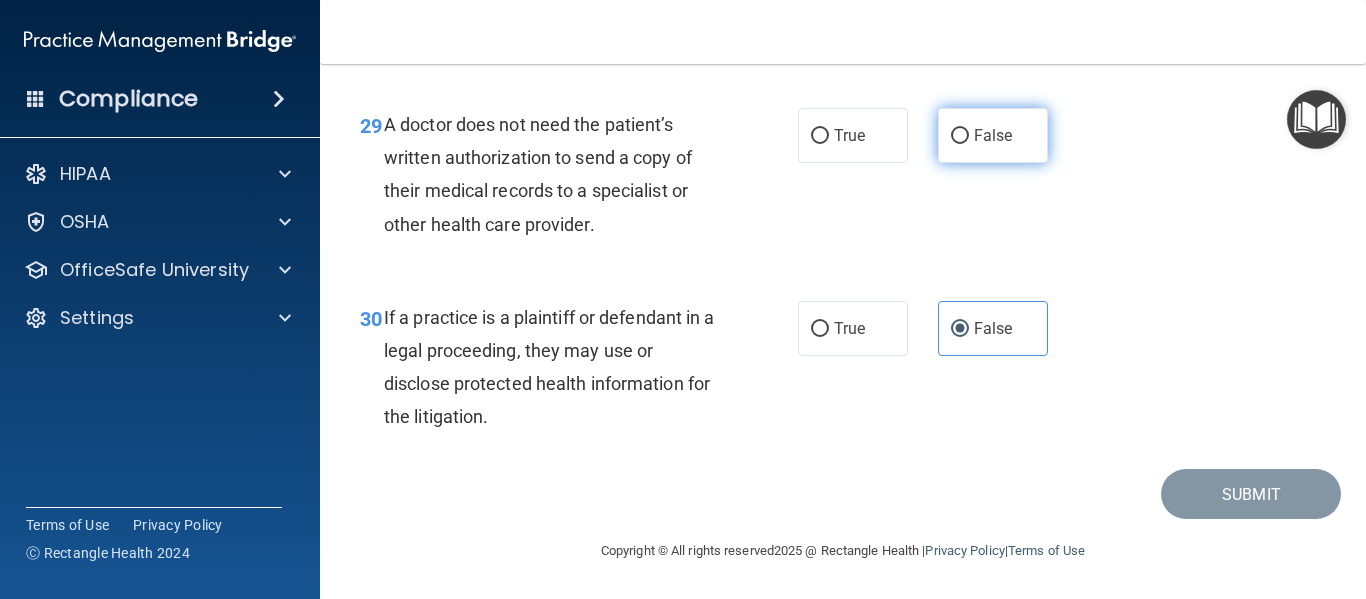 click on "False" at bounding box center (993, 135) 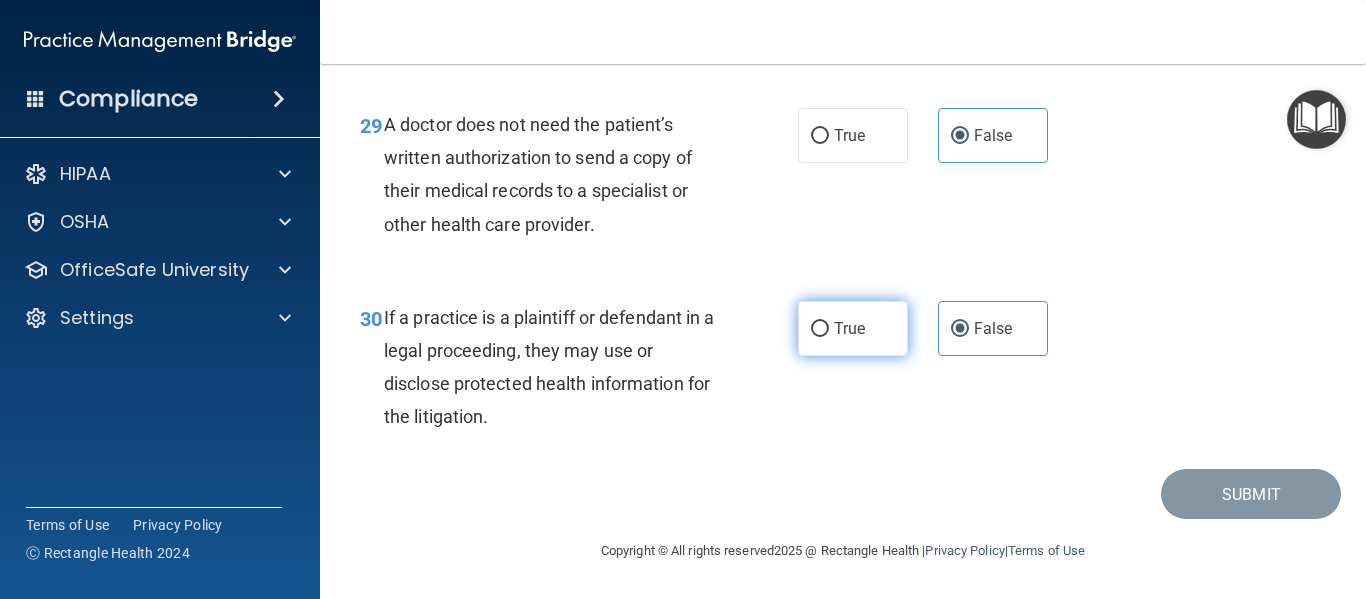 click on "True" at bounding box center [820, 329] 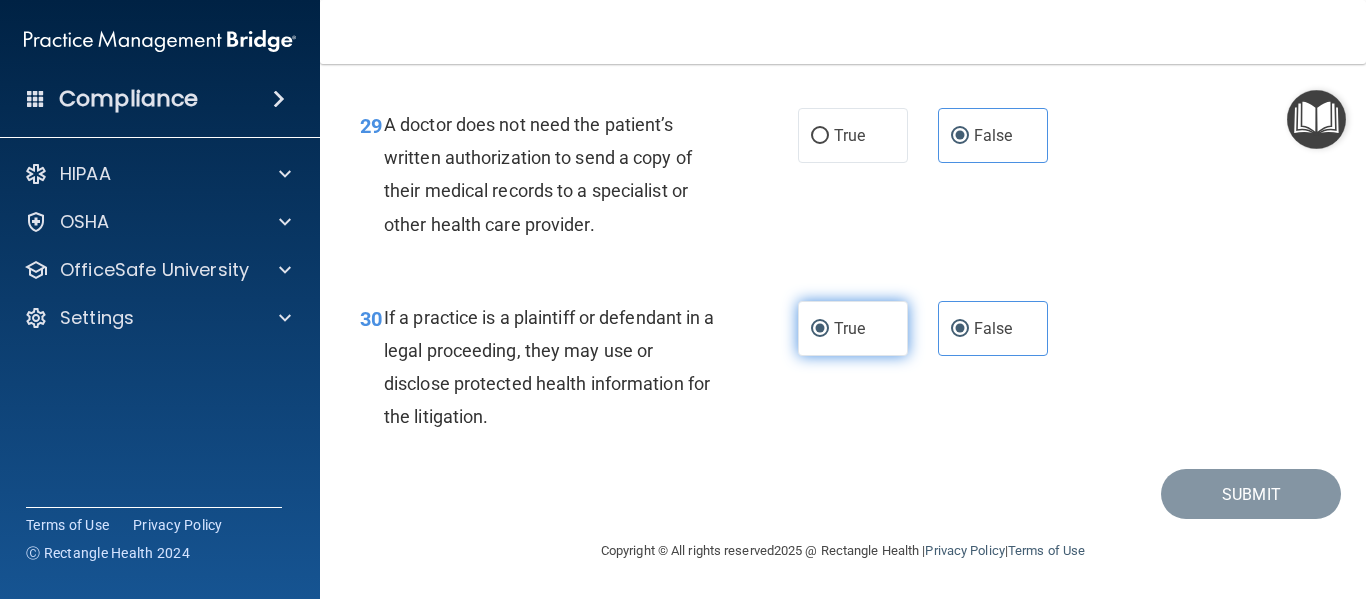 radio on "false" 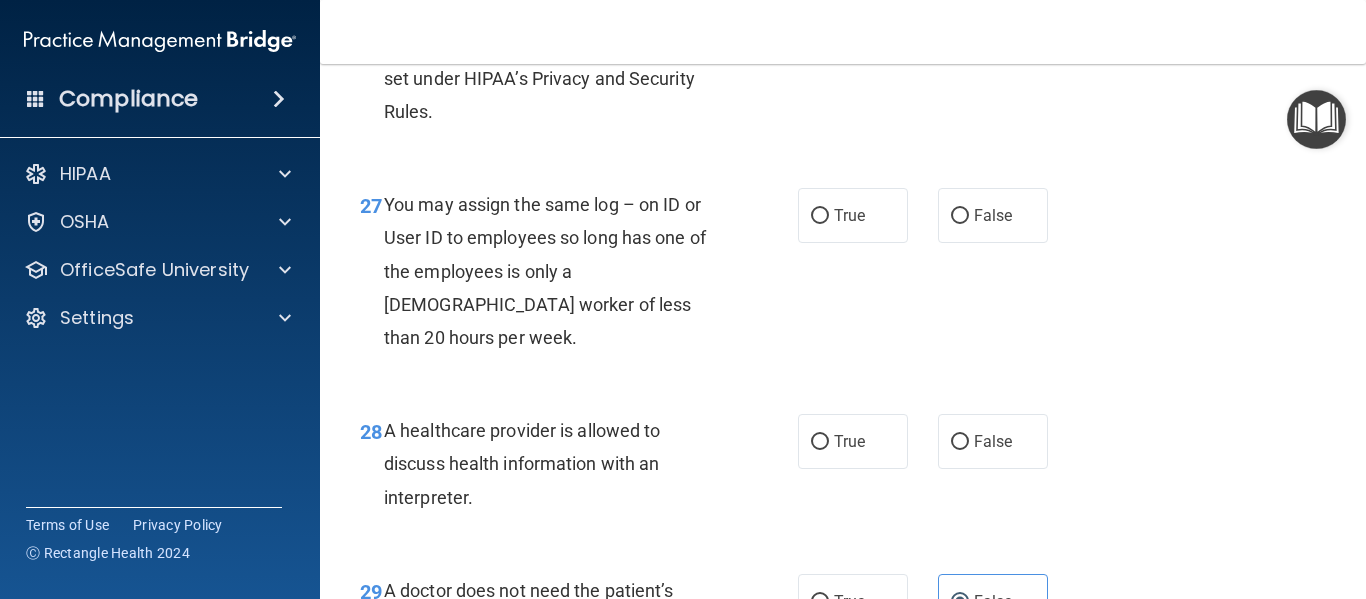 scroll, scrollTop: 4984, scrollLeft: 0, axis: vertical 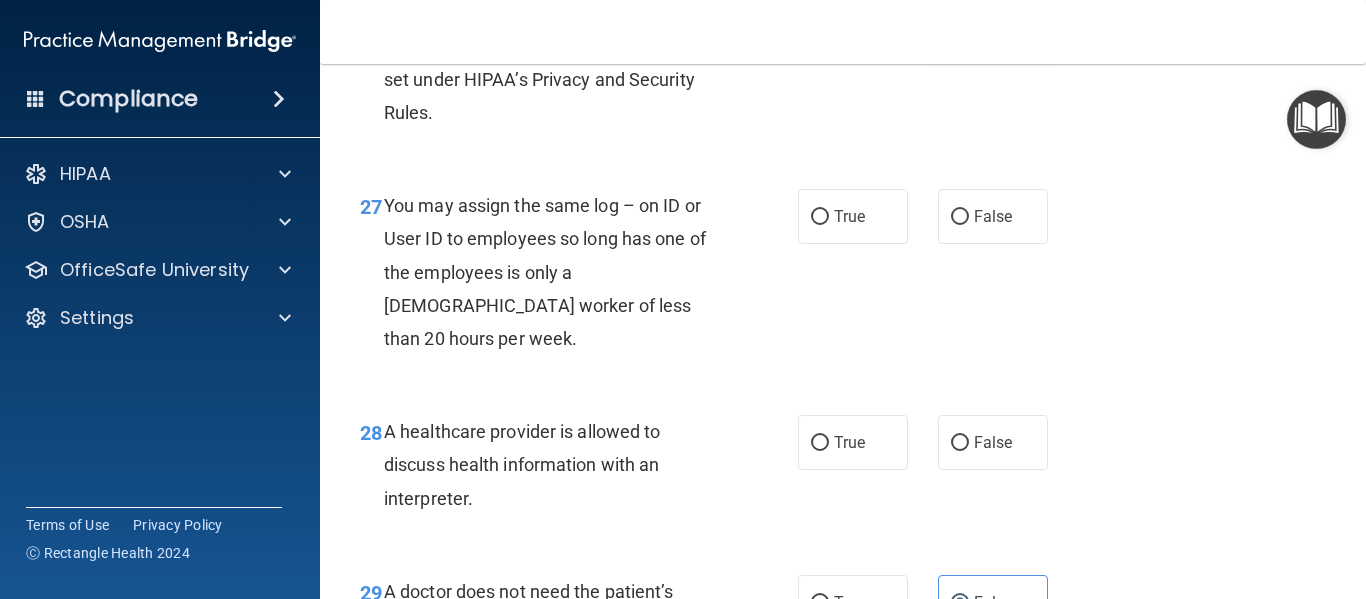 click on "False" at bounding box center [993, 23] 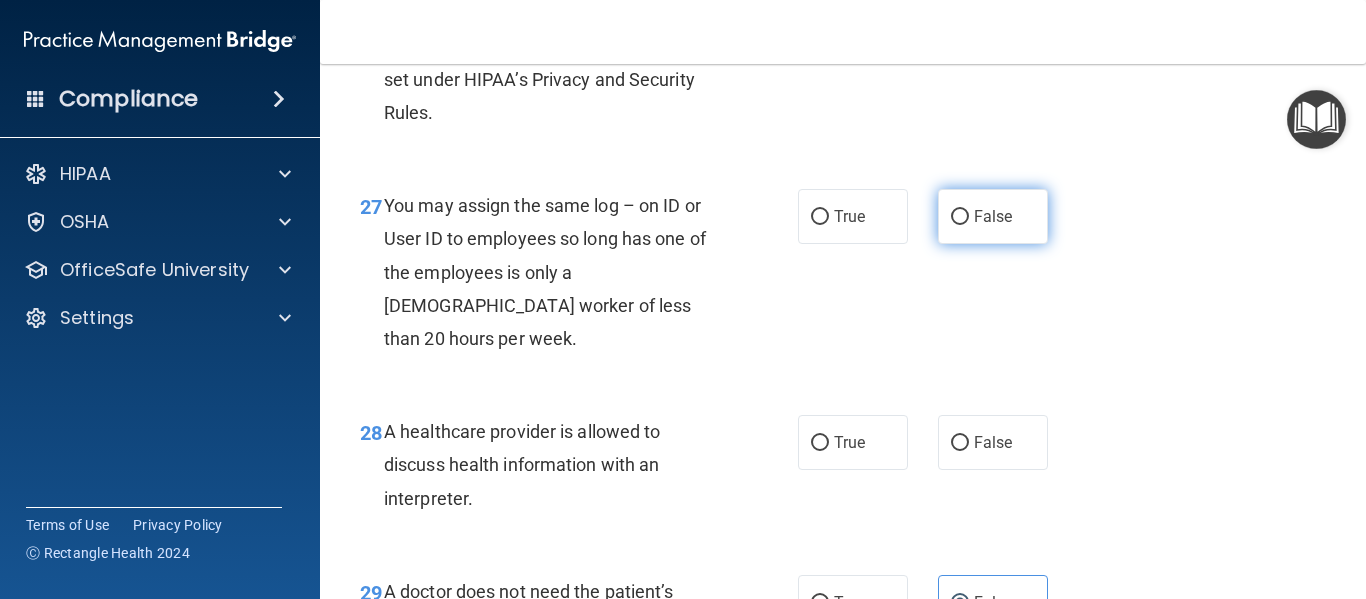 click on "False" at bounding box center [993, 216] 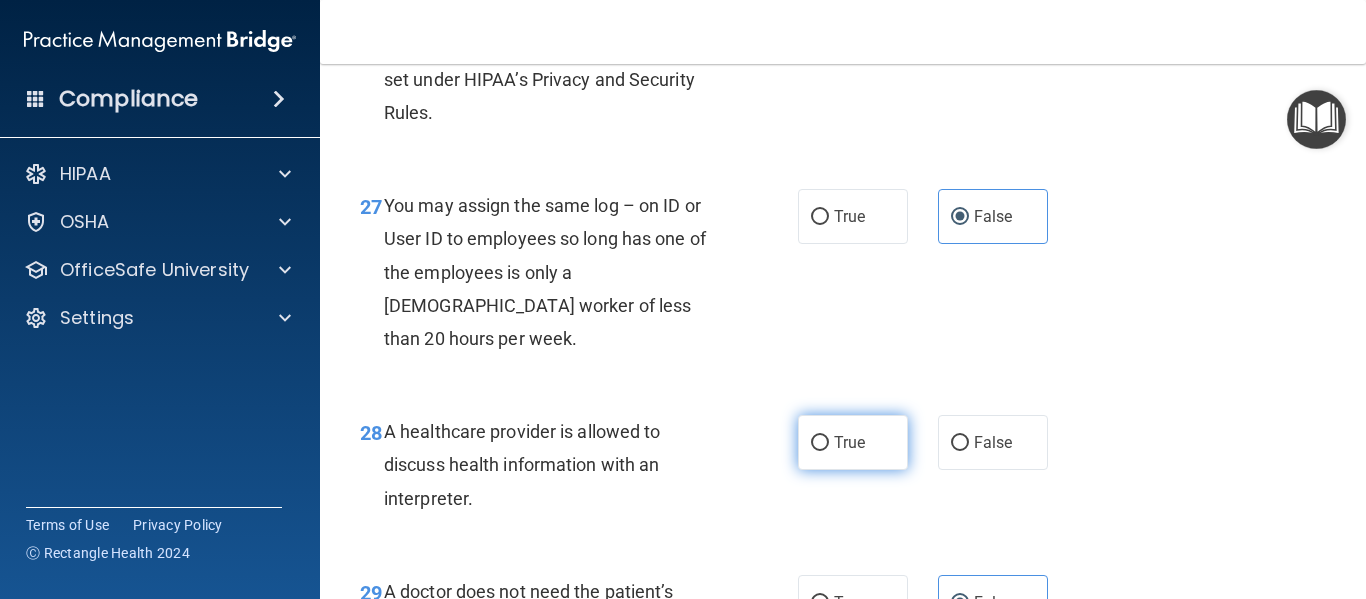click on "True" at bounding box center [849, 442] 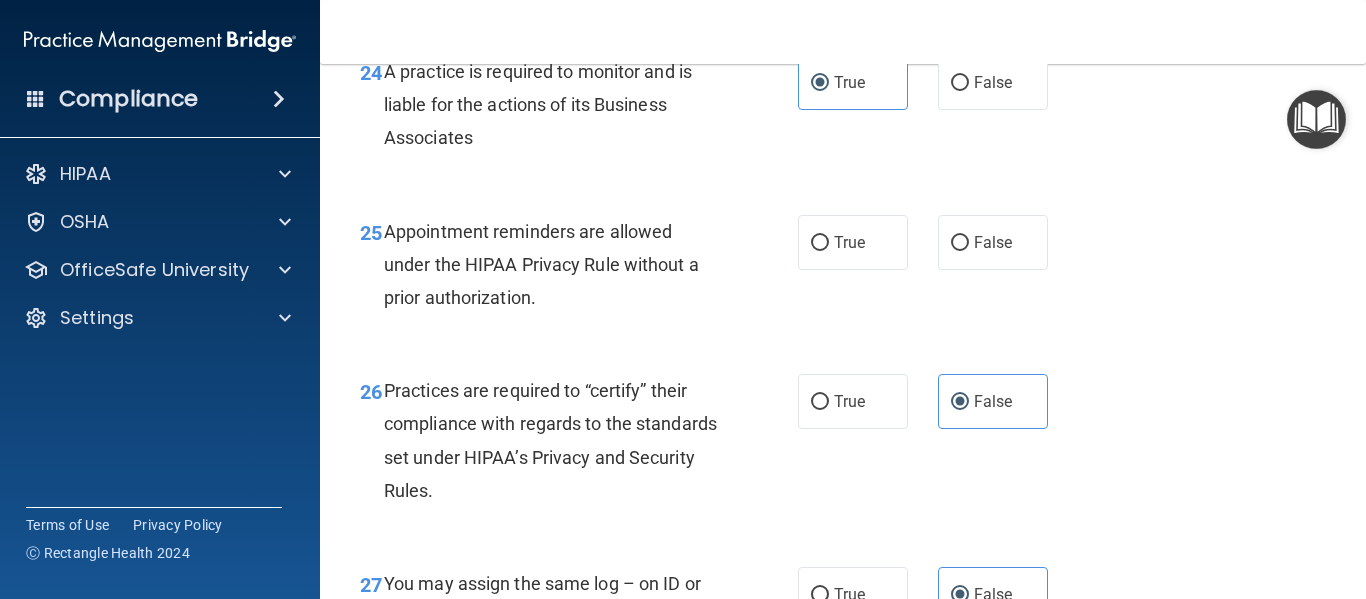 scroll, scrollTop: 4384, scrollLeft: 0, axis: vertical 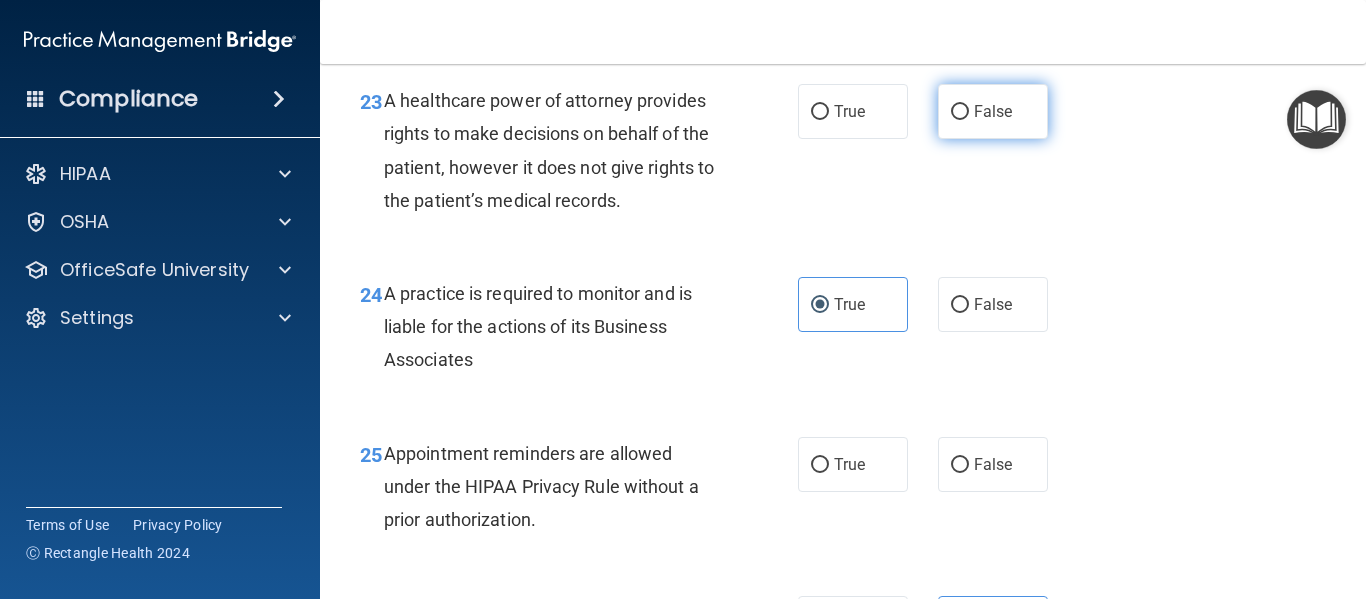 click on "False" at bounding box center [993, 111] 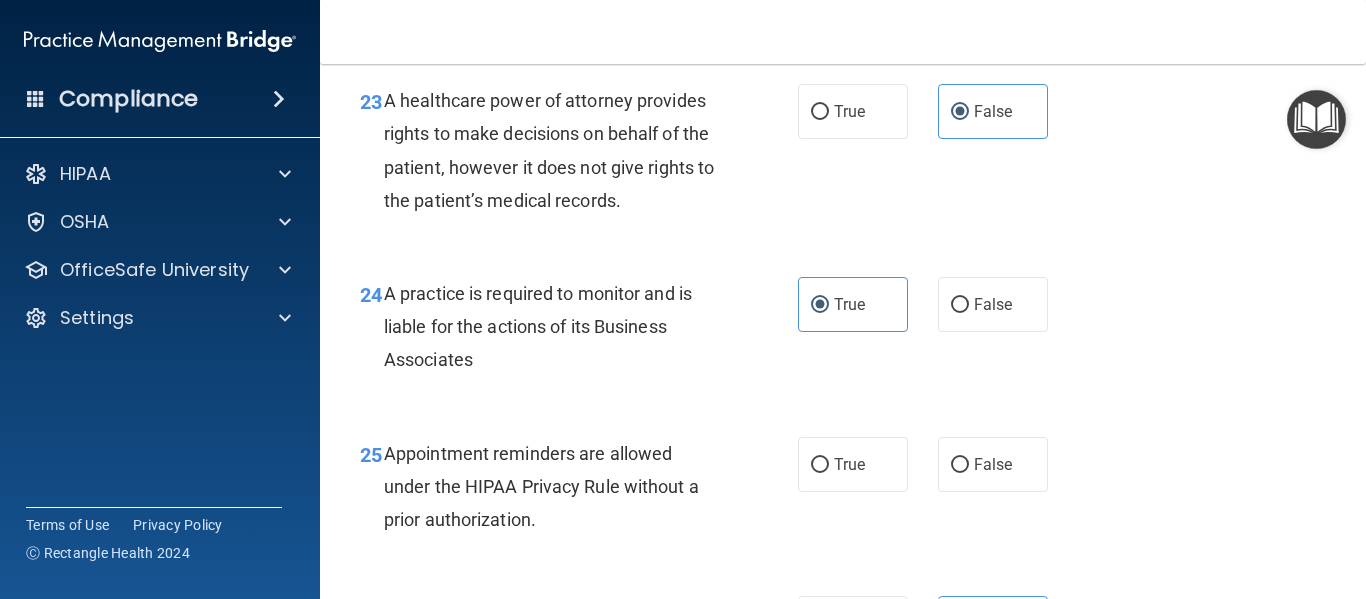 scroll, scrollTop: 4484, scrollLeft: 0, axis: vertical 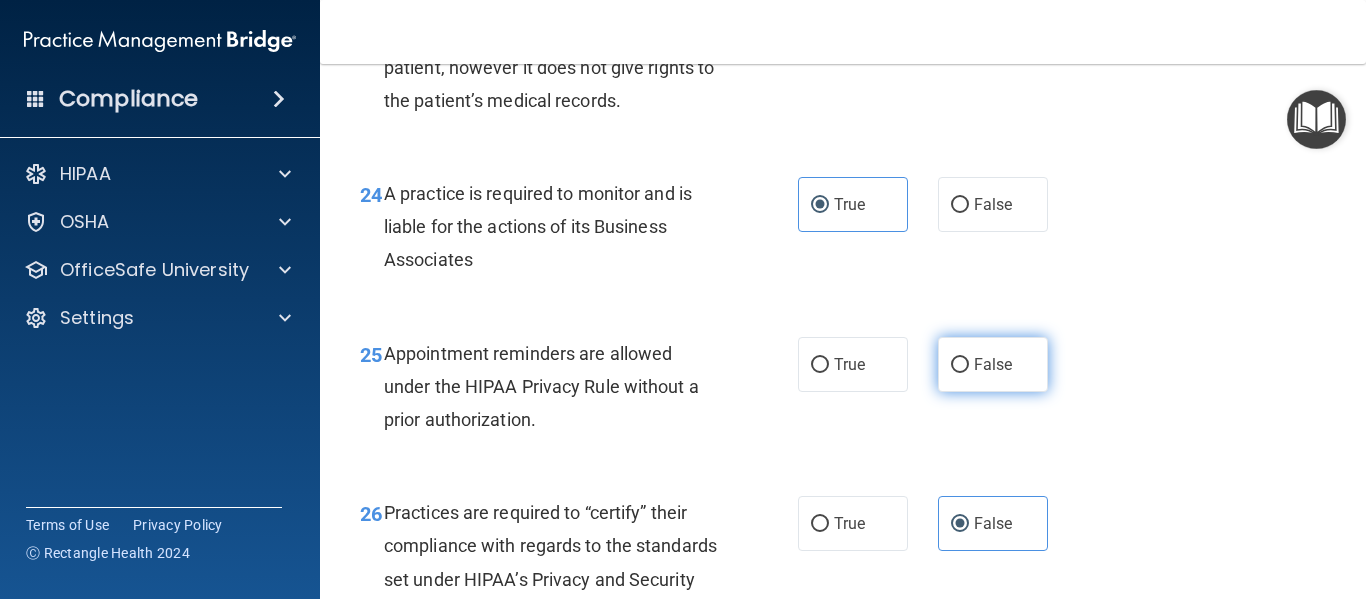 drag, startPoint x: 830, startPoint y: 427, endPoint x: 1026, endPoint y: 418, distance: 196.20653 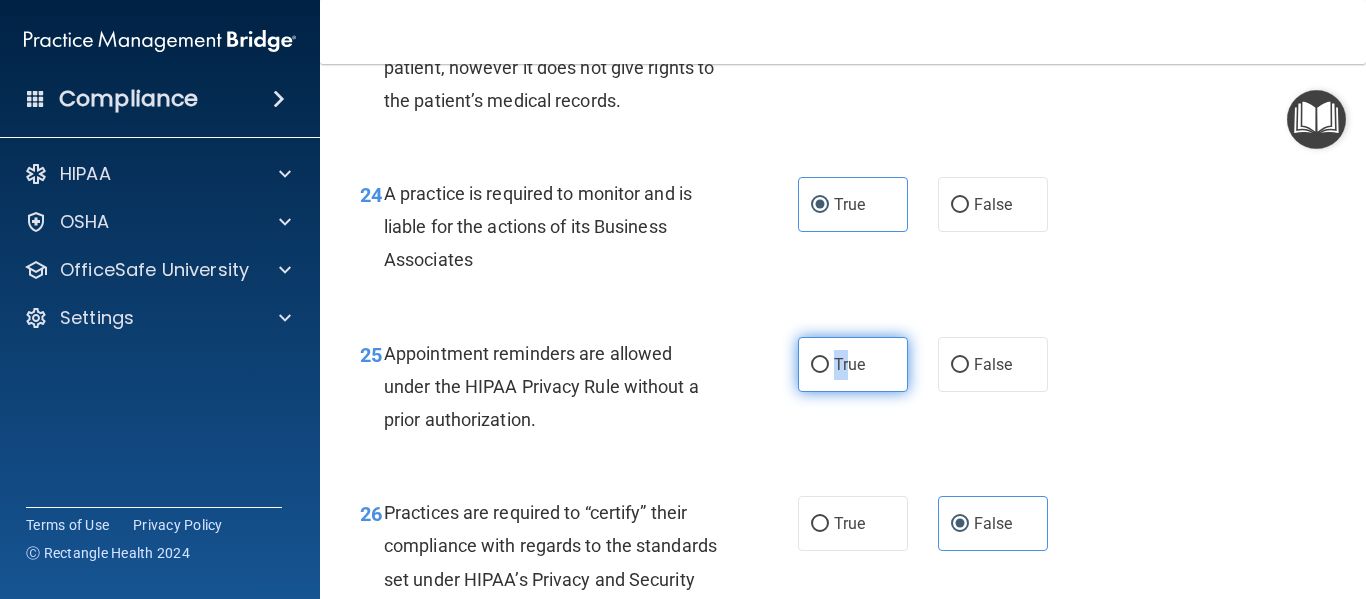 click on "True" at bounding box center [820, 365] 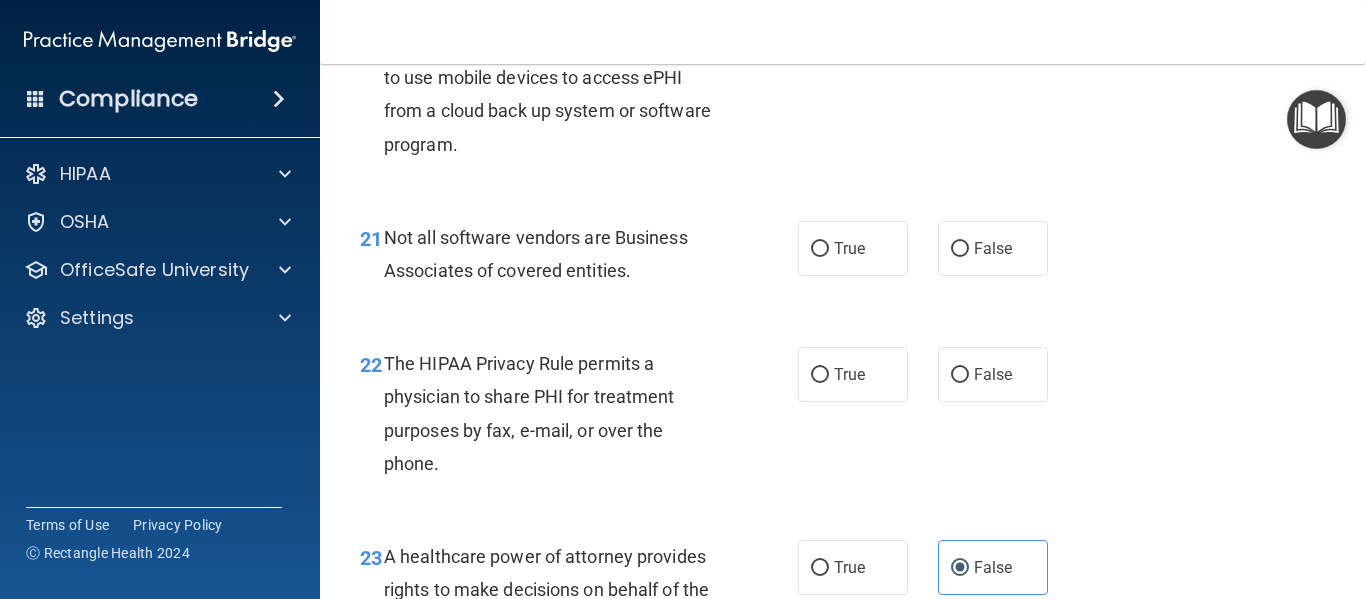 scroll, scrollTop: 3884, scrollLeft: 0, axis: vertical 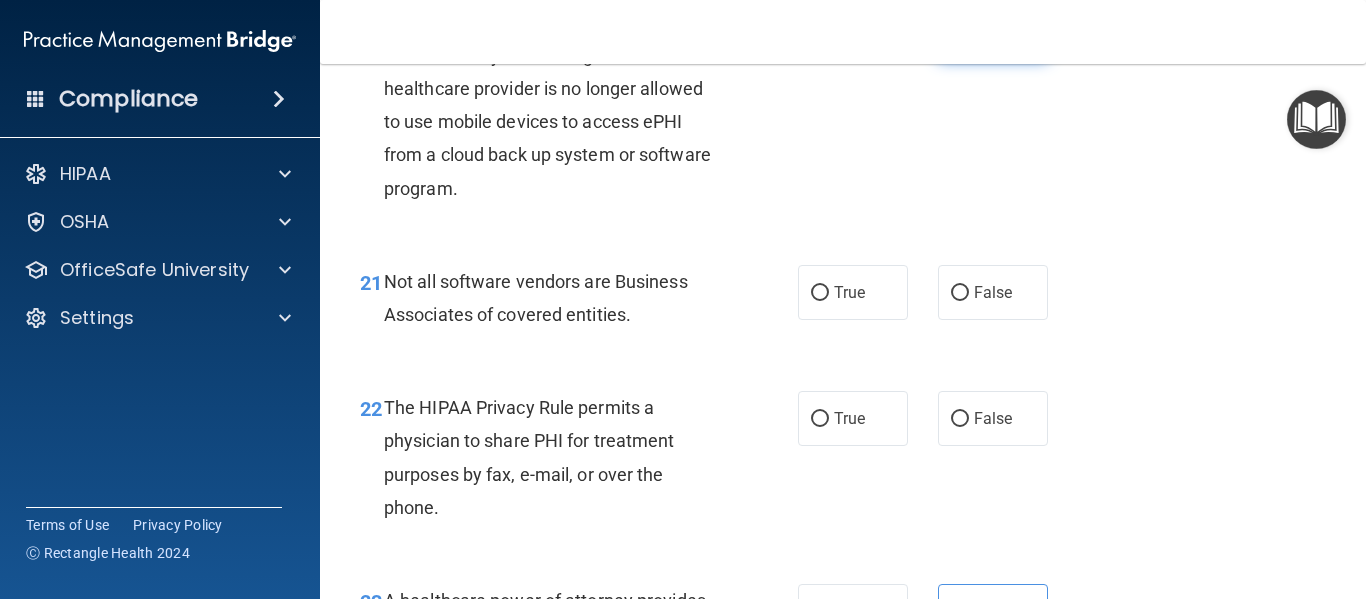 click on "False" at bounding box center (993, 32) 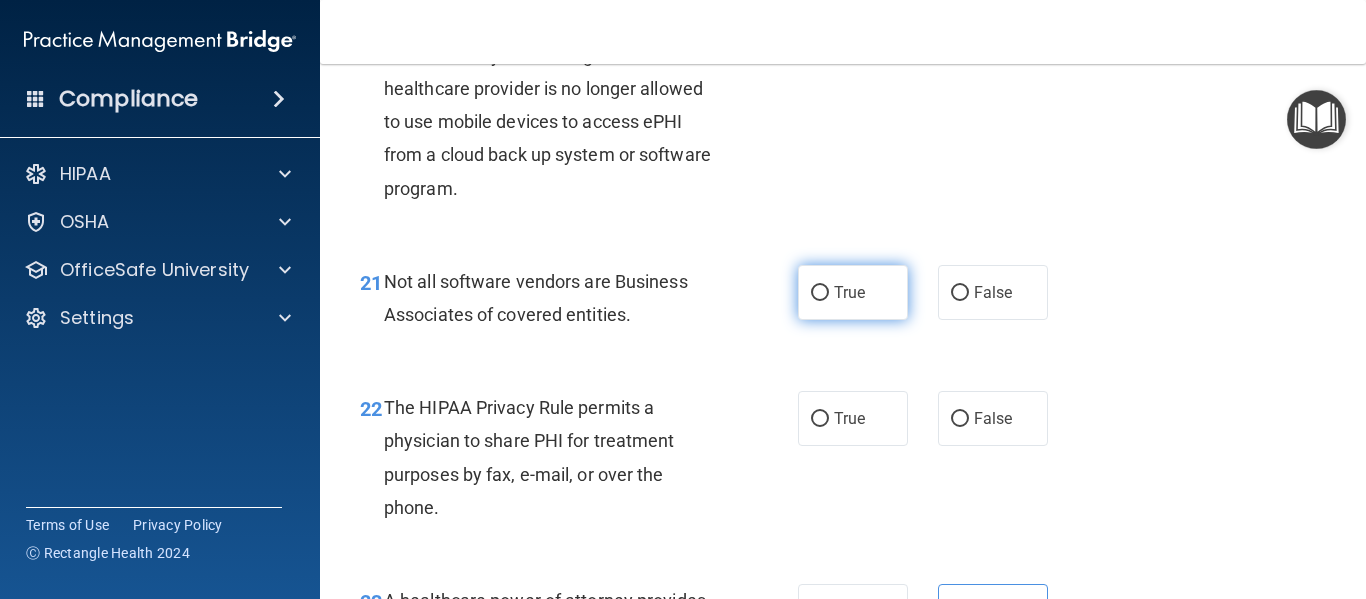 click on "True" at bounding box center (853, 292) 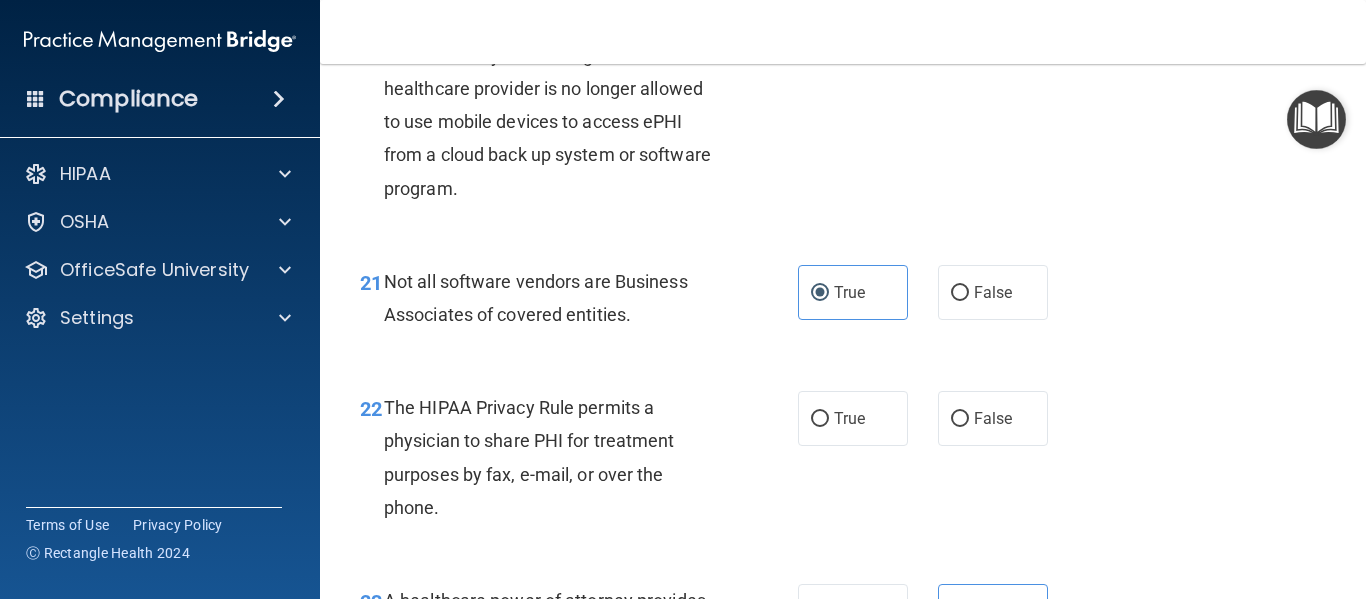 drag, startPoint x: 823, startPoint y: 471, endPoint x: 907, endPoint y: 451, distance: 86.34813 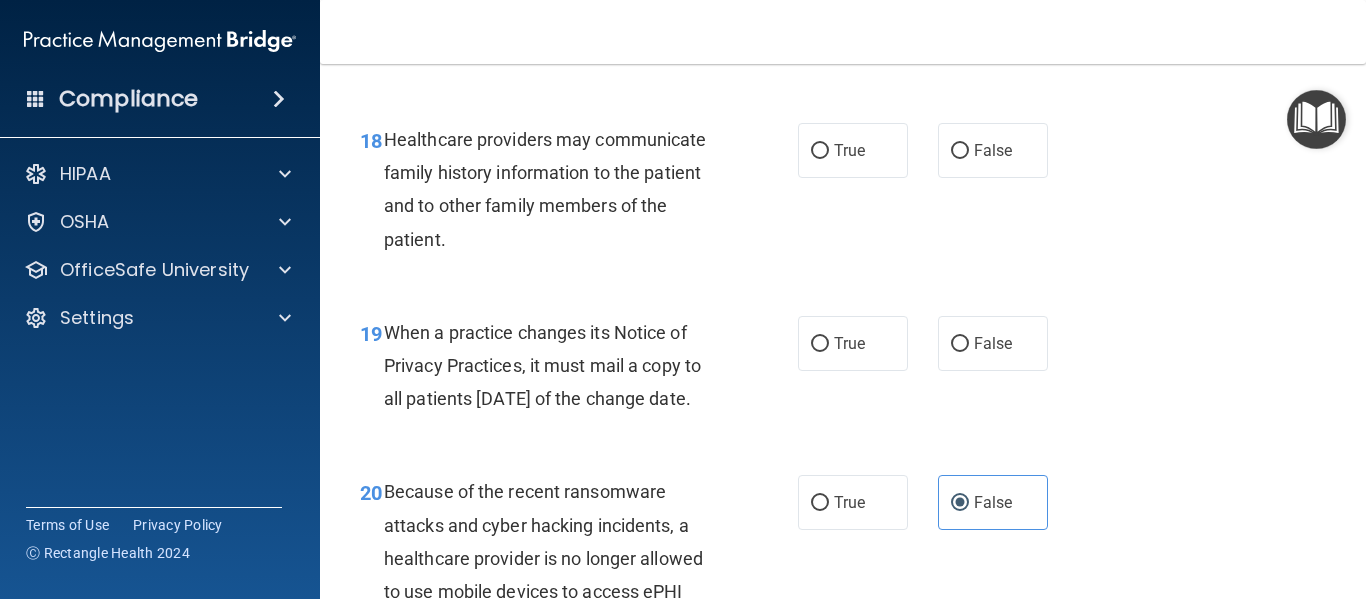 scroll, scrollTop: 3384, scrollLeft: 0, axis: vertical 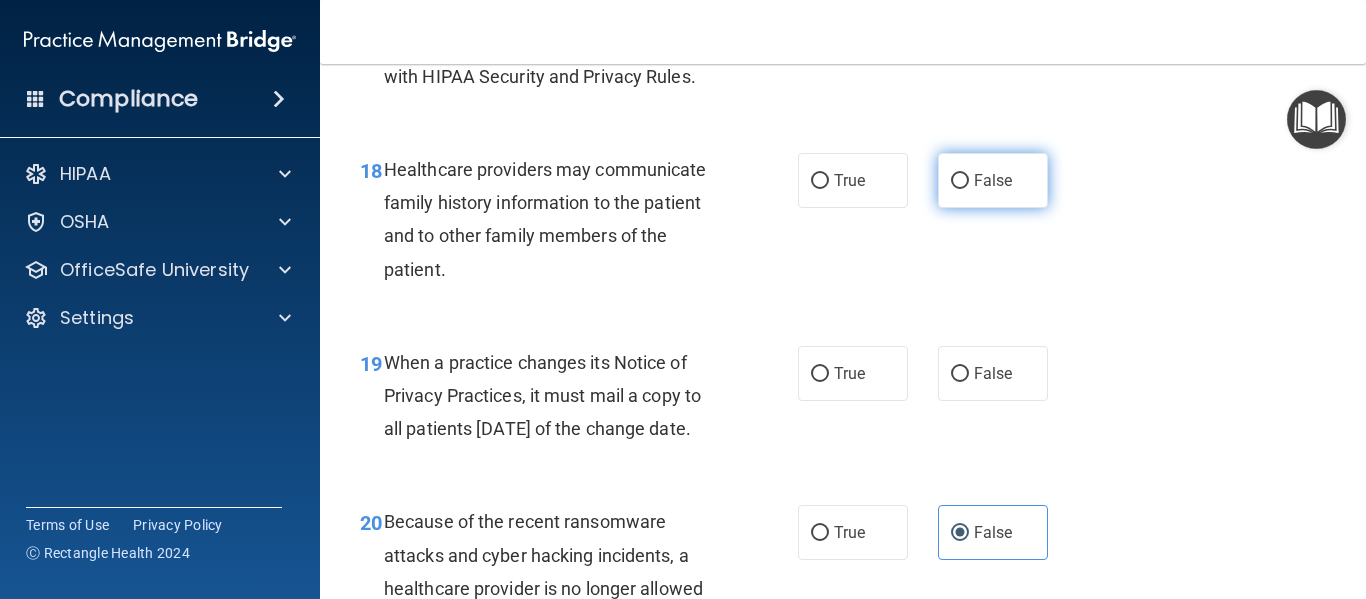 click on "False" at bounding box center [993, 180] 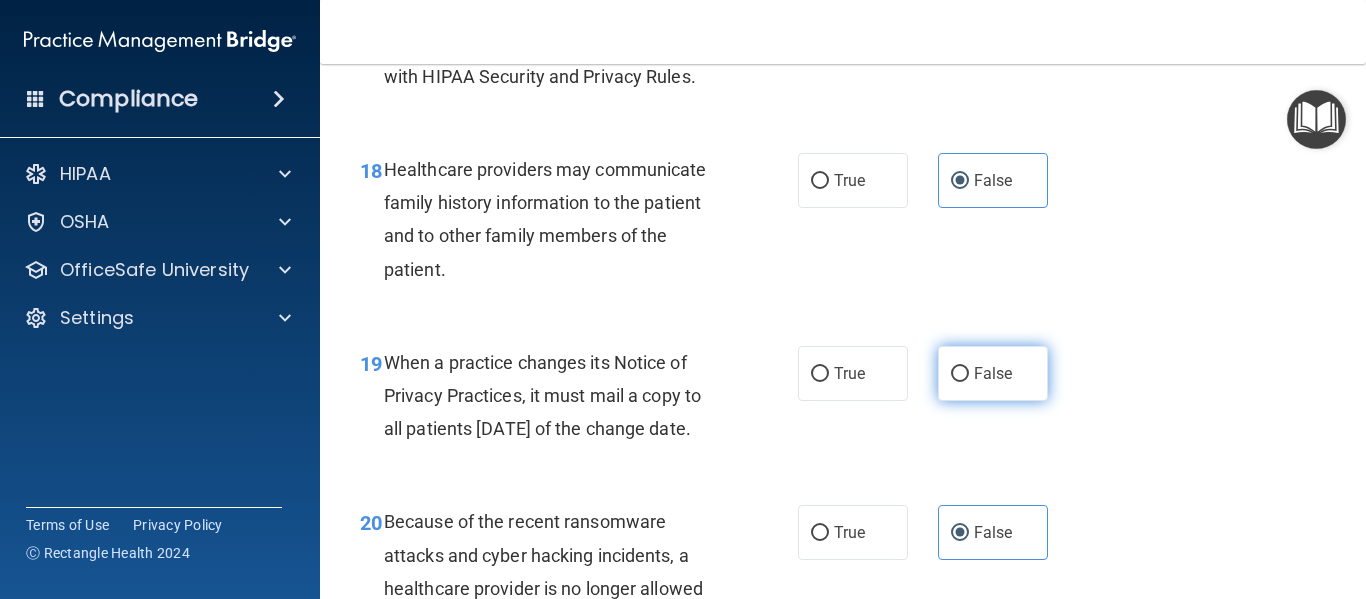 click on "False" at bounding box center [993, 373] 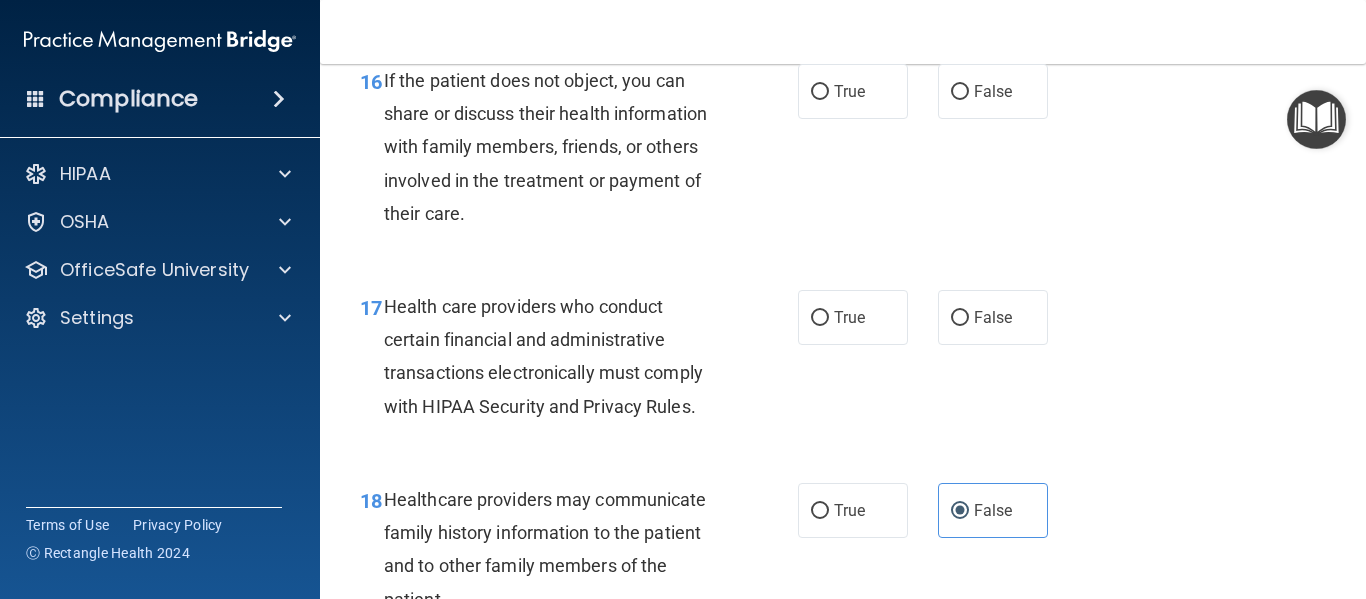 scroll, scrollTop: 2984, scrollLeft: 0, axis: vertical 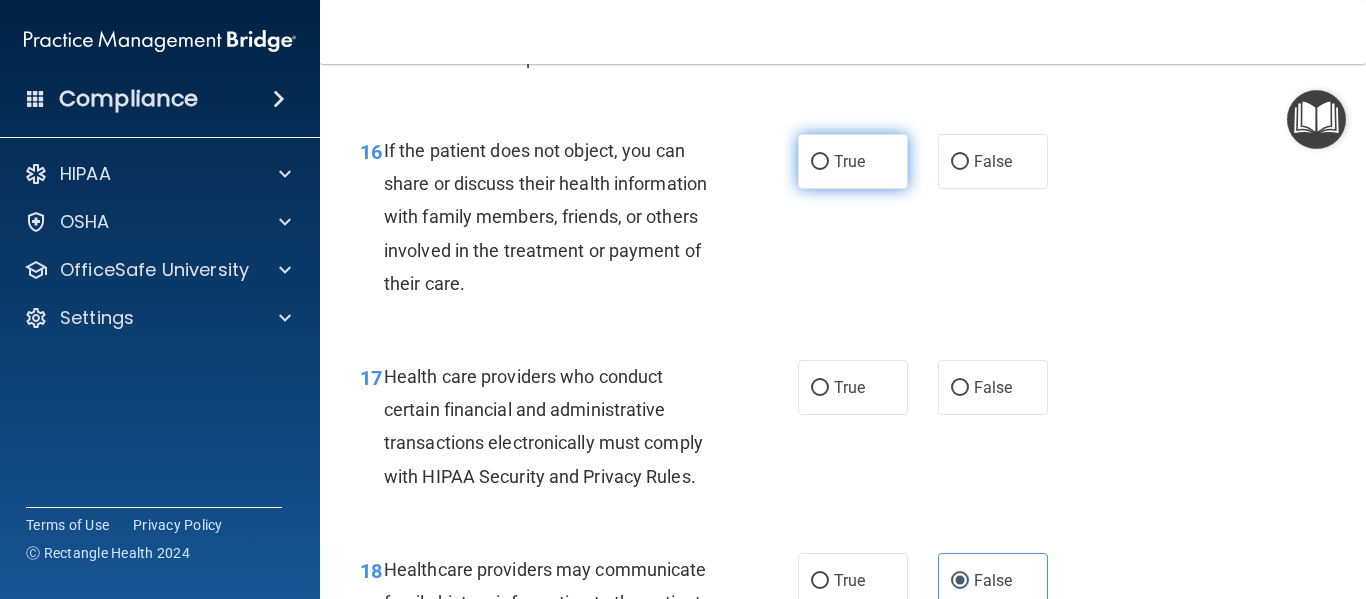 click on "True" at bounding box center [853, 161] 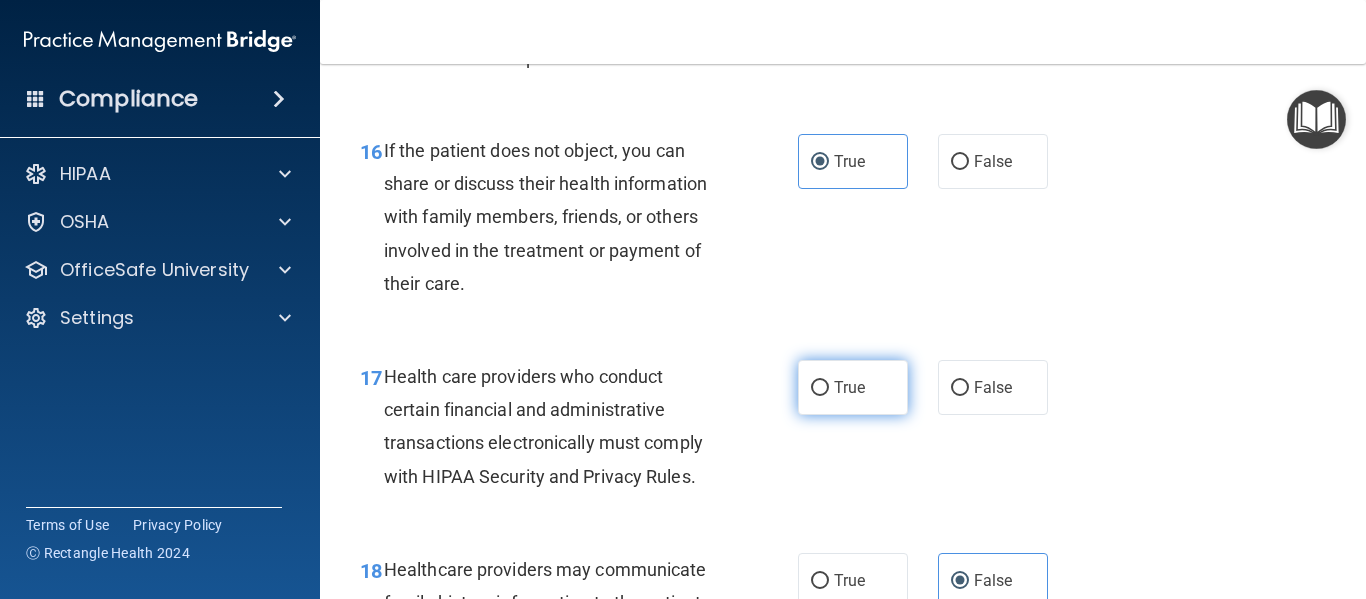 click on "True" at bounding box center [820, 388] 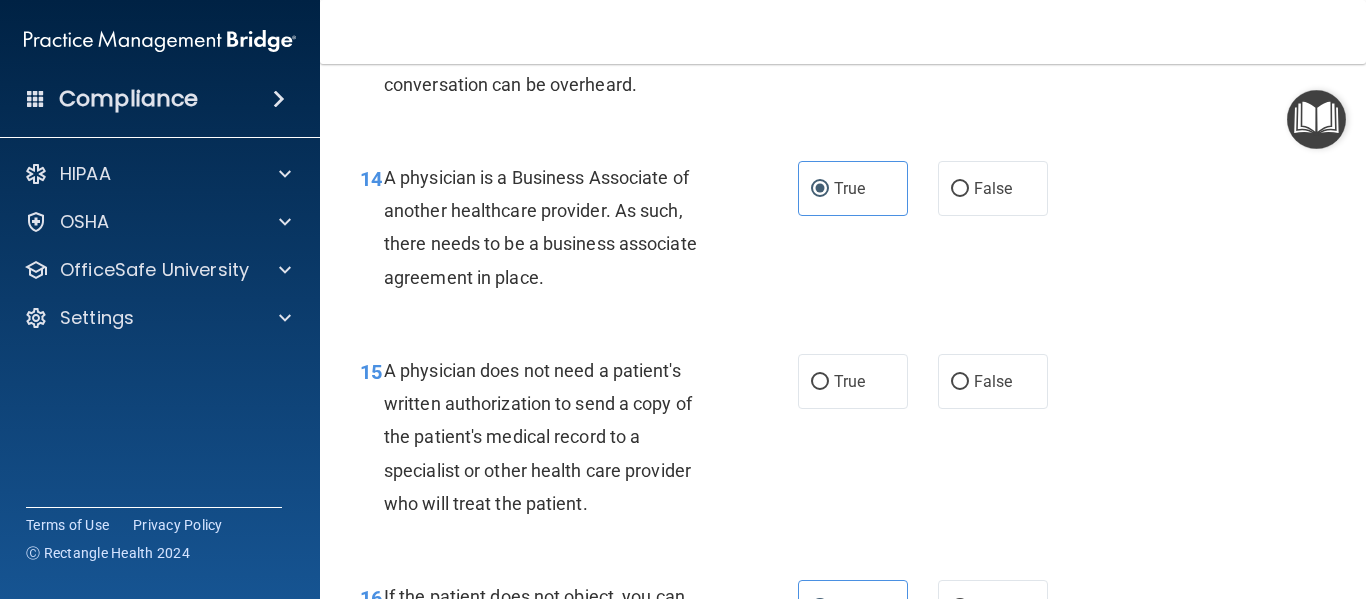 scroll, scrollTop: 2584, scrollLeft: 0, axis: vertical 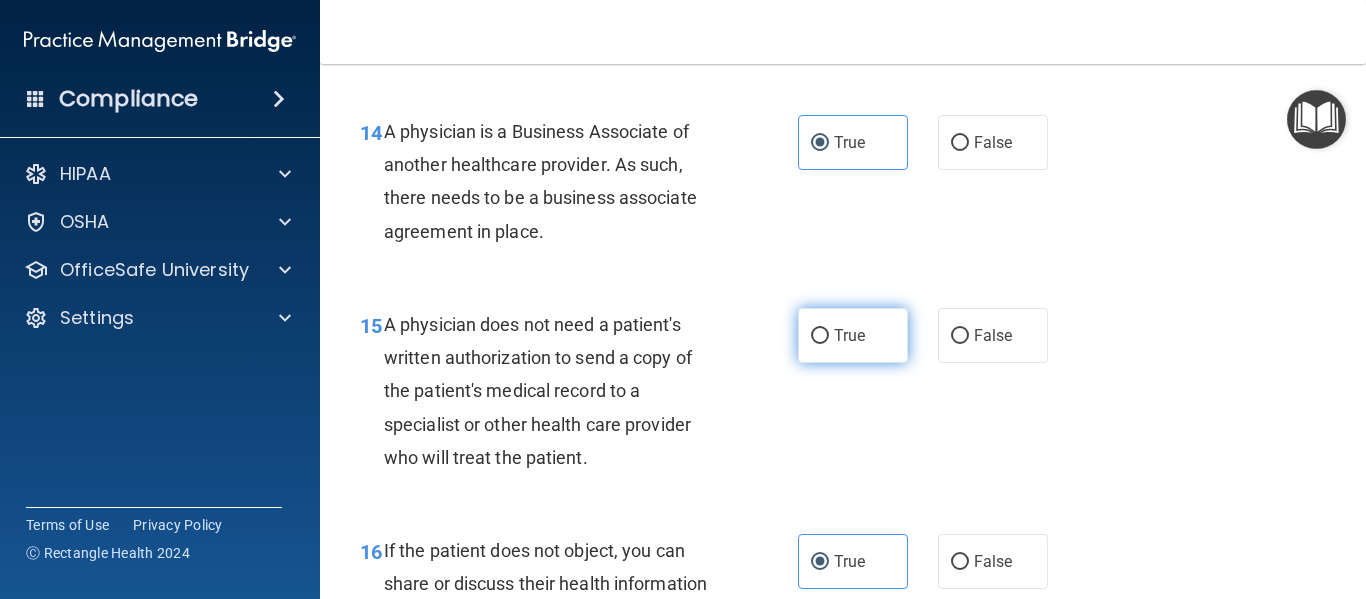 click on "True" at bounding box center [849, 335] 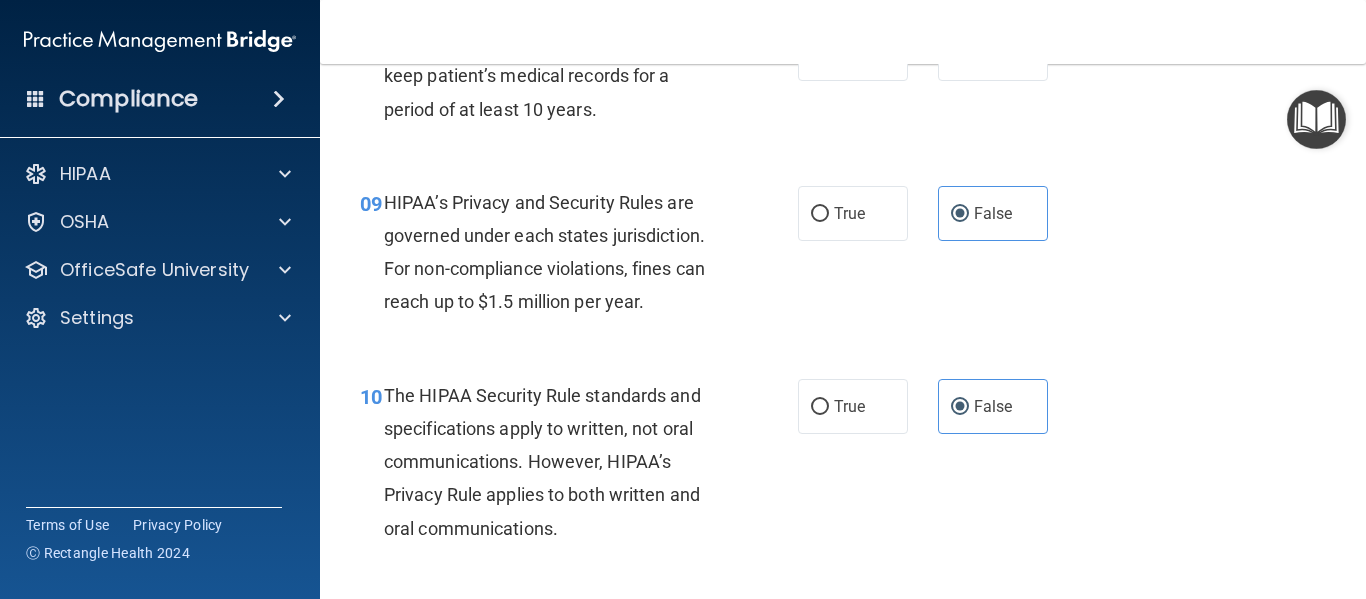 scroll, scrollTop: 1584, scrollLeft: 0, axis: vertical 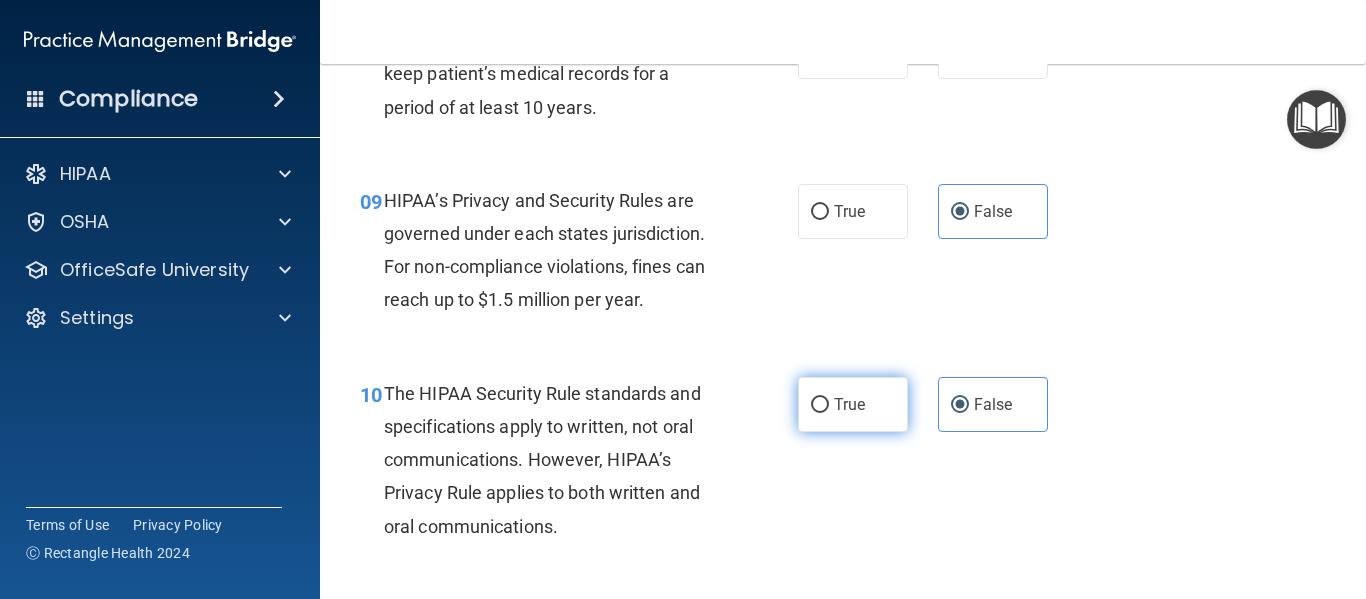 click on "True" at bounding box center [849, 404] 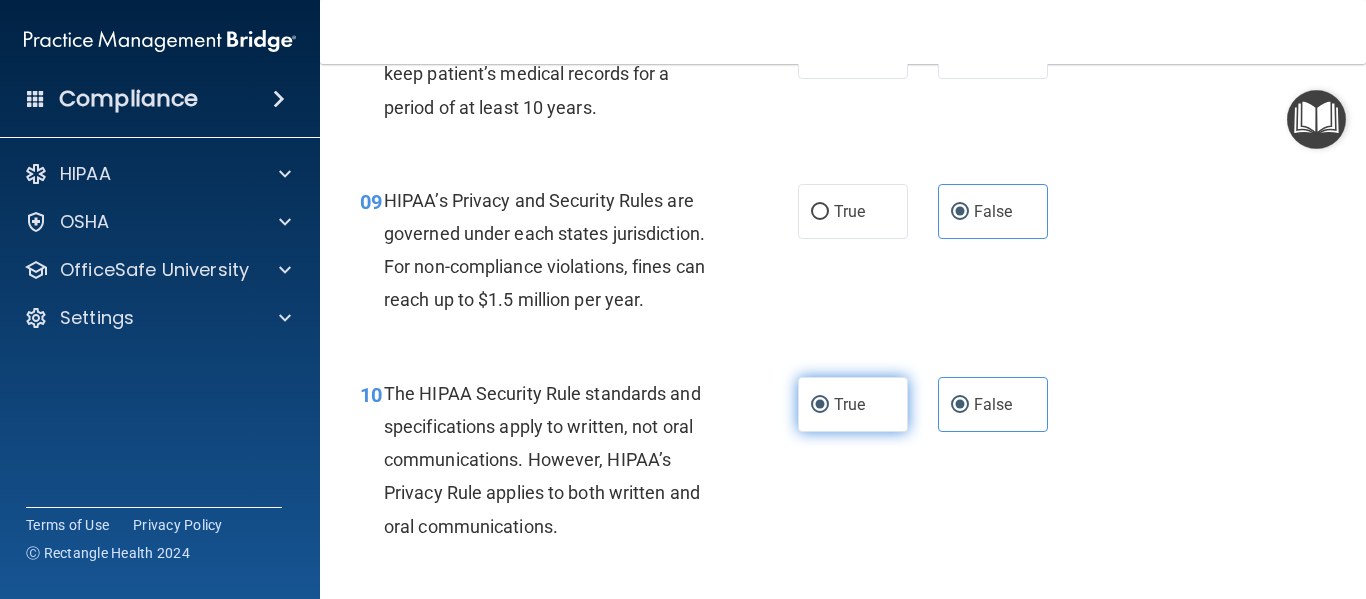 radio on "false" 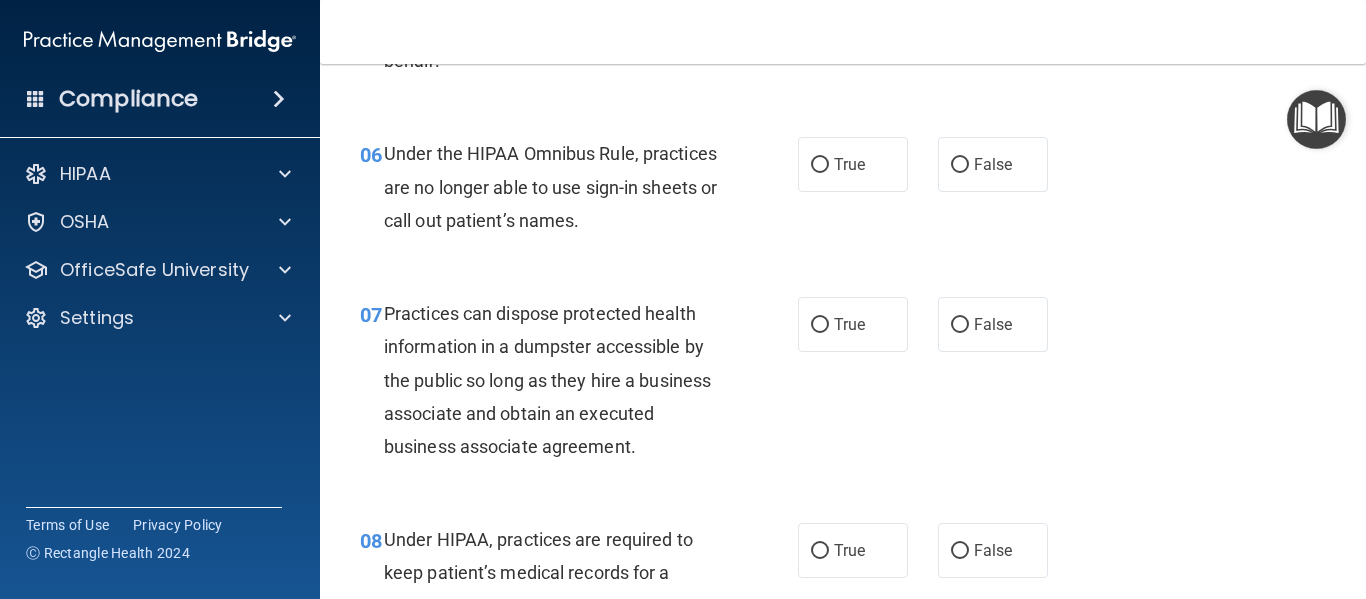 scroll, scrollTop: 1084, scrollLeft: 0, axis: vertical 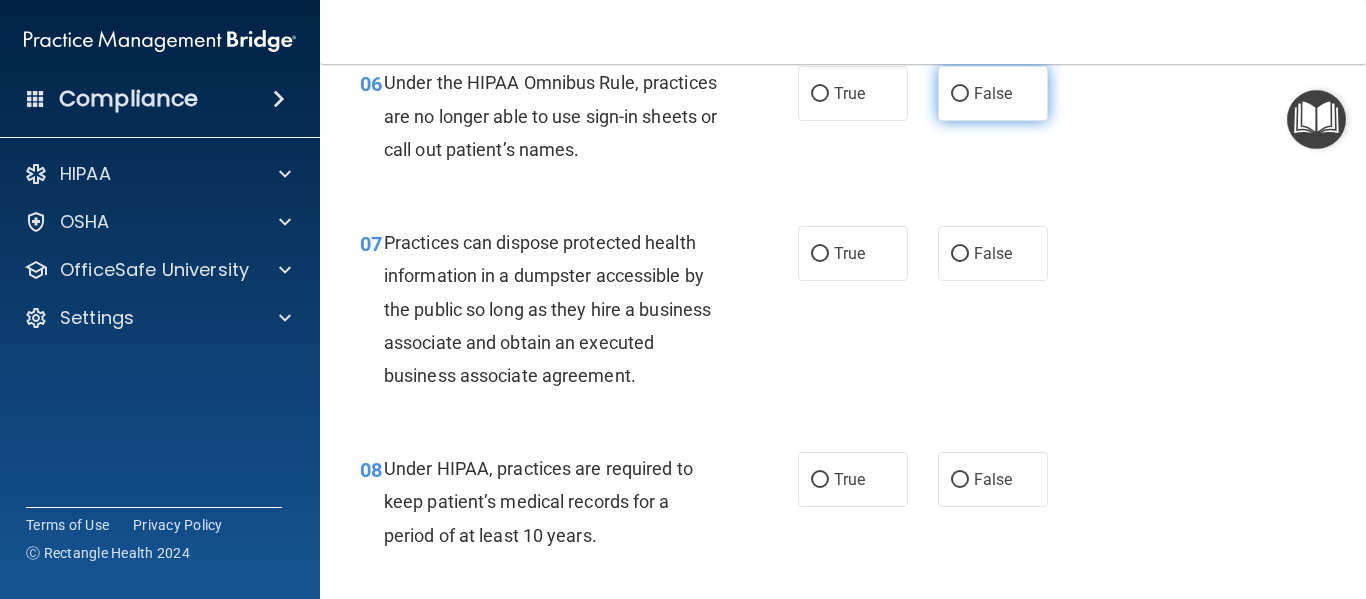 click on "False" at bounding box center [993, 93] 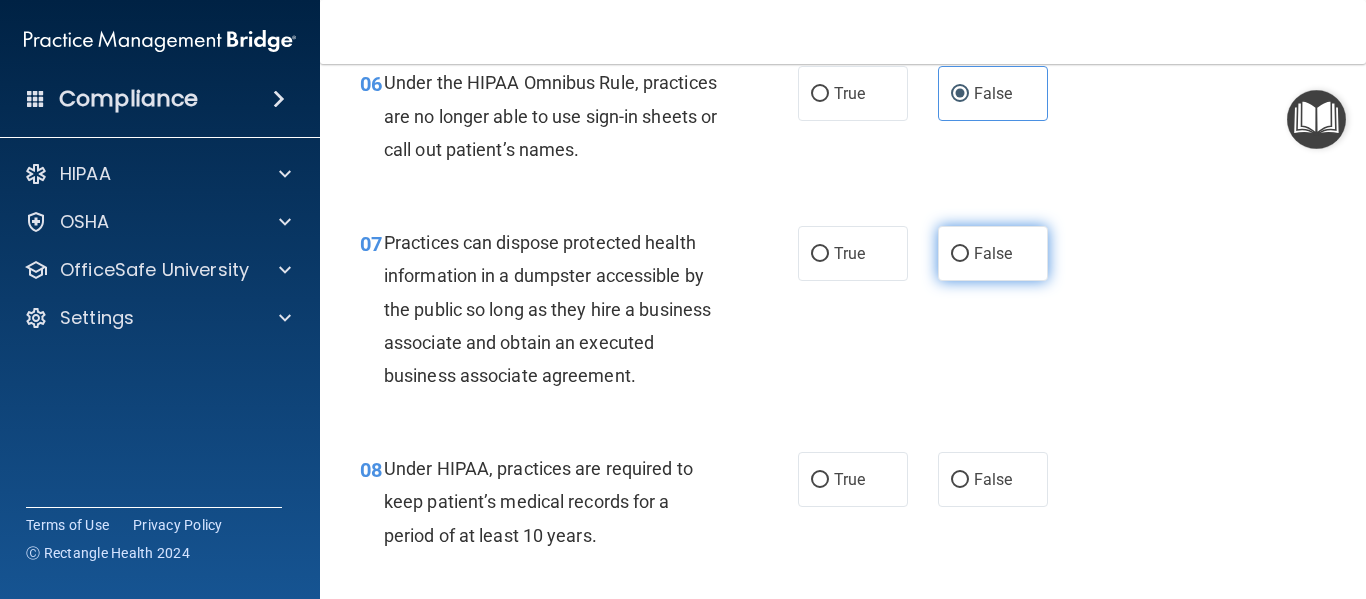 drag, startPoint x: 957, startPoint y: 238, endPoint x: 1058, endPoint y: 282, distance: 110.16805 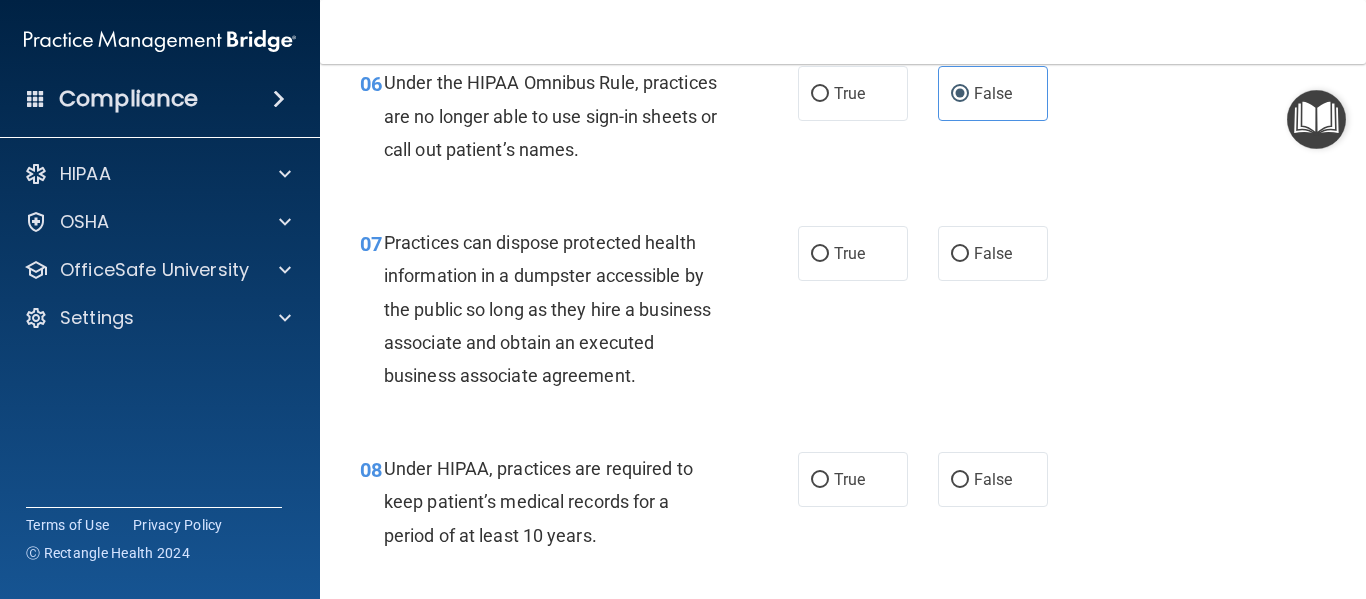 click on "False" at bounding box center (960, 254) 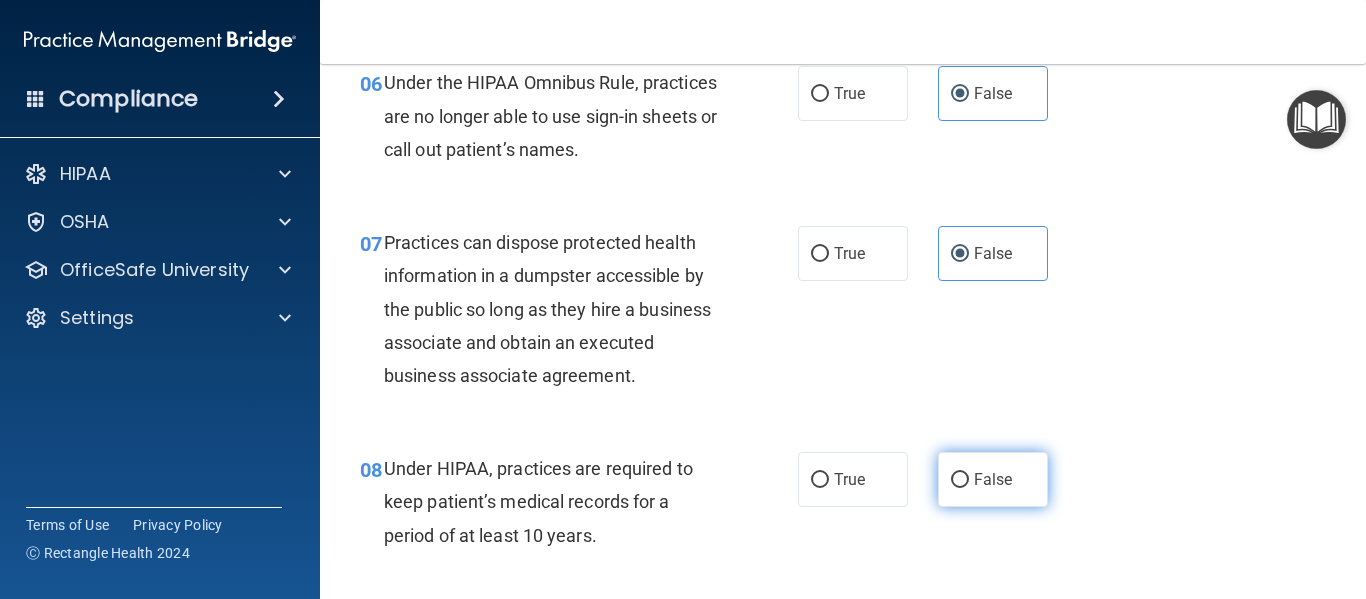 click on "False" at bounding box center (993, 479) 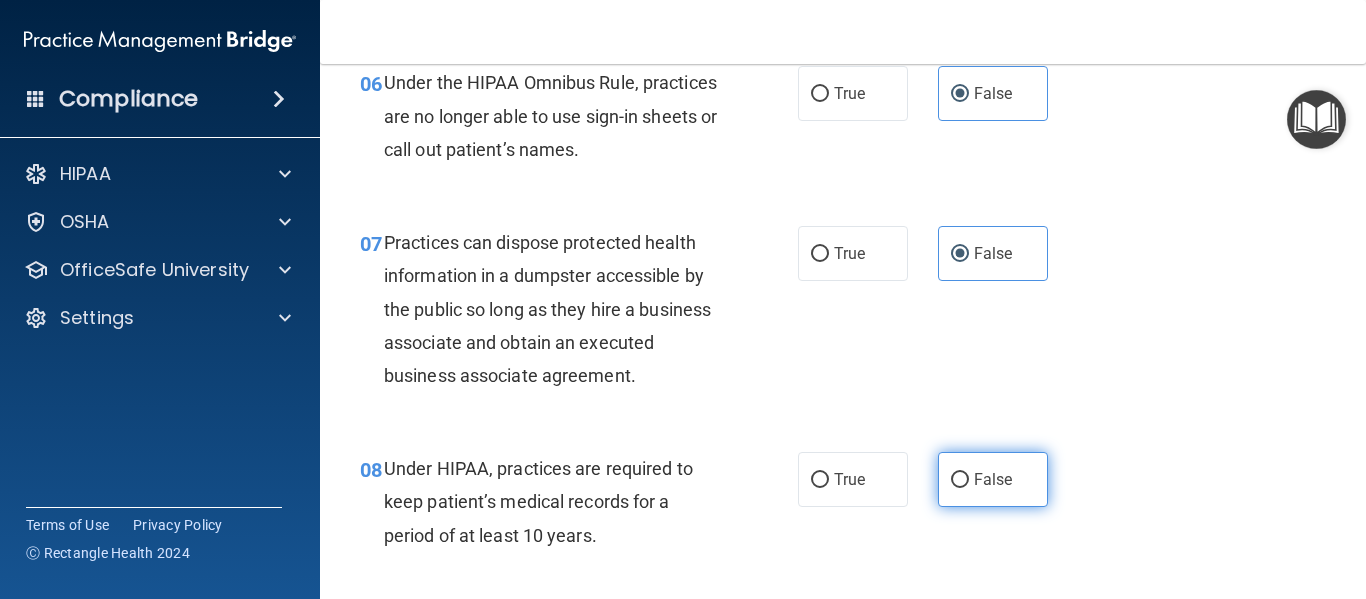 click on "False" at bounding box center [993, 479] 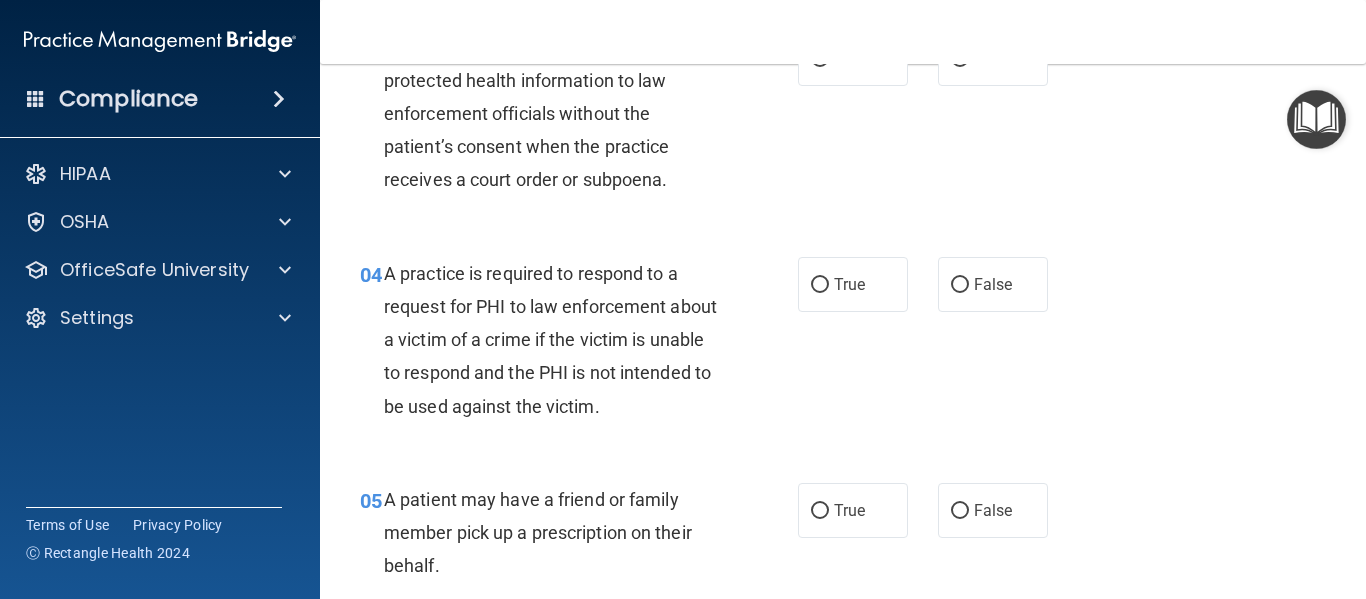 scroll, scrollTop: 556, scrollLeft: 0, axis: vertical 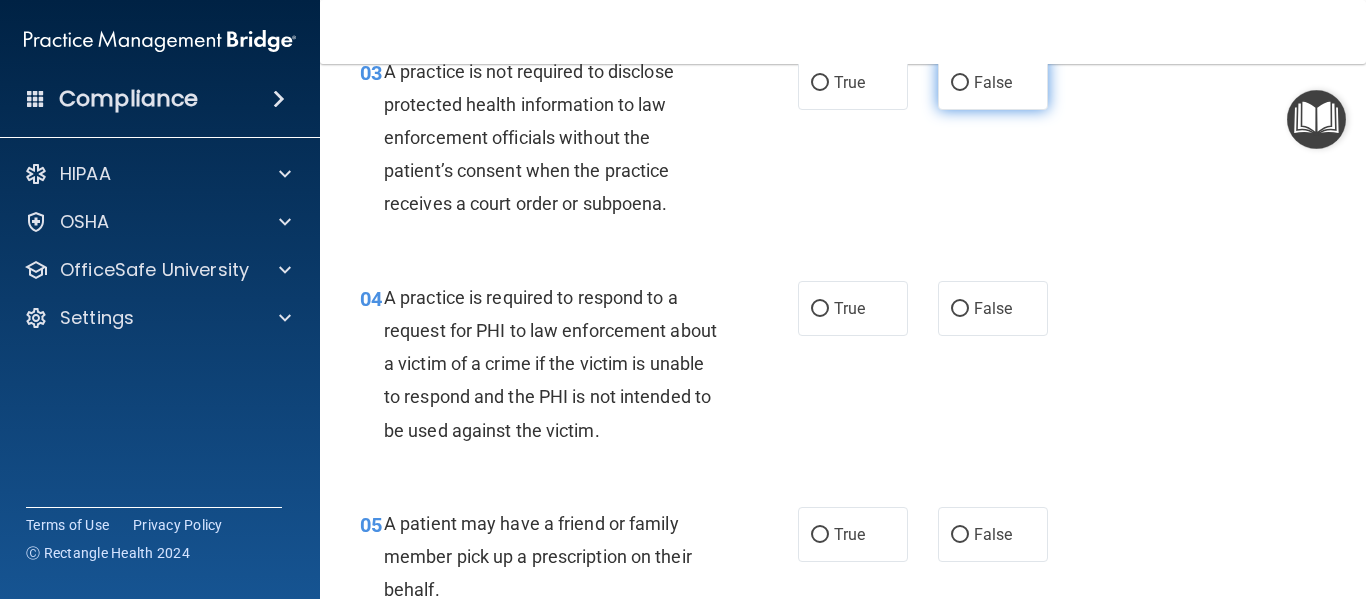 click on "False" at bounding box center [993, 82] 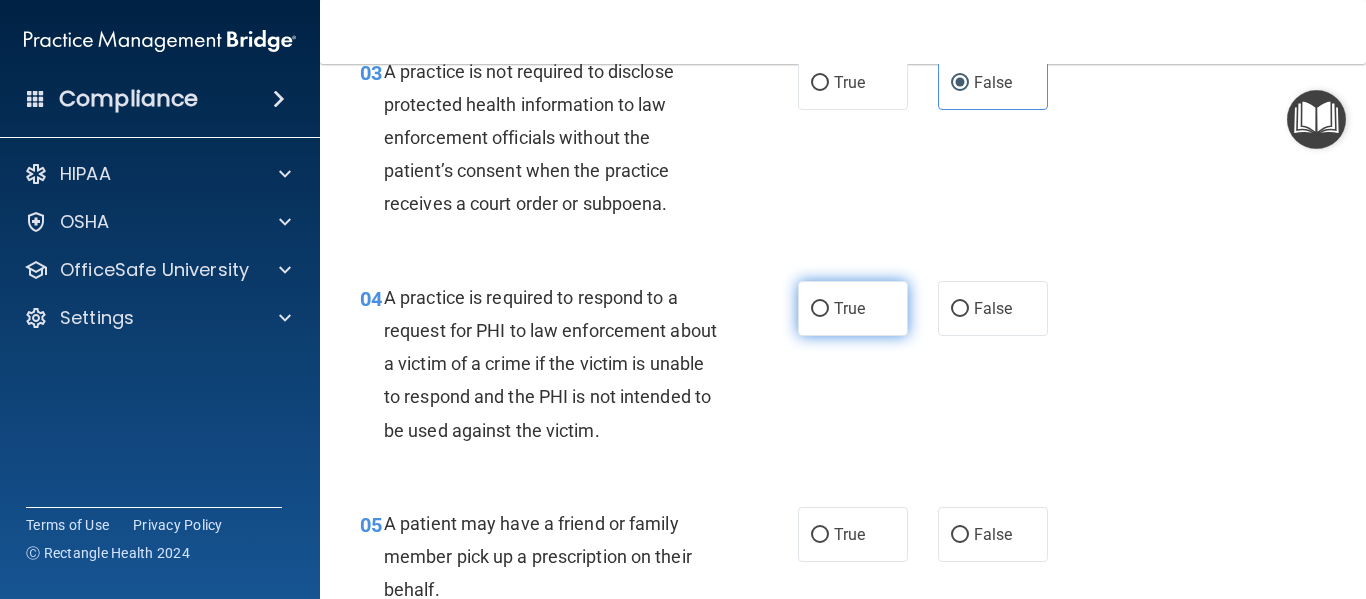 drag, startPoint x: 839, startPoint y: 320, endPoint x: 863, endPoint y: 304, distance: 28.84441 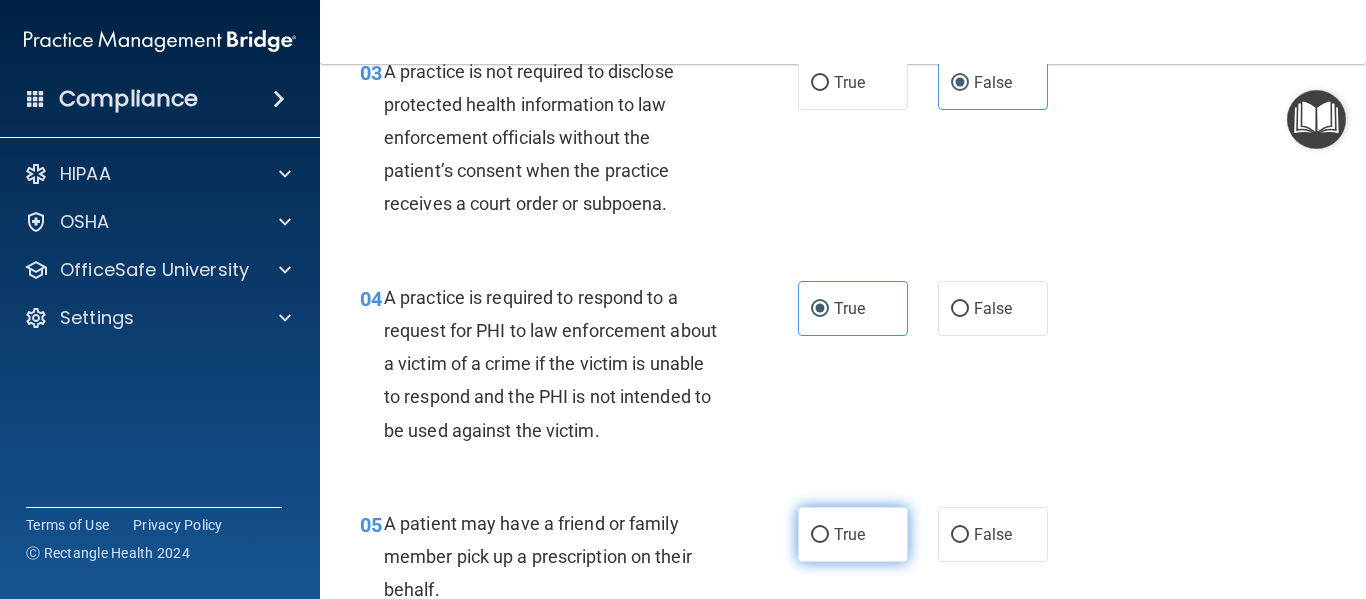 click on "True" at bounding box center [853, 534] 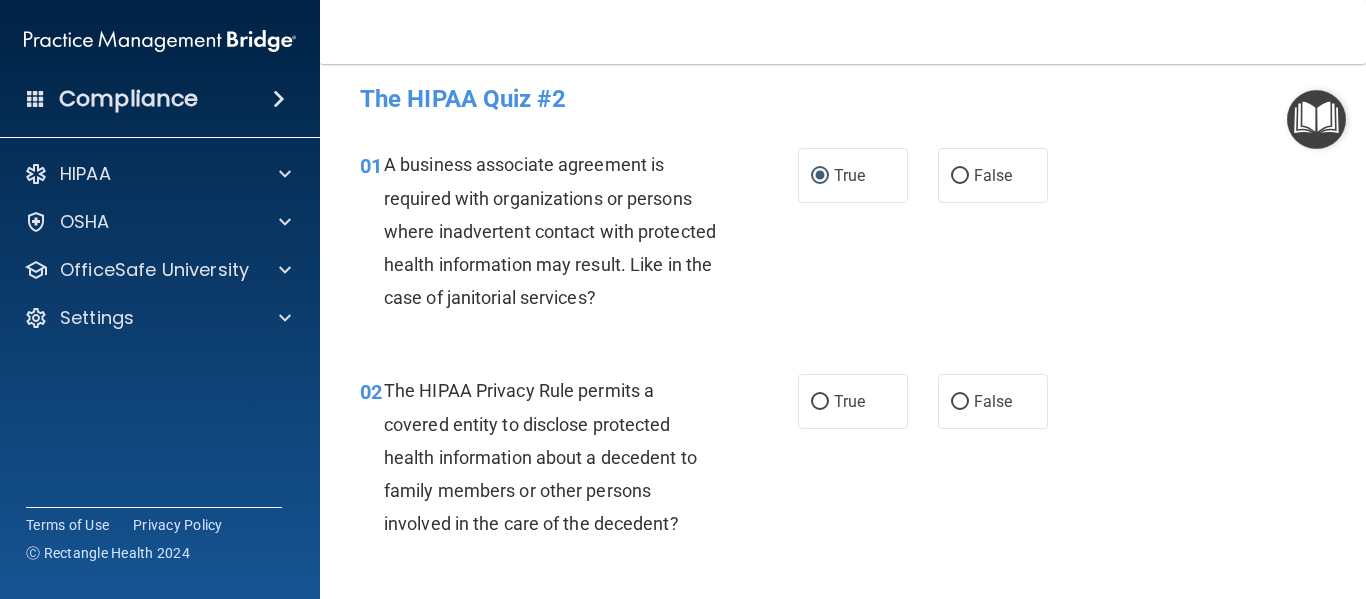 scroll, scrollTop: 0, scrollLeft: 0, axis: both 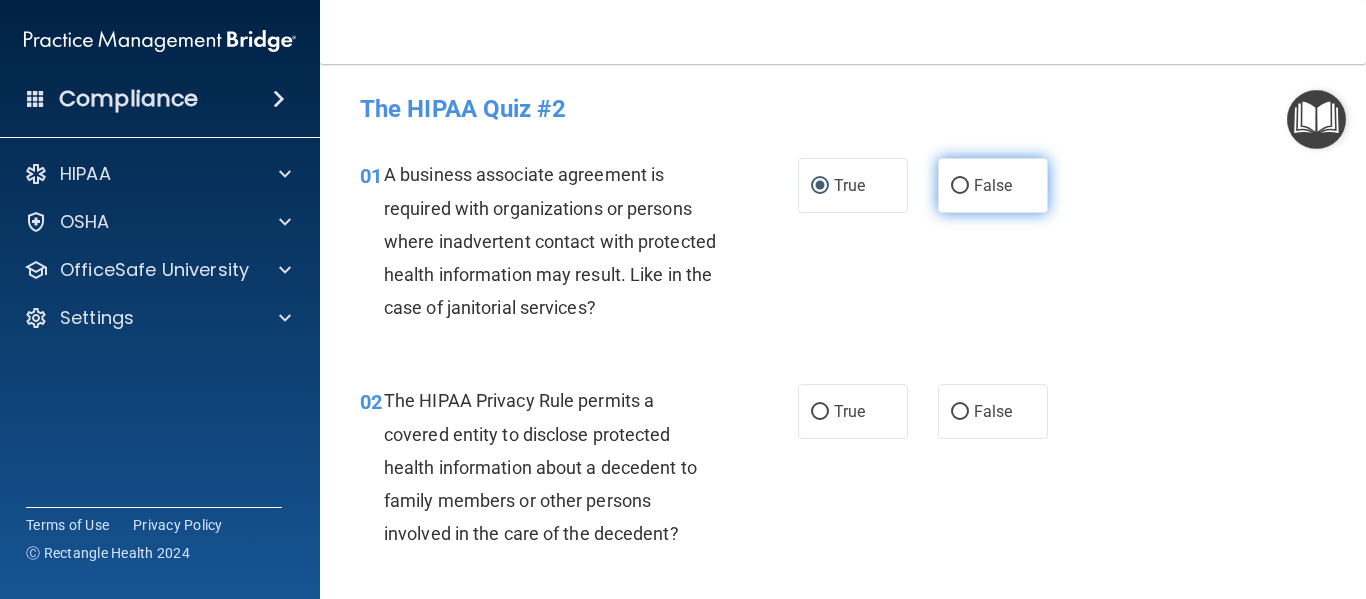 click on "False" at bounding box center [993, 185] 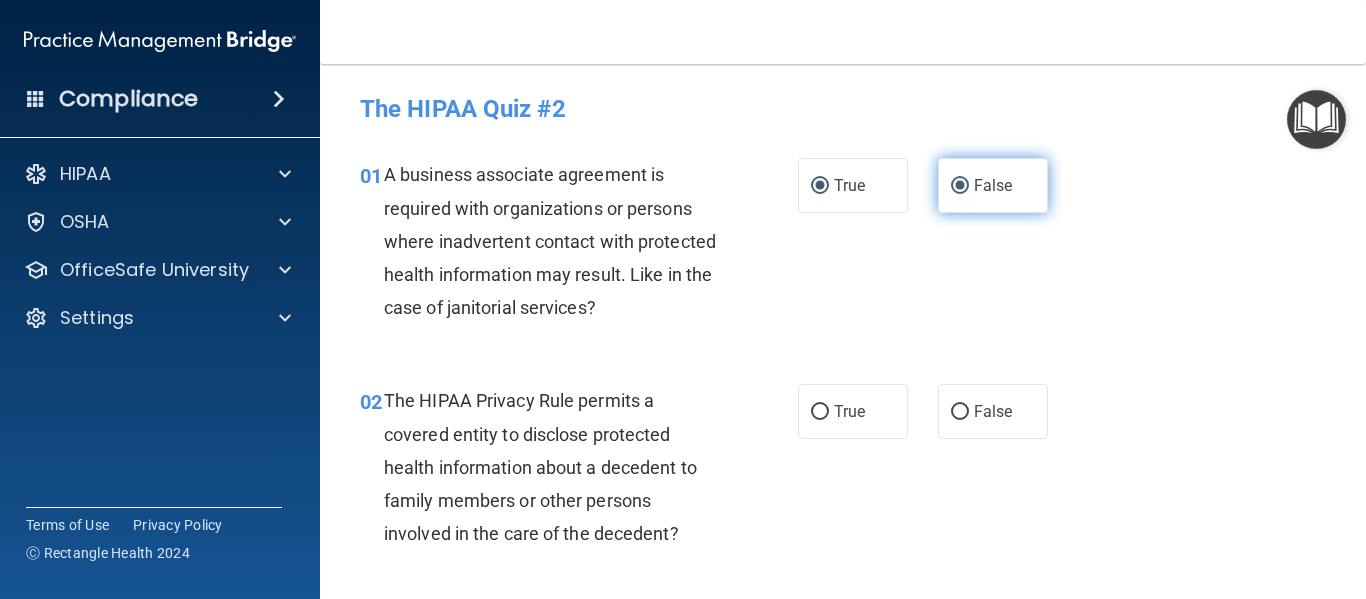 radio on "false" 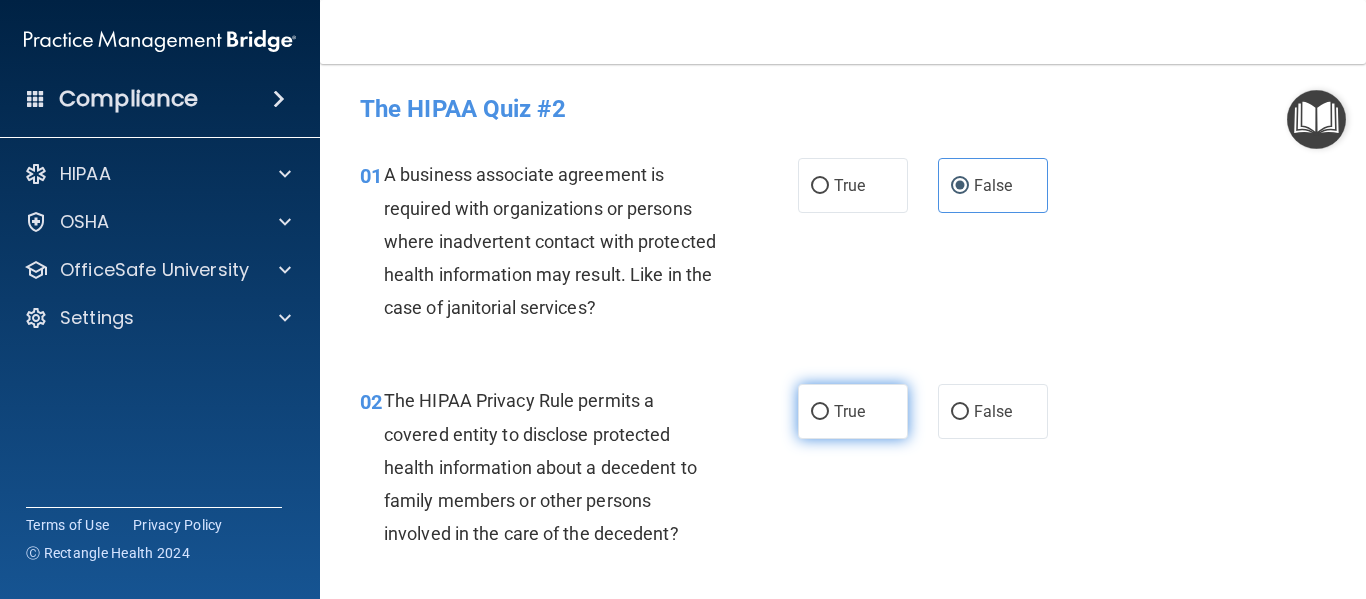 click on "True" at bounding box center [853, 411] 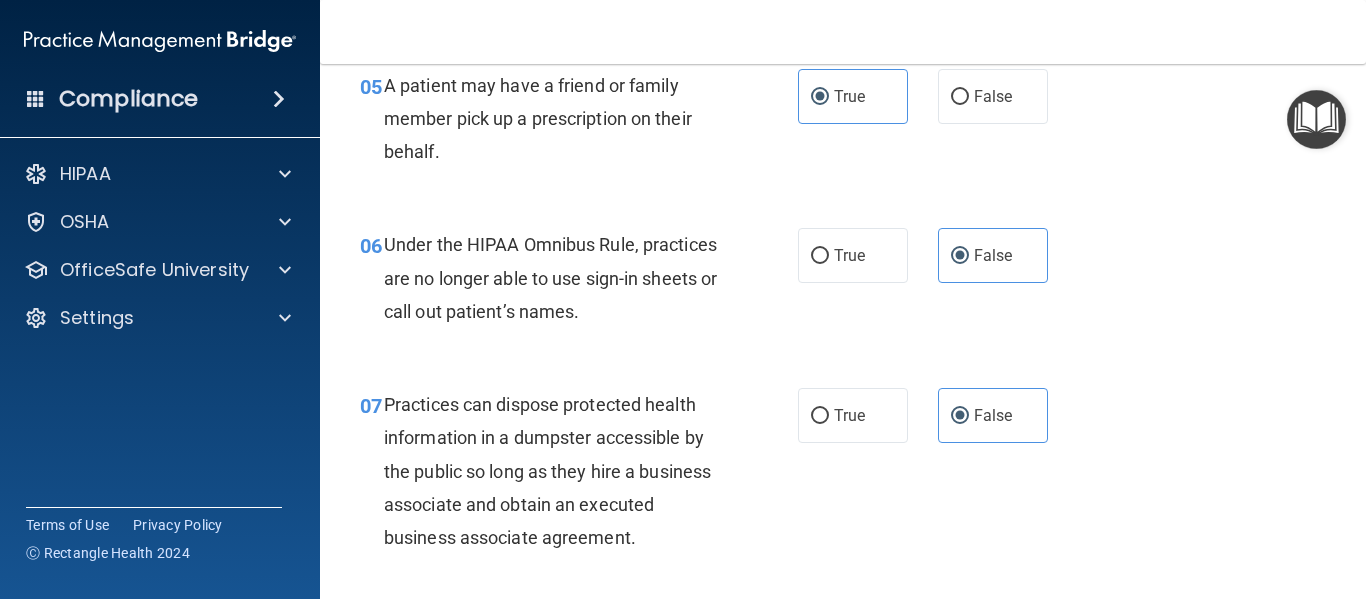 scroll, scrollTop: 1400, scrollLeft: 0, axis: vertical 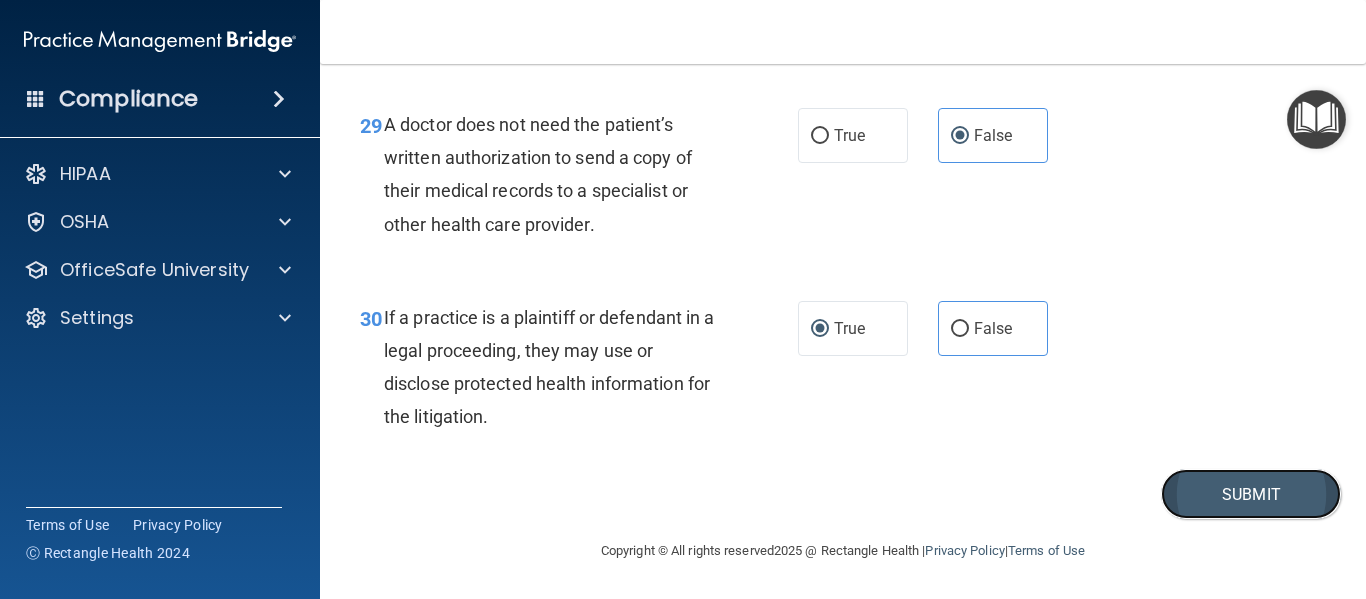 click on "Submit" at bounding box center (1251, 494) 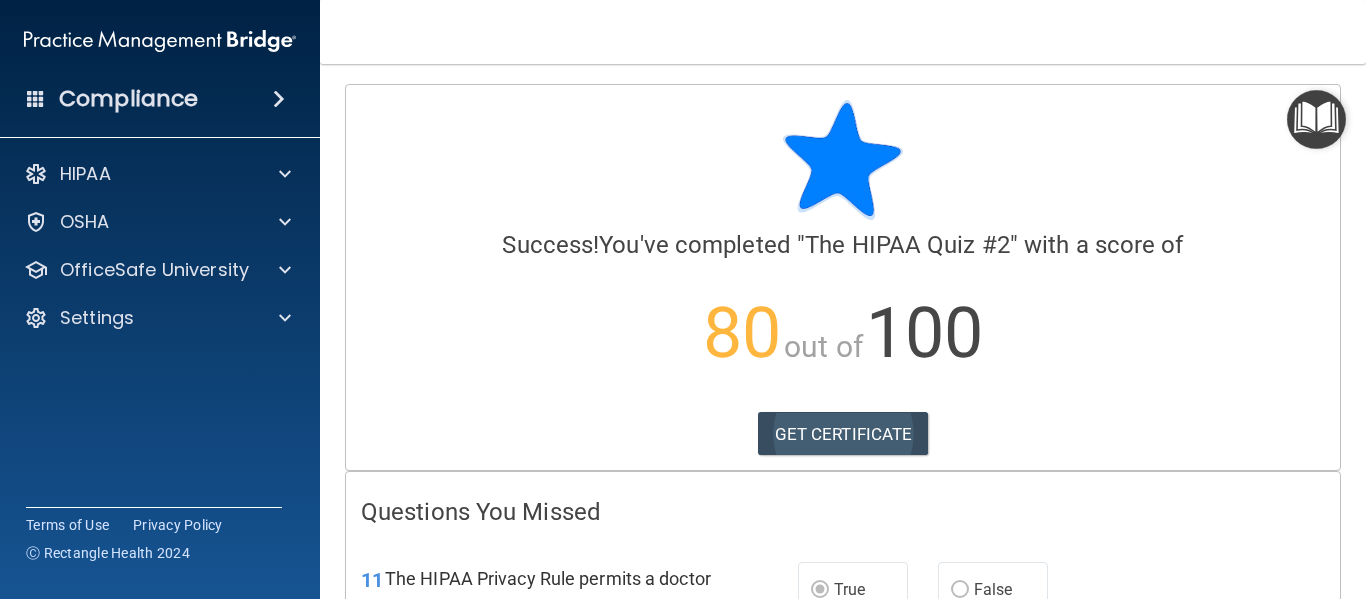 scroll, scrollTop: 100, scrollLeft: 0, axis: vertical 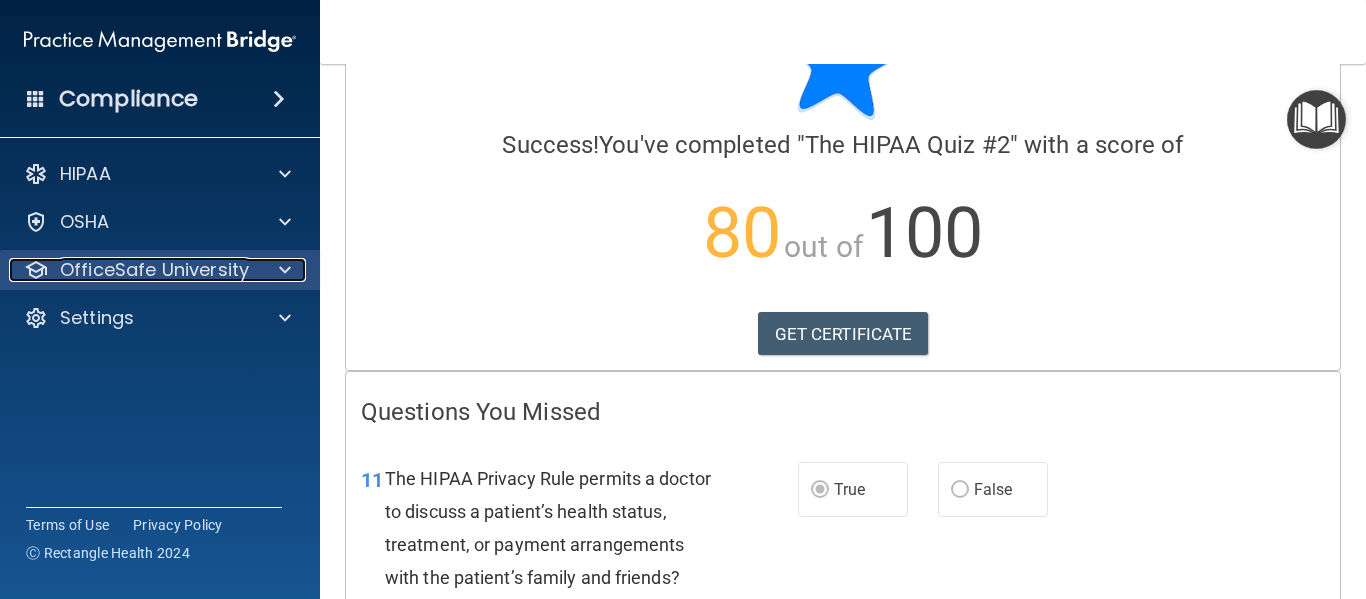 click at bounding box center [285, 270] 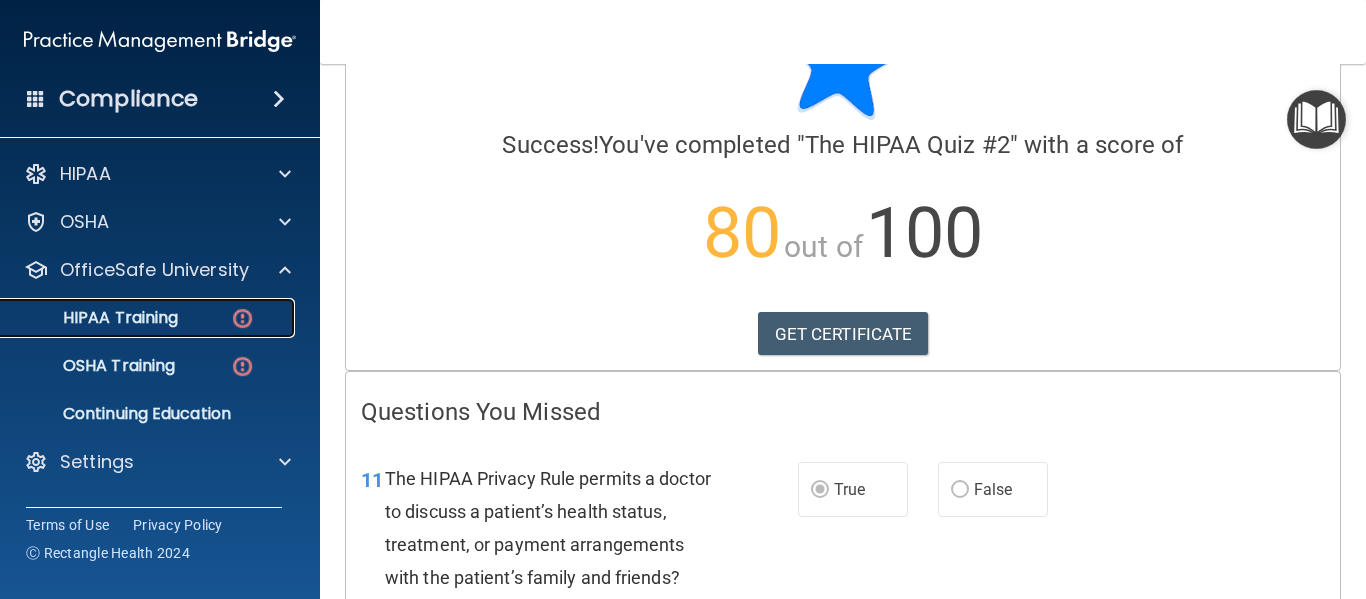 click at bounding box center (242, 318) 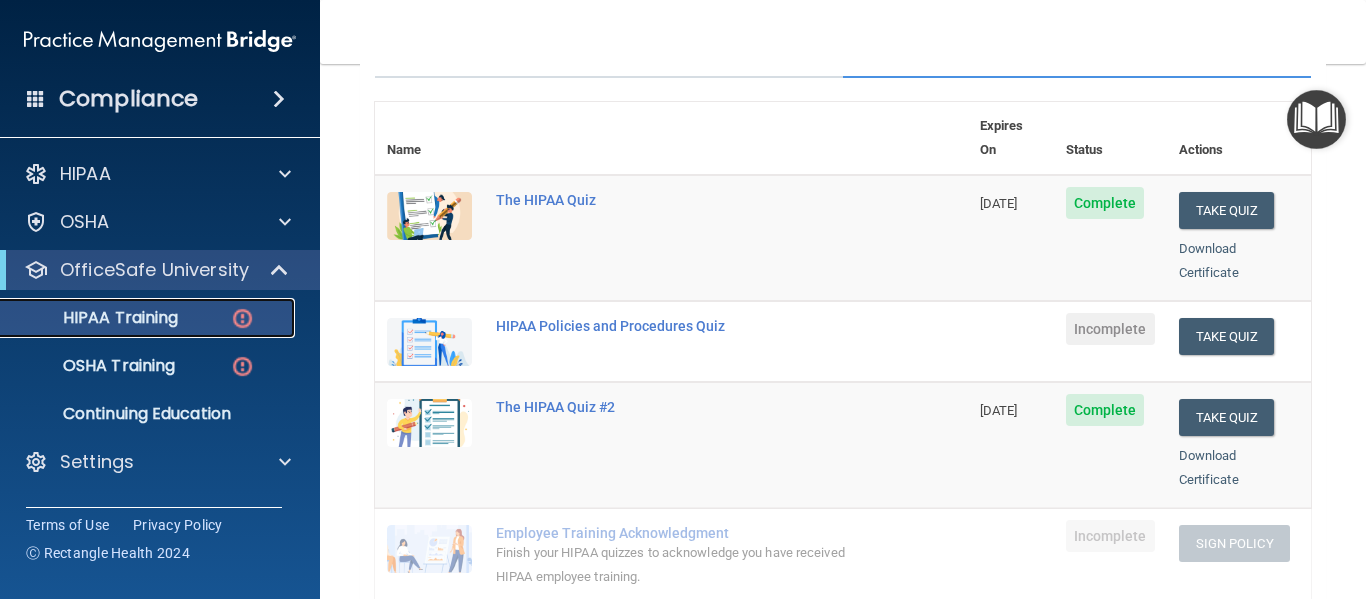 scroll, scrollTop: 26, scrollLeft: 0, axis: vertical 